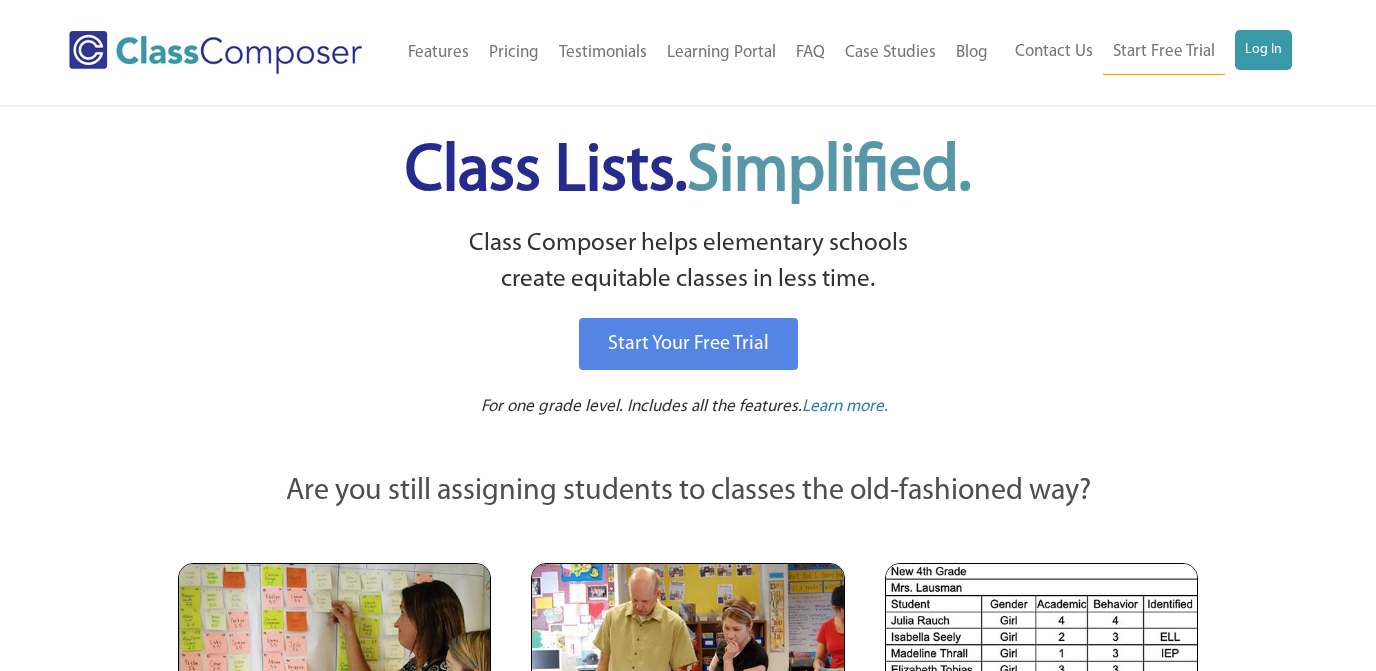 scroll, scrollTop: 0, scrollLeft: 0, axis: both 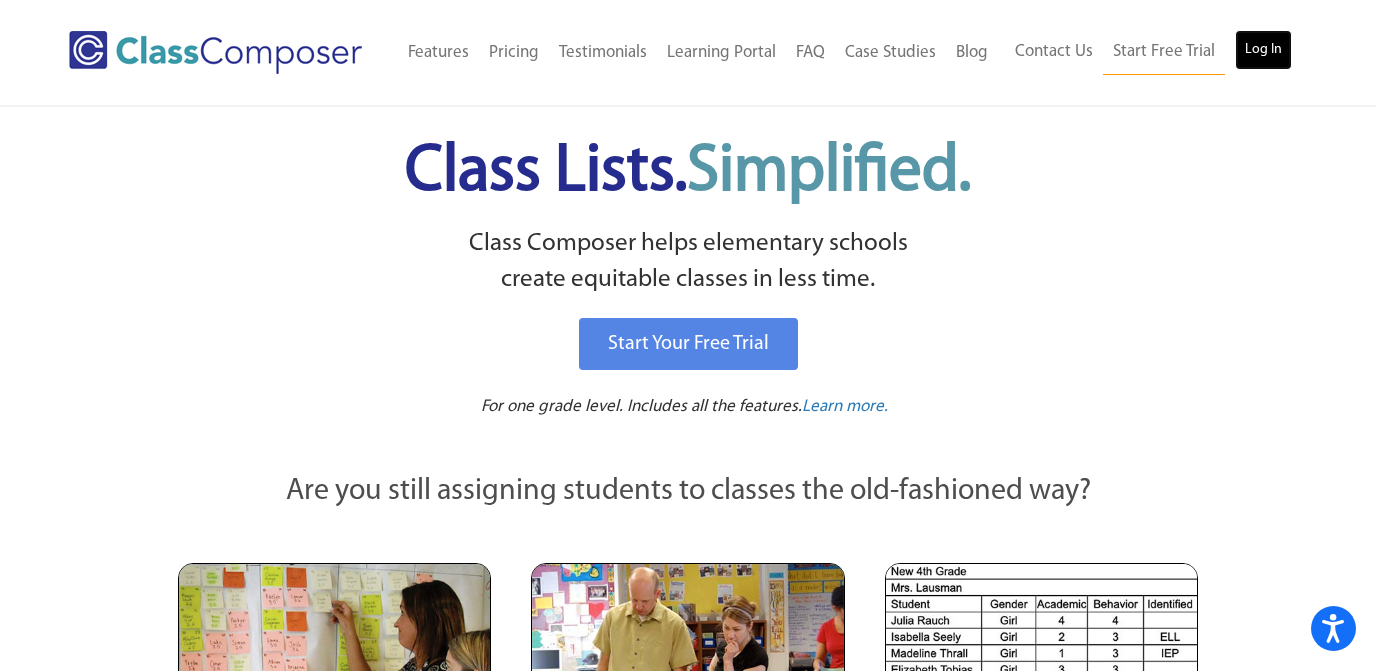 click on "Log In" at bounding box center [1263, 50] 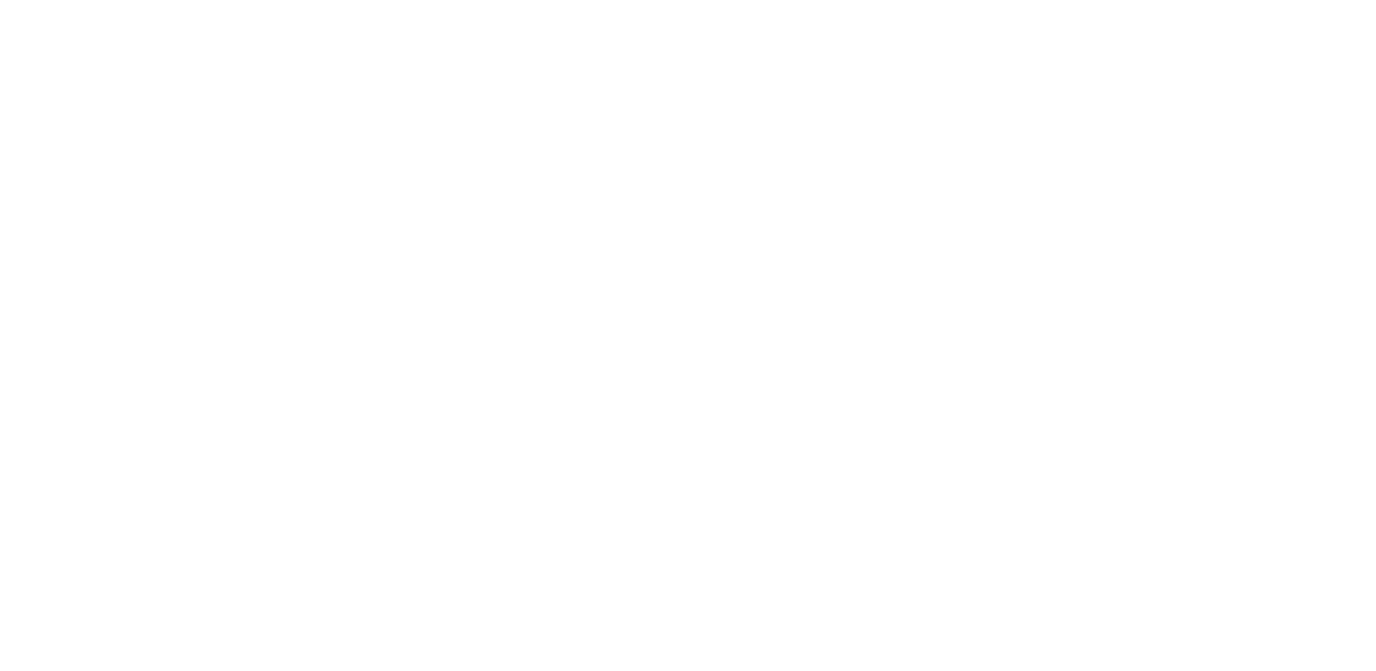 scroll, scrollTop: 0, scrollLeft: 0, axis: both 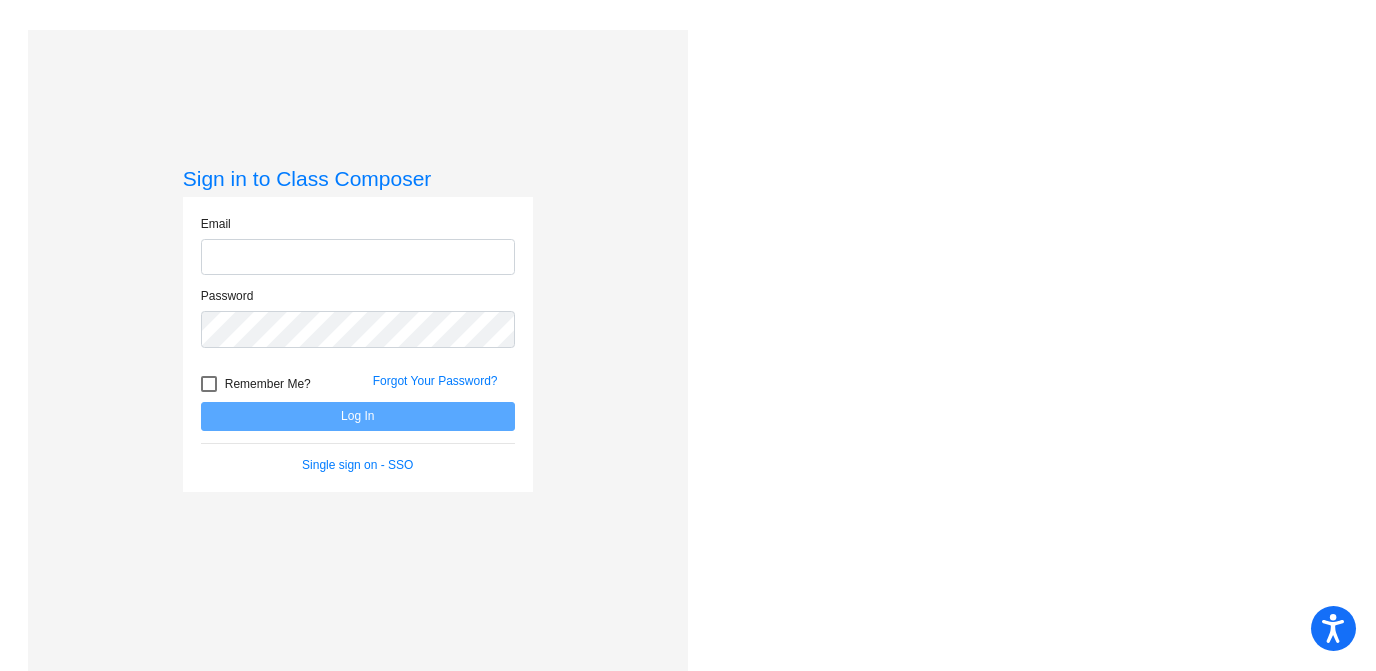 type on "[EMAIL]" 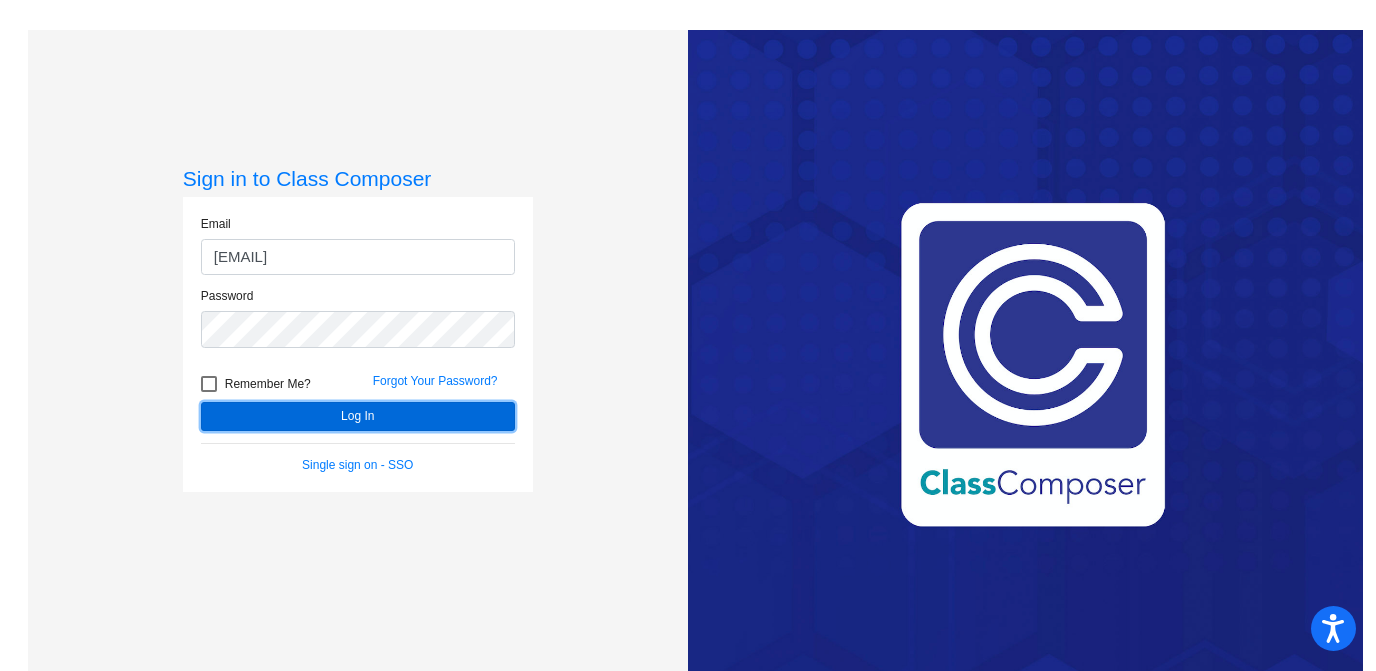 click on "Log In" 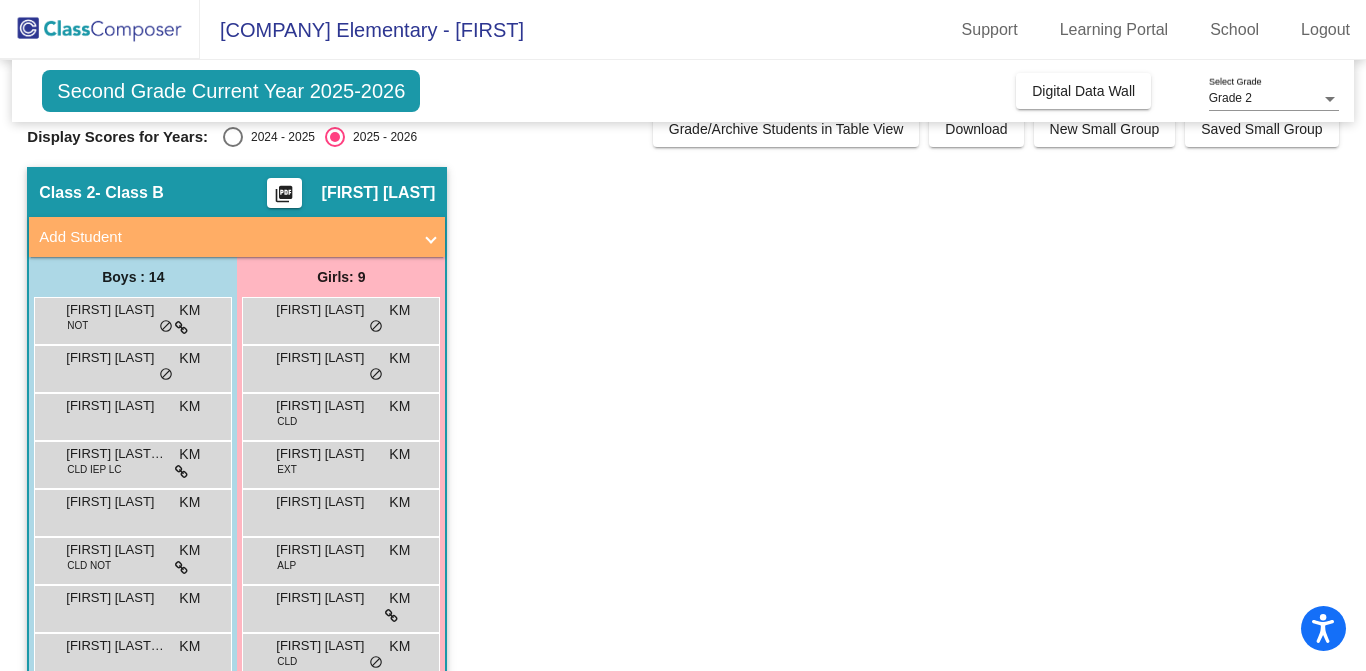 scroll, scrollTop: 25, scrollLeft: 0, axis: vertical 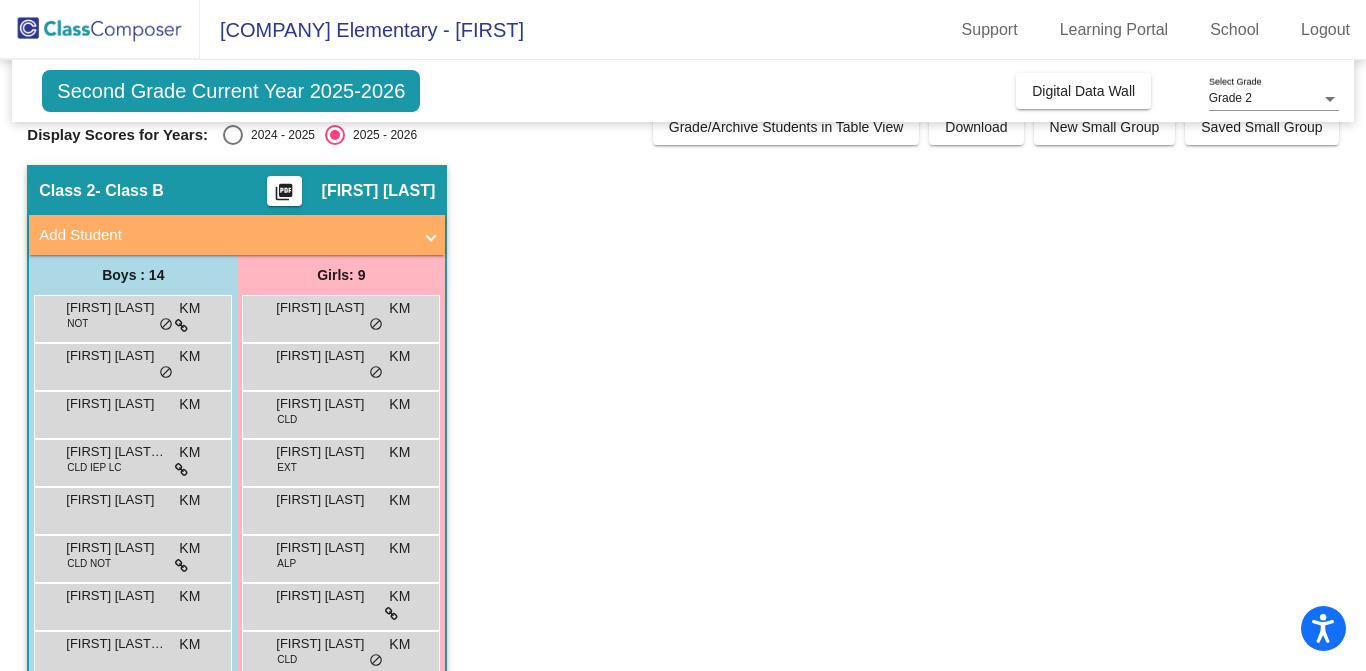 click on "Second Grade Current Year 2025-2026" 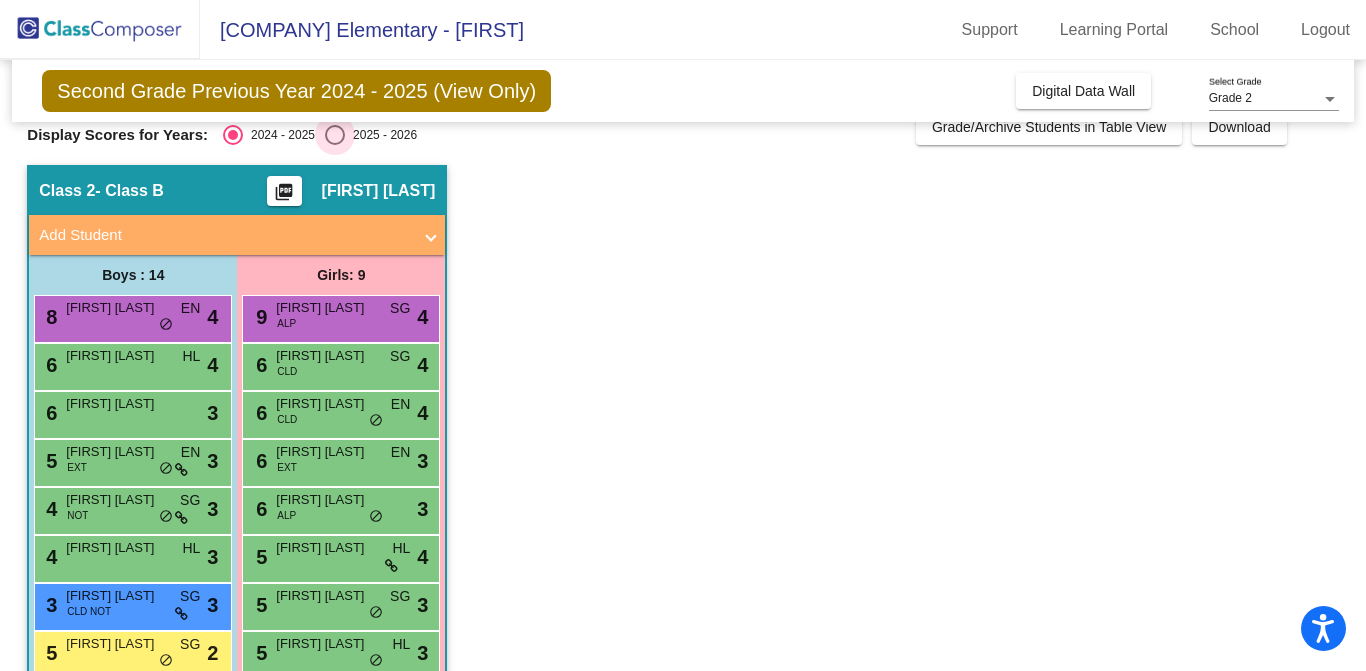 click at bounding box center [335, 135] 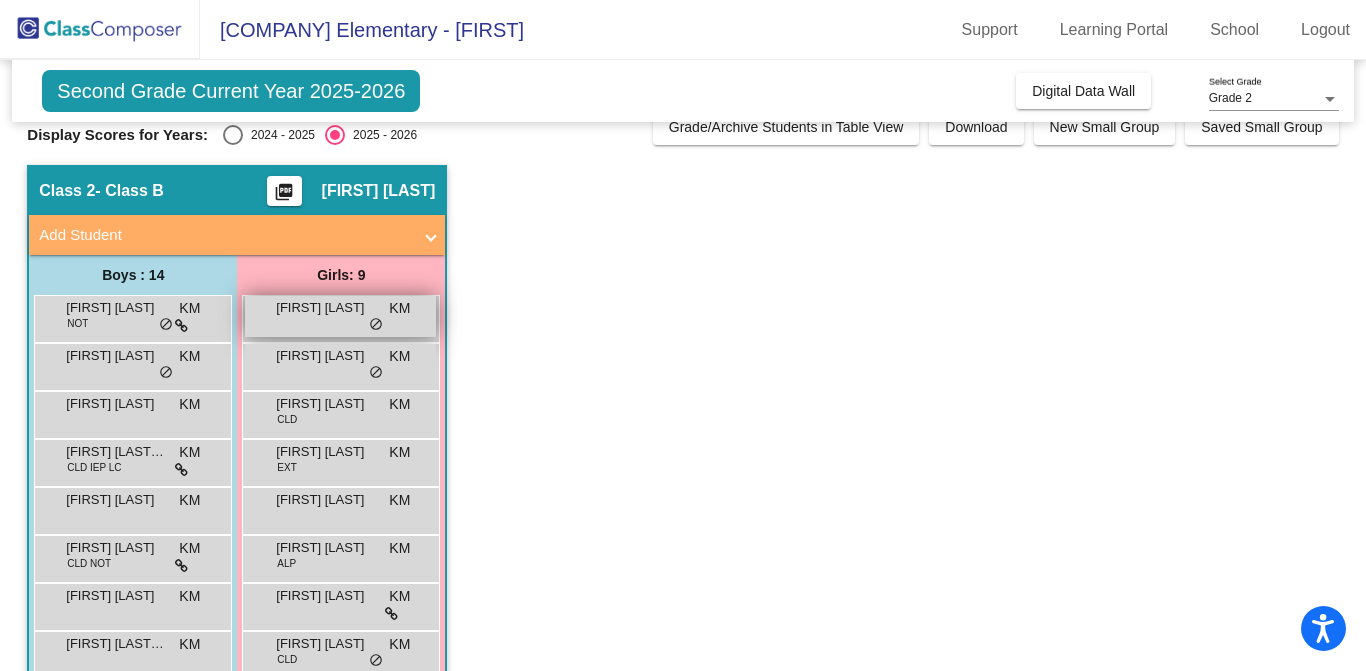click on "do_not_disturb_alt" at bounding box center (376, 325) 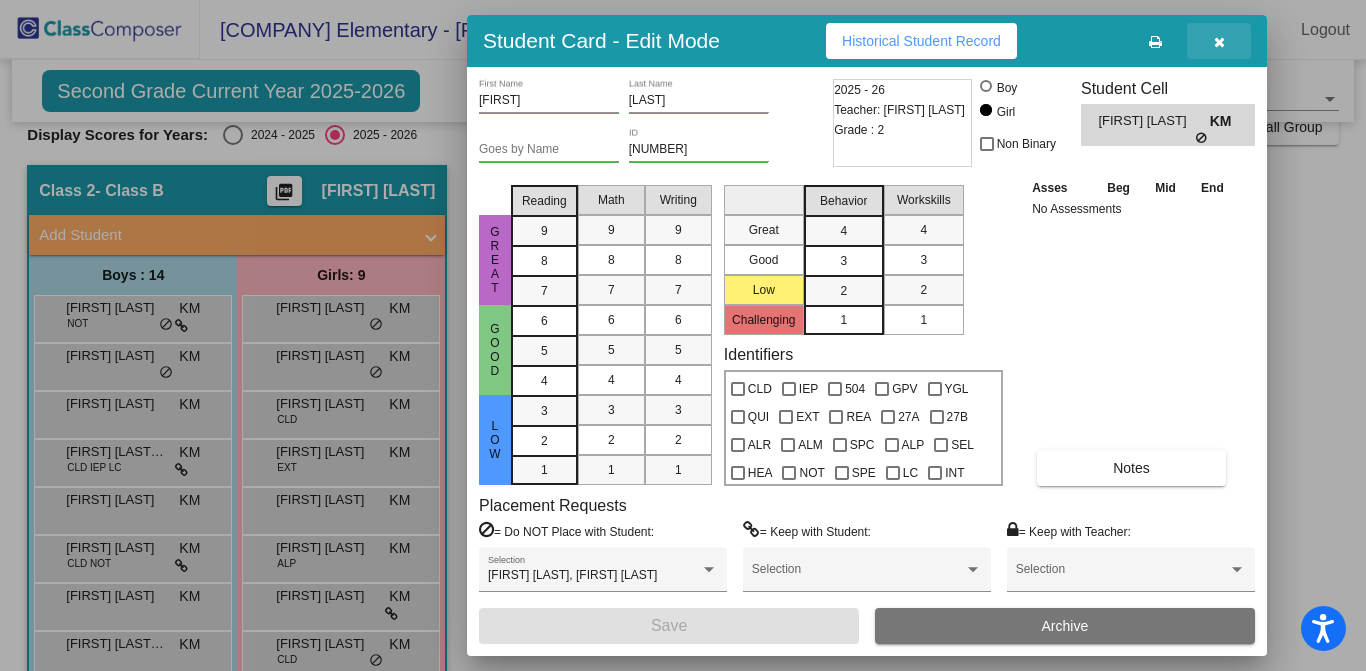 click at bounding box center [1219, 42] 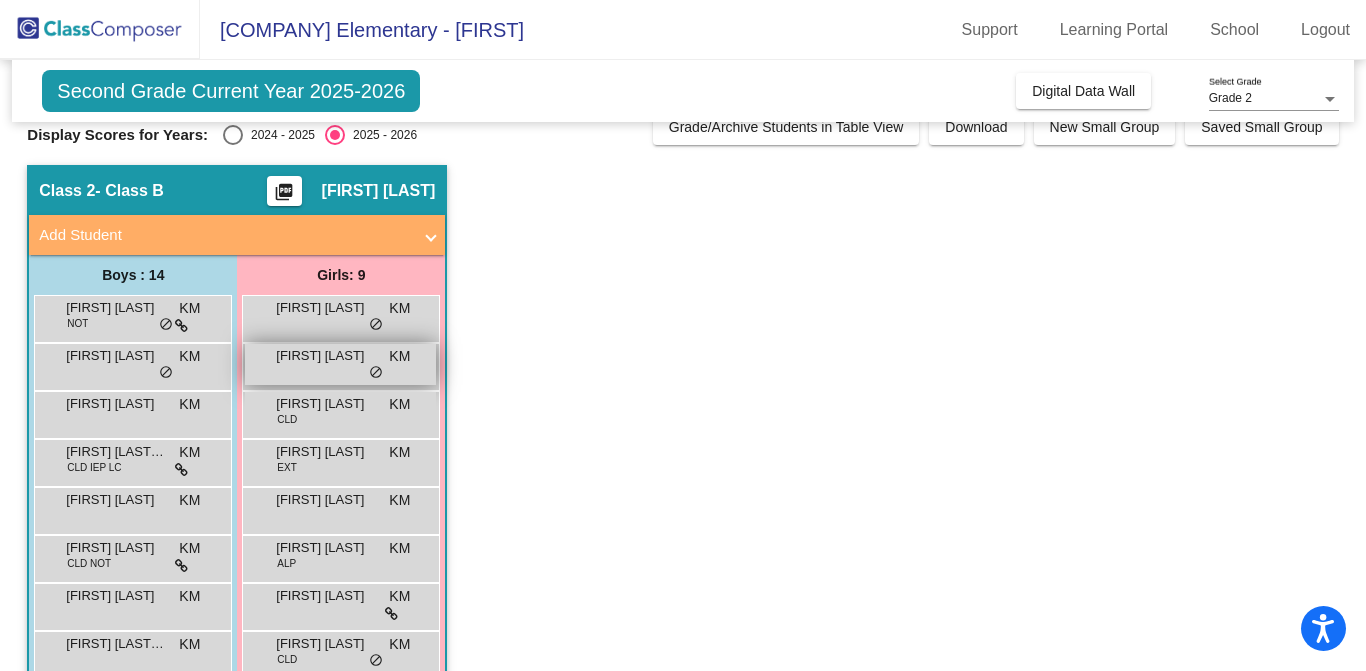 click on "do_not_disturb_alt" at bounding box center (376, 373) 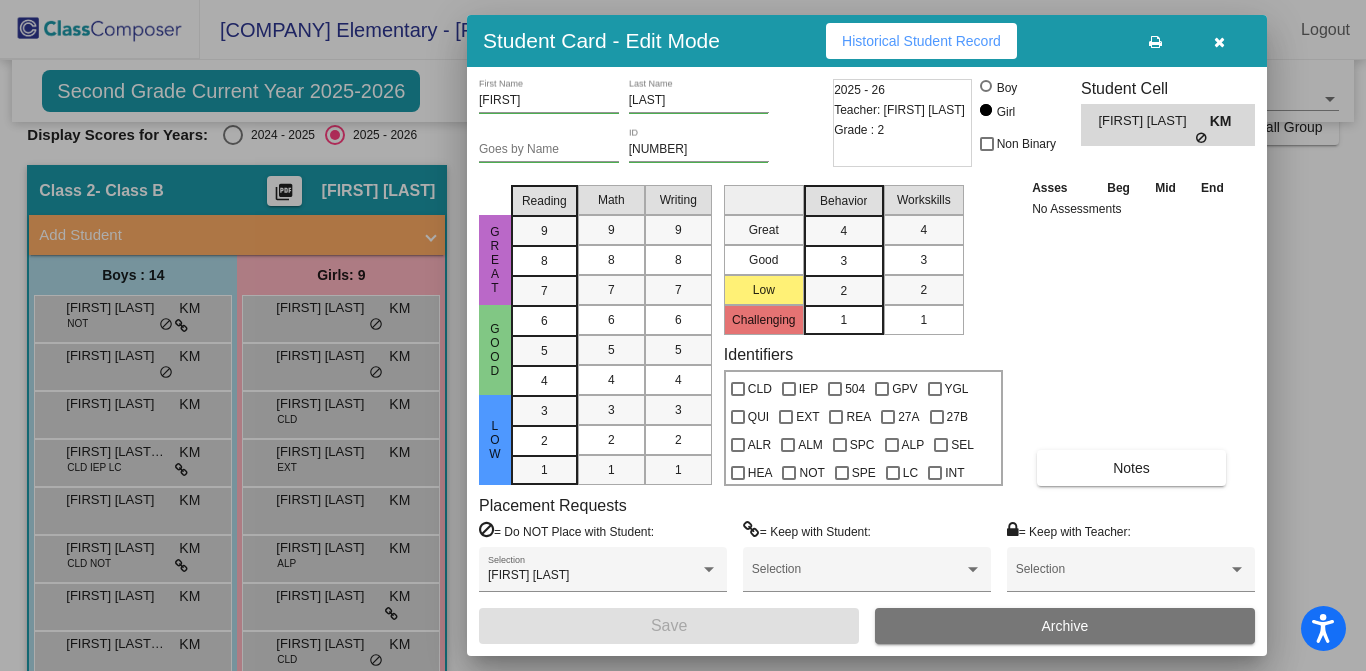click at bounding box center (1219, 42) 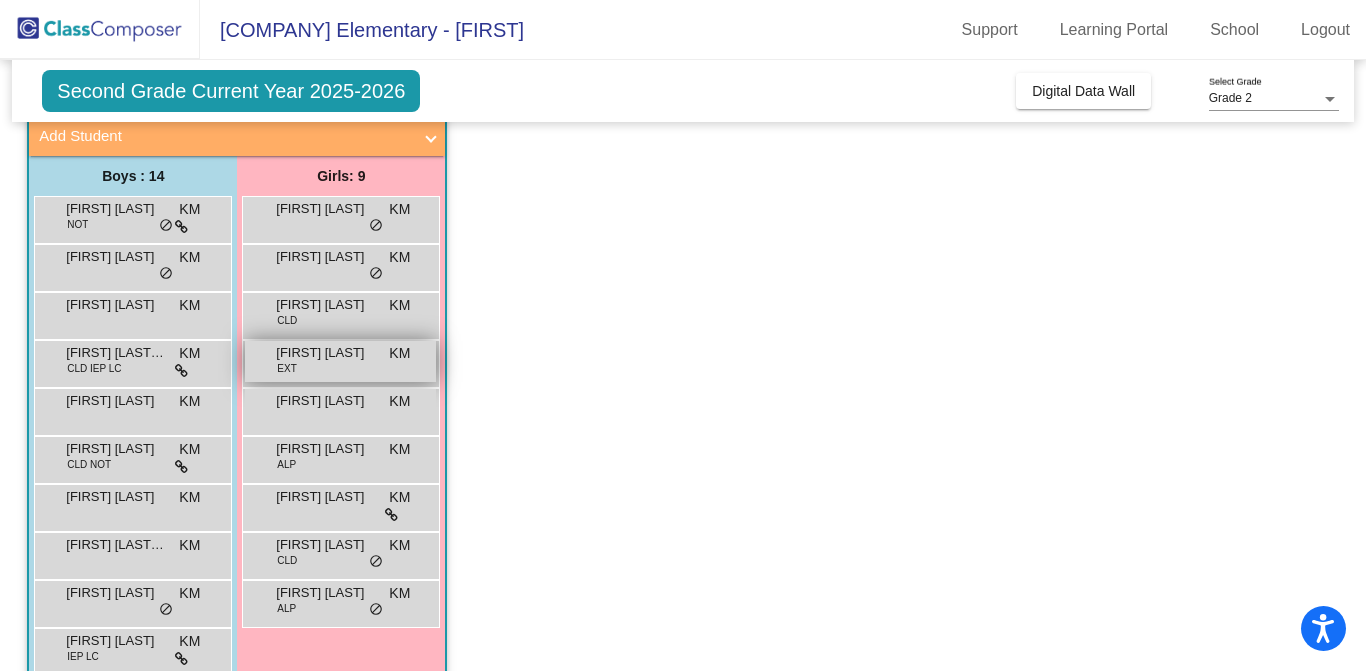 scroll, scrollTop: 130, scrollLeft: 0, axis: vertical 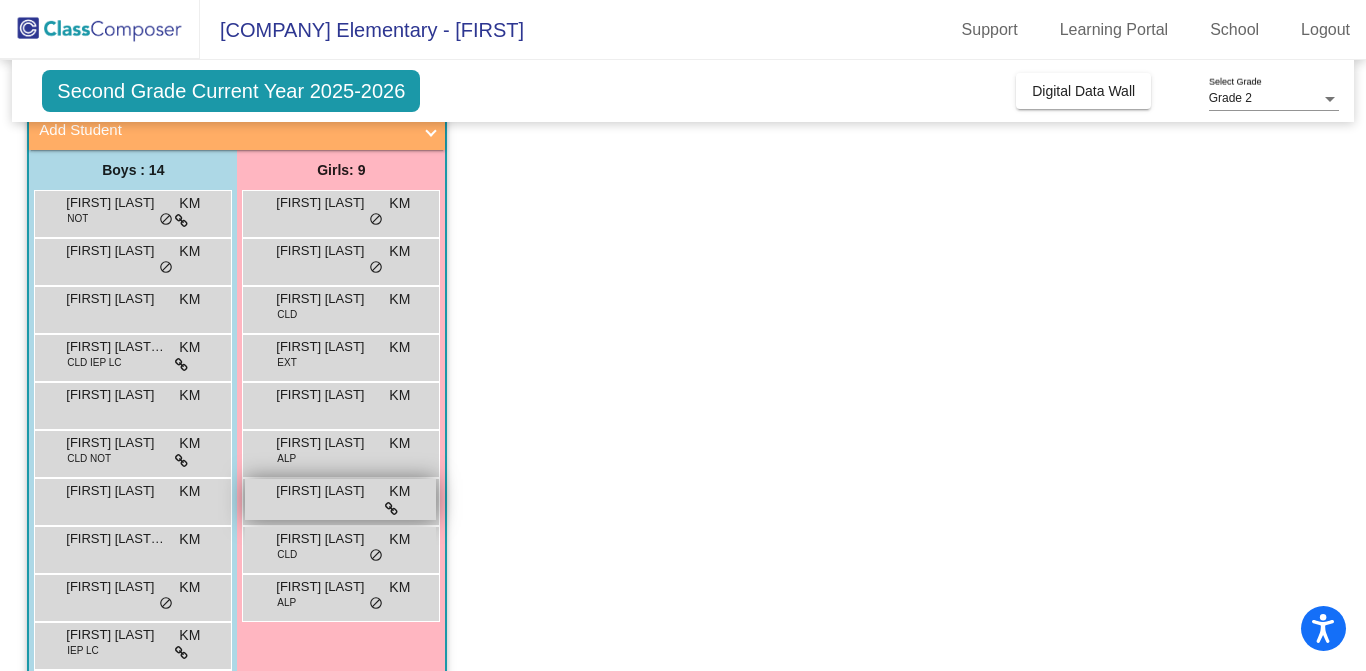 click at bounding box center [391, 509] 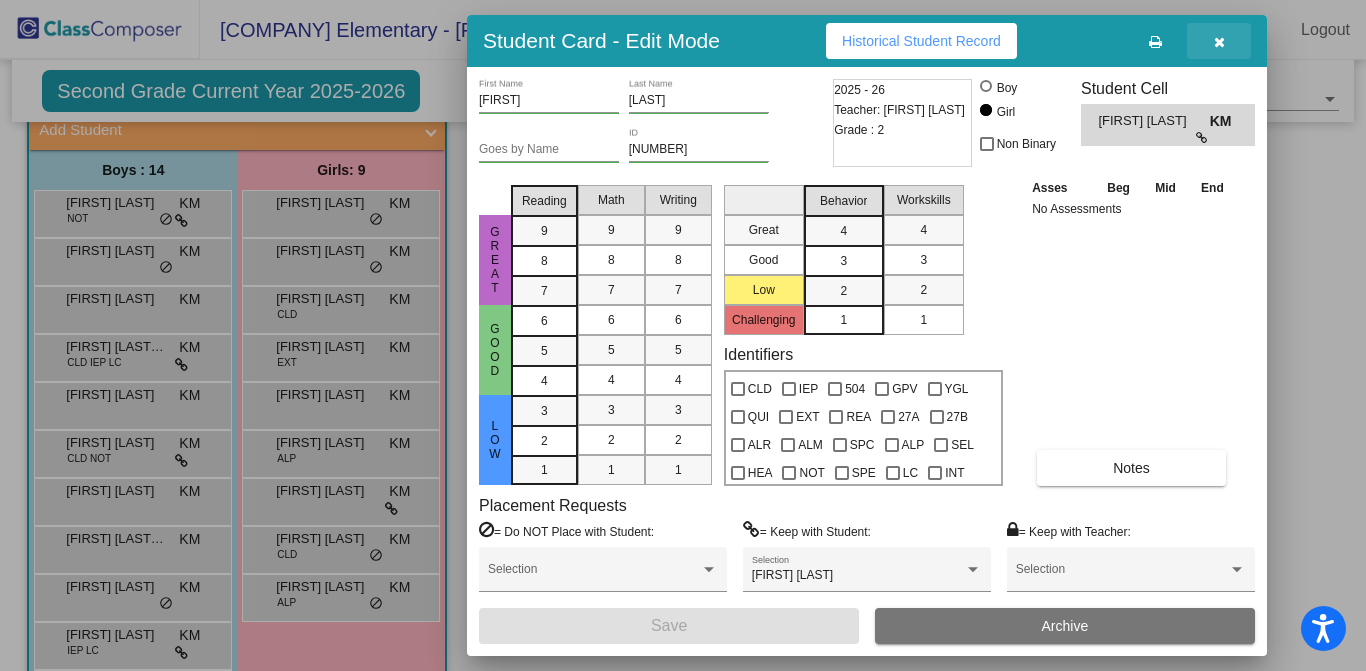 click at bounding box center [1219, 41] 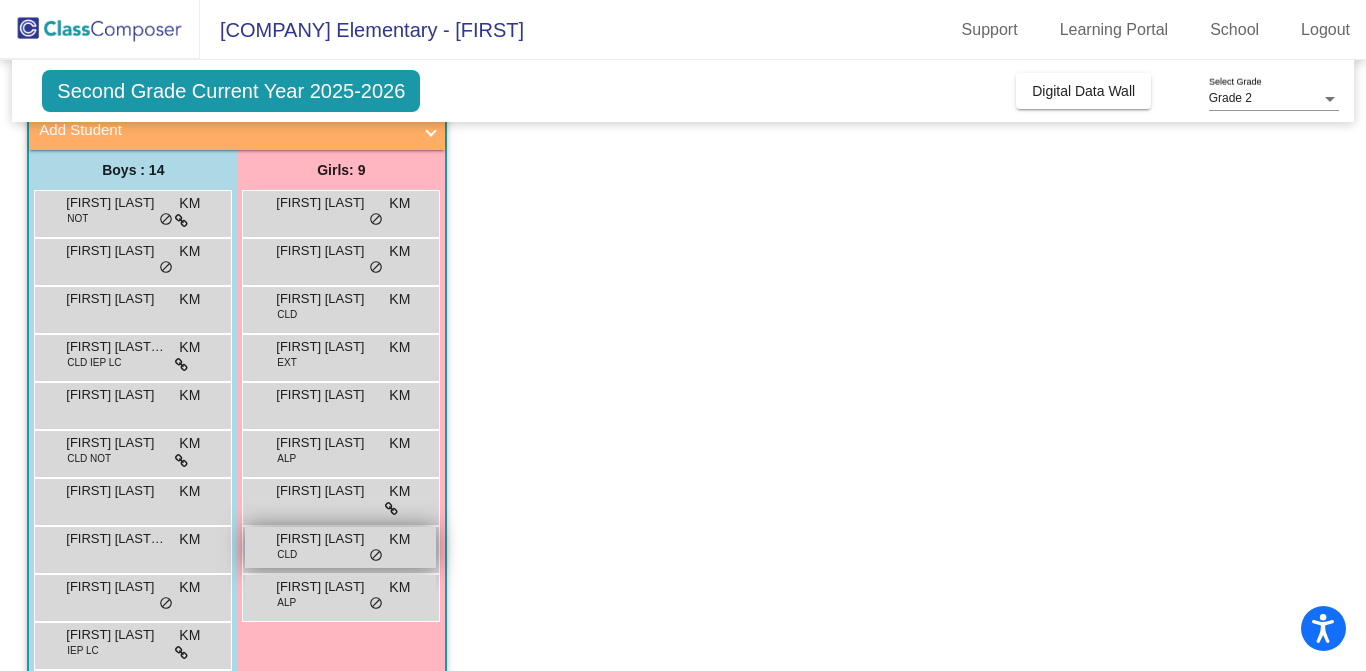 click on "Naiya Toland CLD KM lock do_not_disturb_alt" at bounding box center (340, 547) 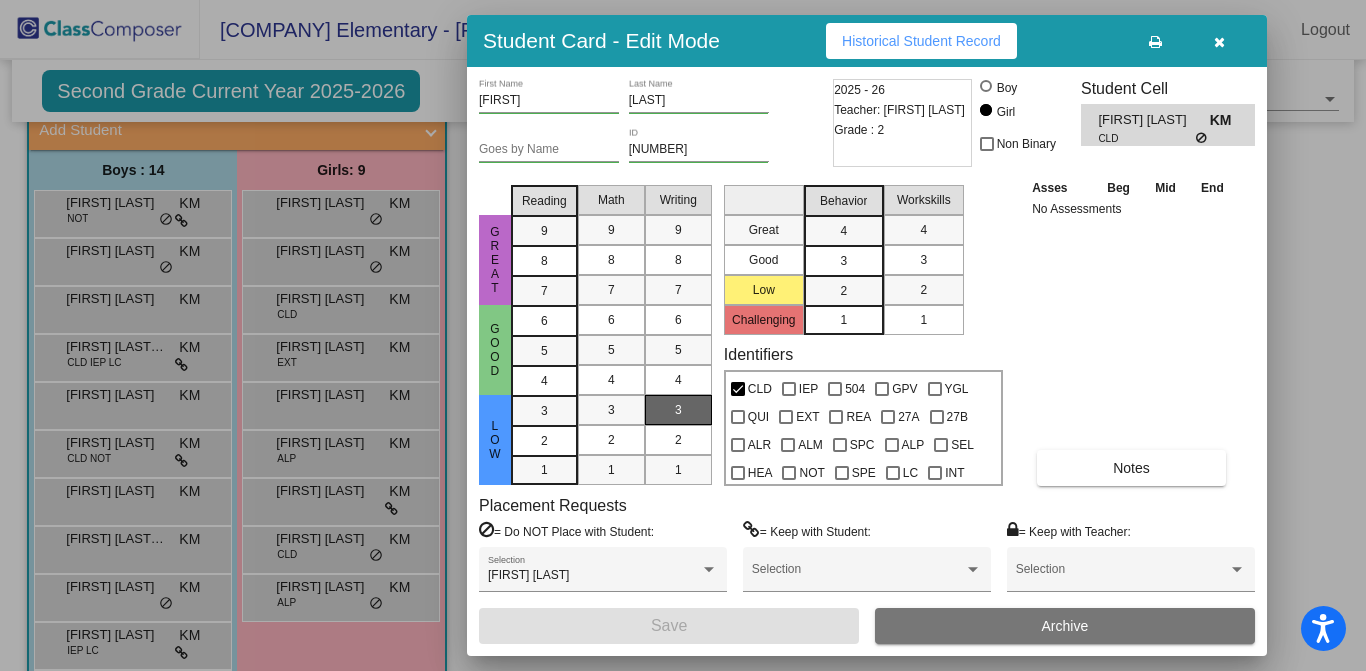 scroll, scrollTop: 0, scrollLeft: 0, axis: both 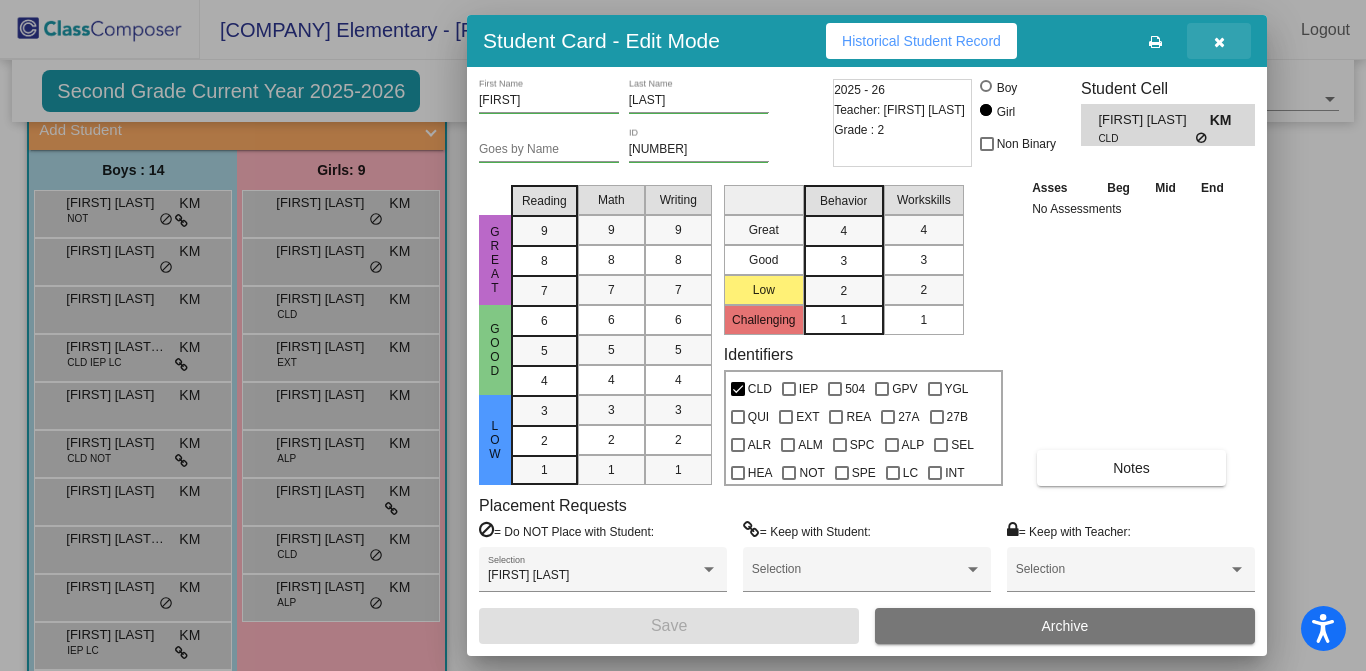 click at bounding box center (1219, 42) 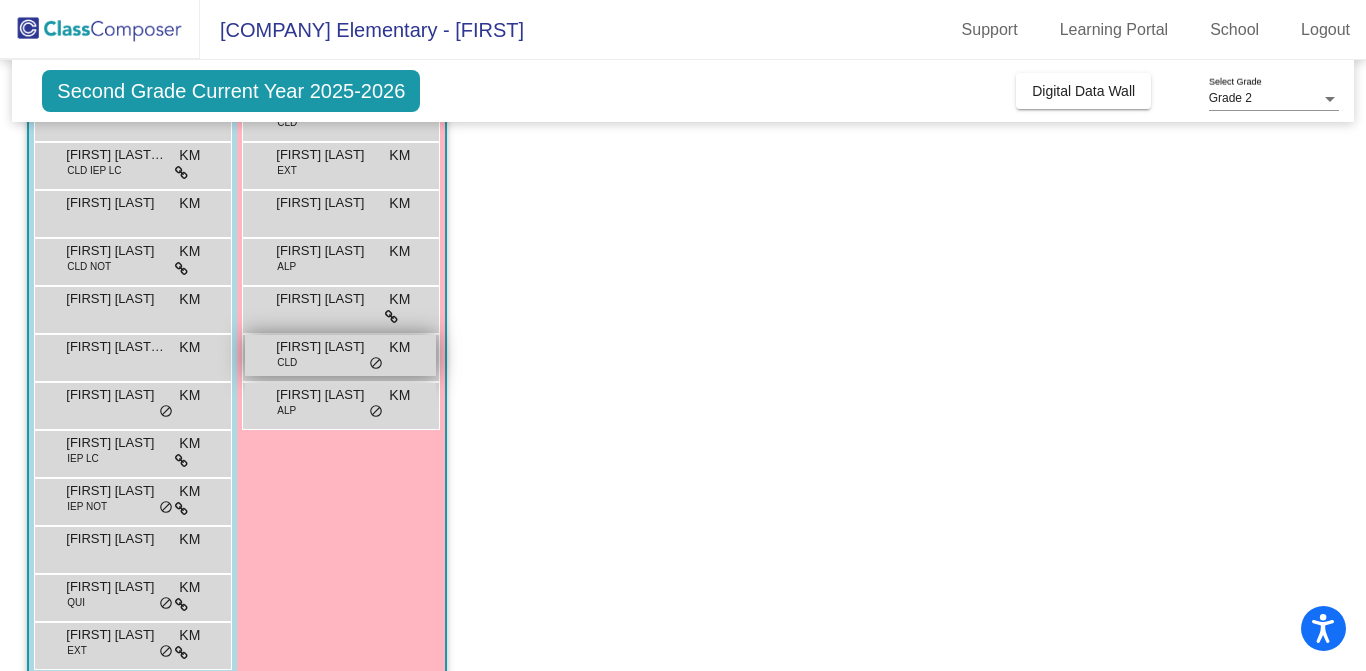 scroll, scrollTop: 353, scrollLeft: 0, axis: vertical 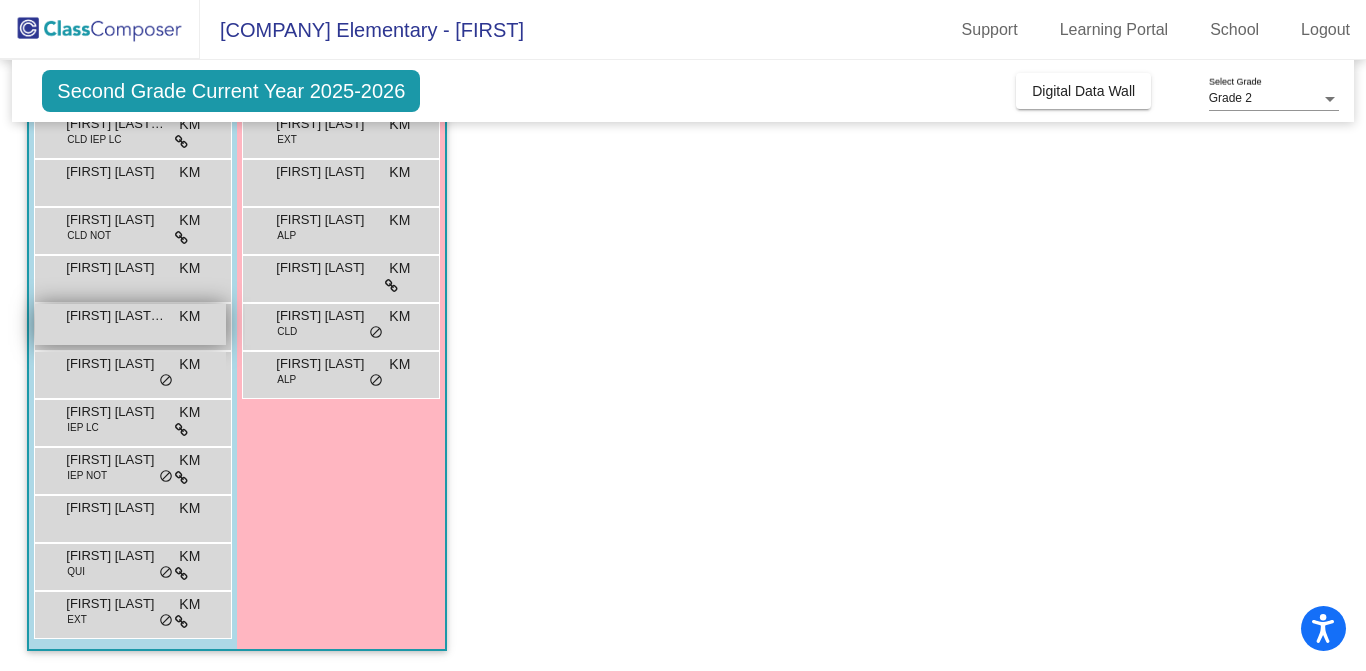 click on "Juanpablo Torres Martinez KM lock do_not_disturb_alt" at bounding box center (130, 324) 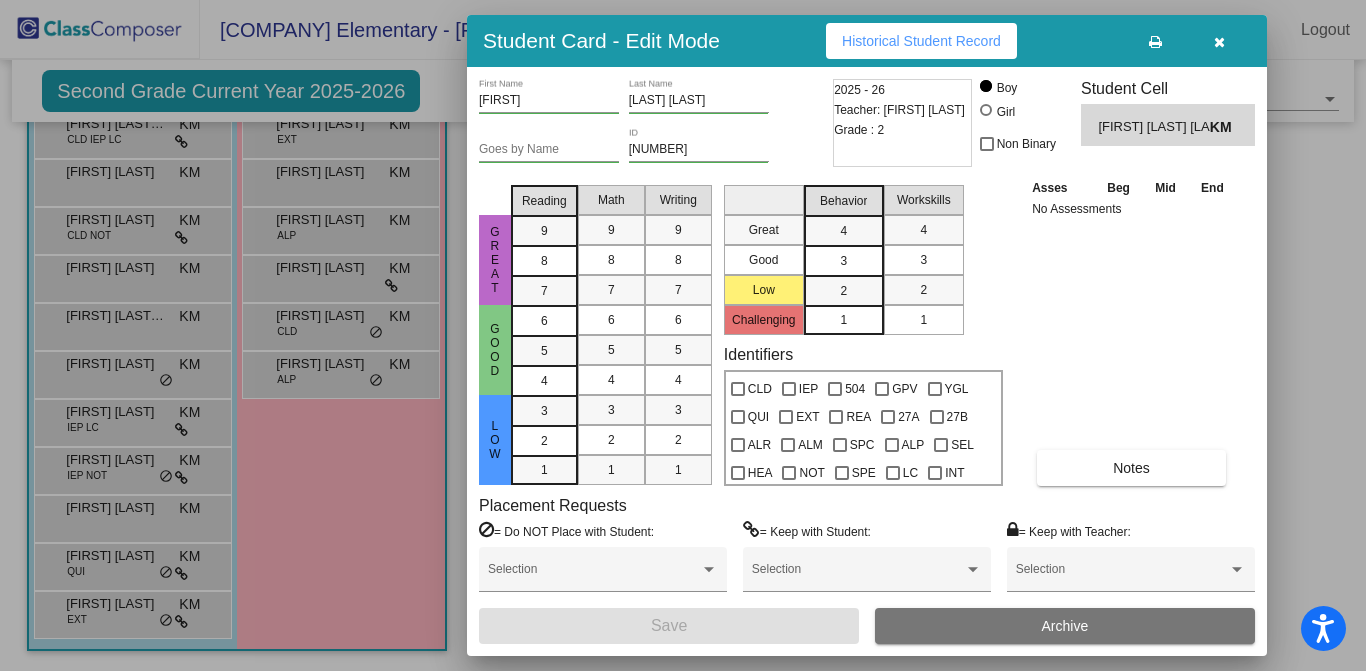 scroll, scrollTop: 0, scrollLeft: 0, axis: both 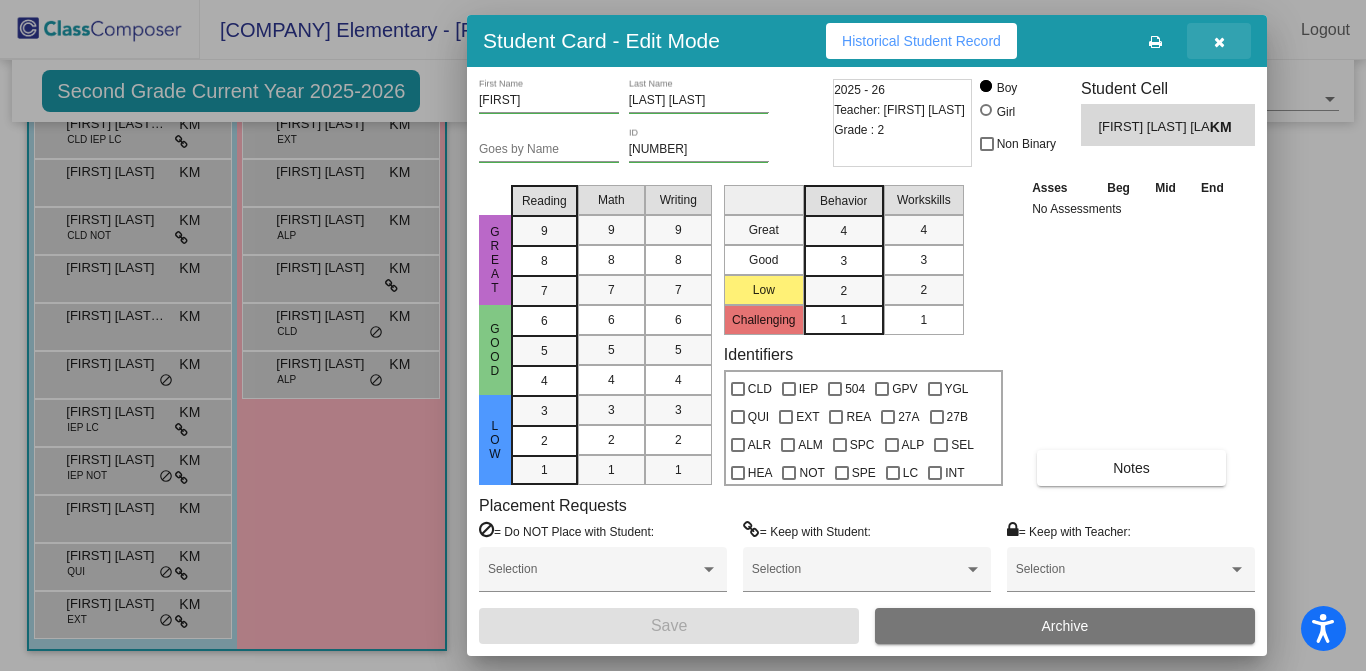 click at bounding box center [1219, 42] 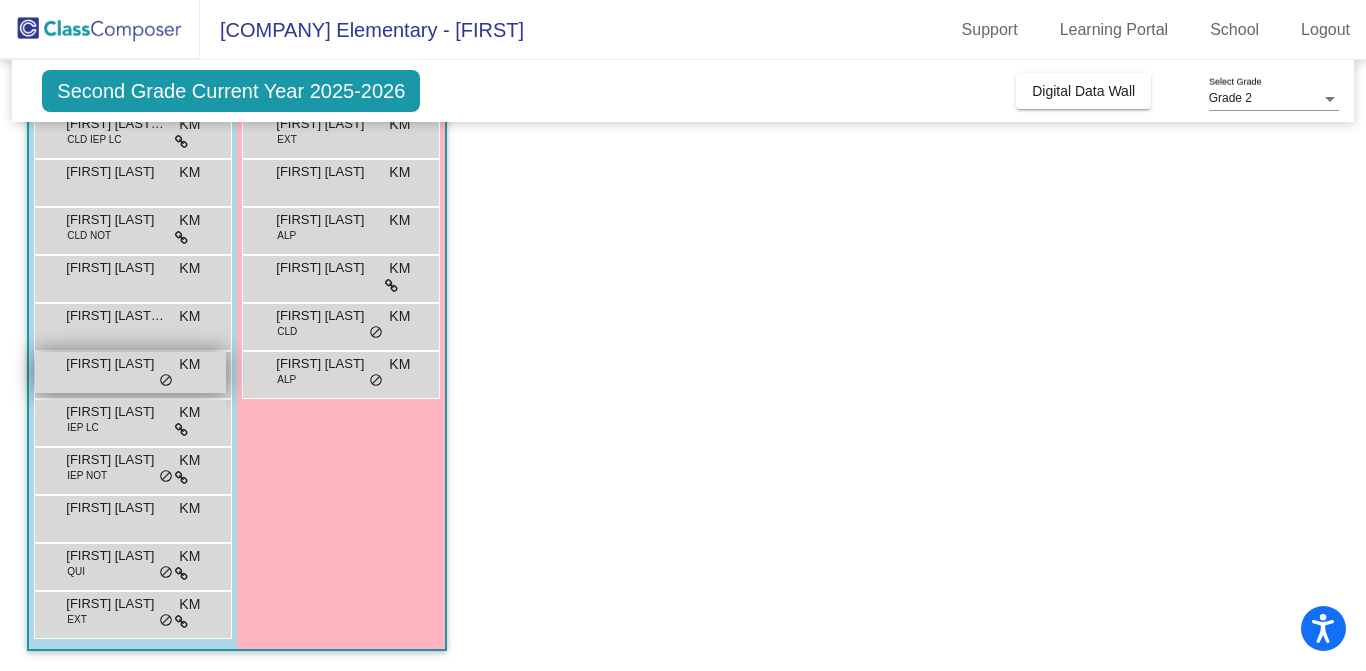 click on "Nolan Griego KM lock do_not_disturb_alt" at bounding box center [130, 372] 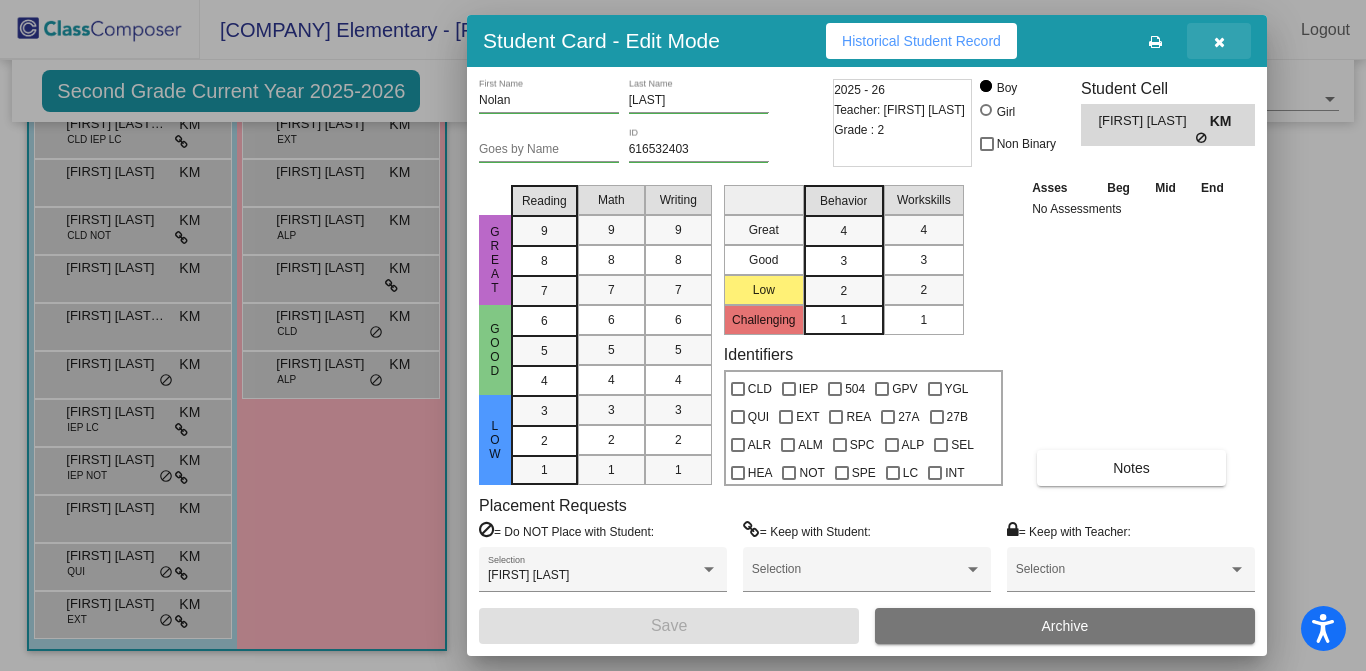 click at bounding box center (1219, 42) 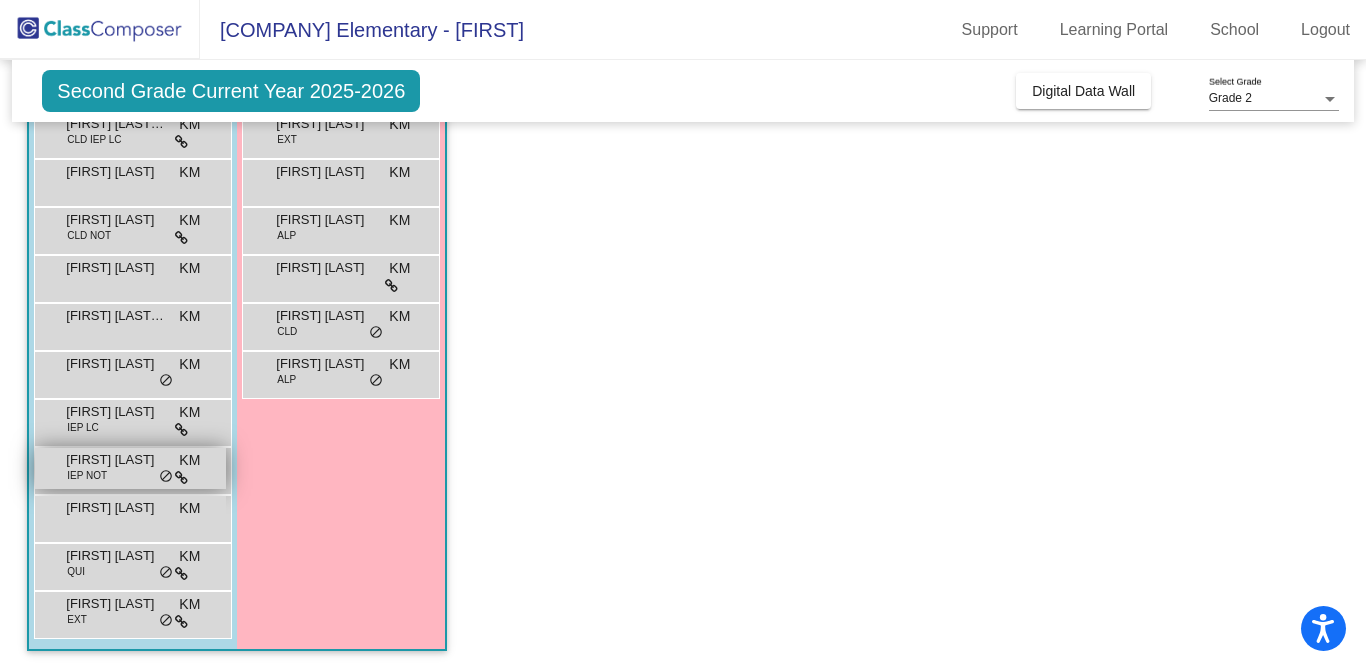 click on "Oliver Junker IEP NOT KM lock do_not_disturb_alt" at bounding box center (130, 468) 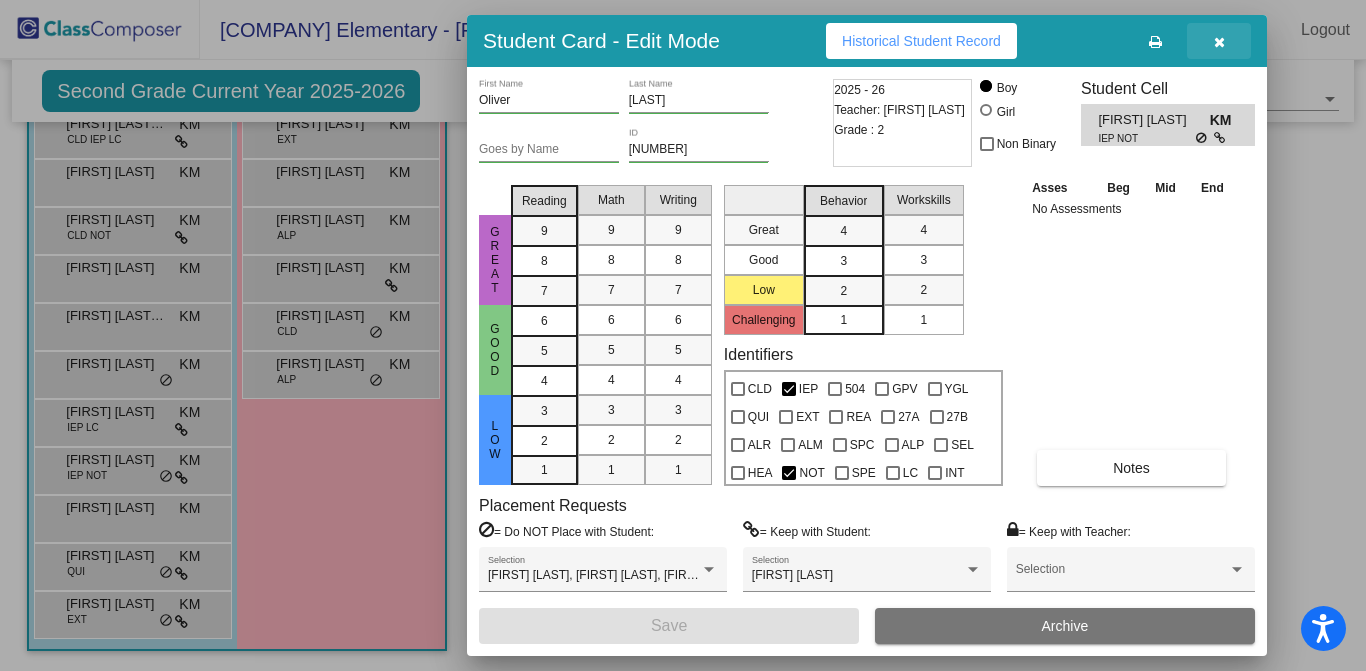 click at bounding box center [1219, 41] 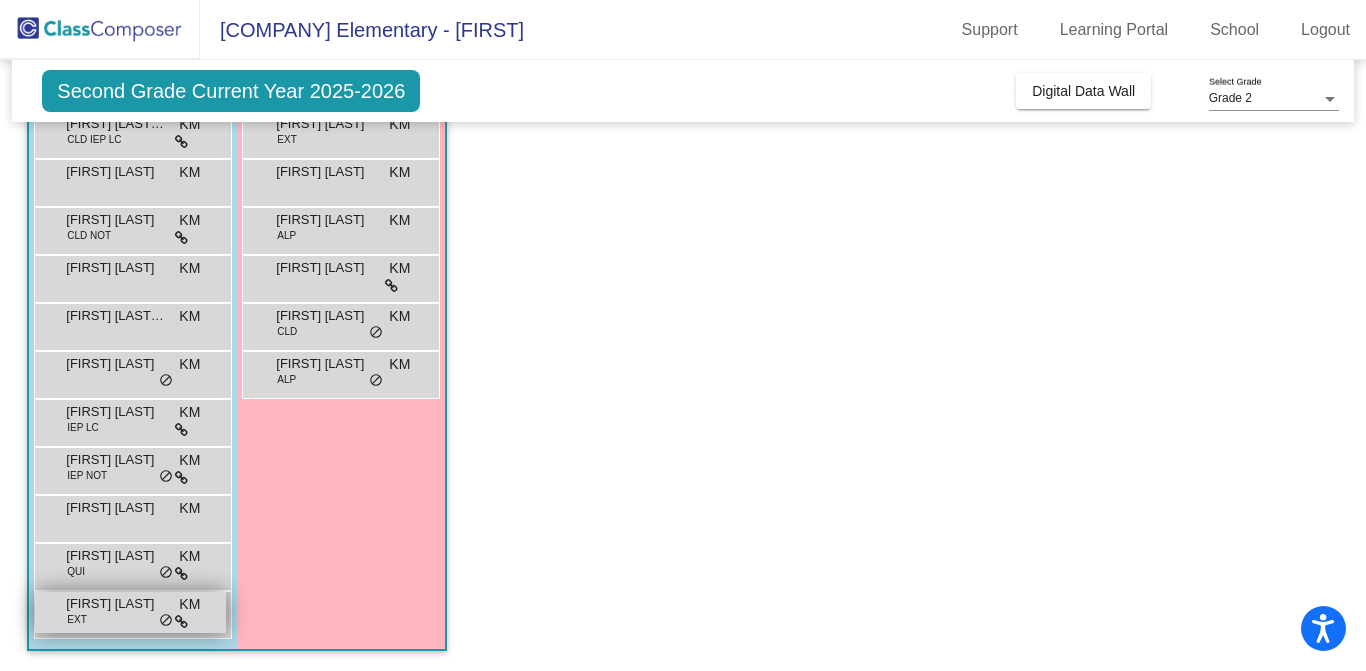click on "Tyson Hunt EXT KM lock do_not_disturb_alt" at bounding box center [130, 612] 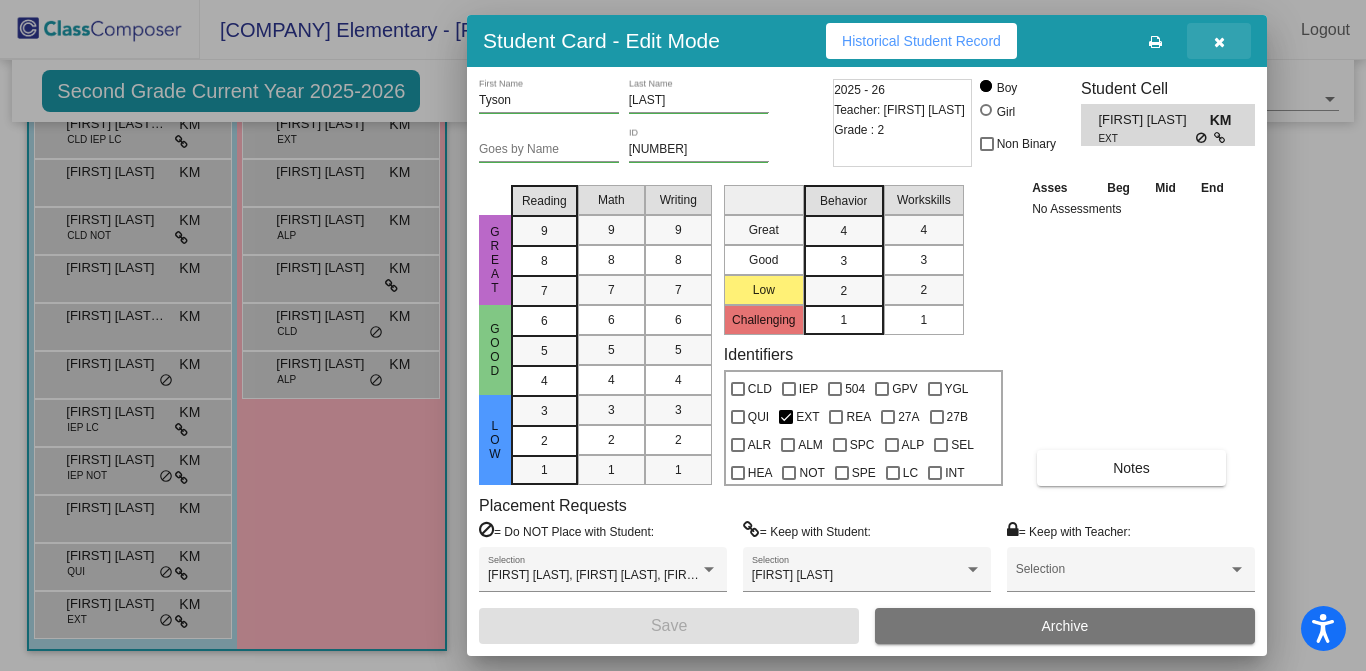 click at bounding box center [1219, 42] 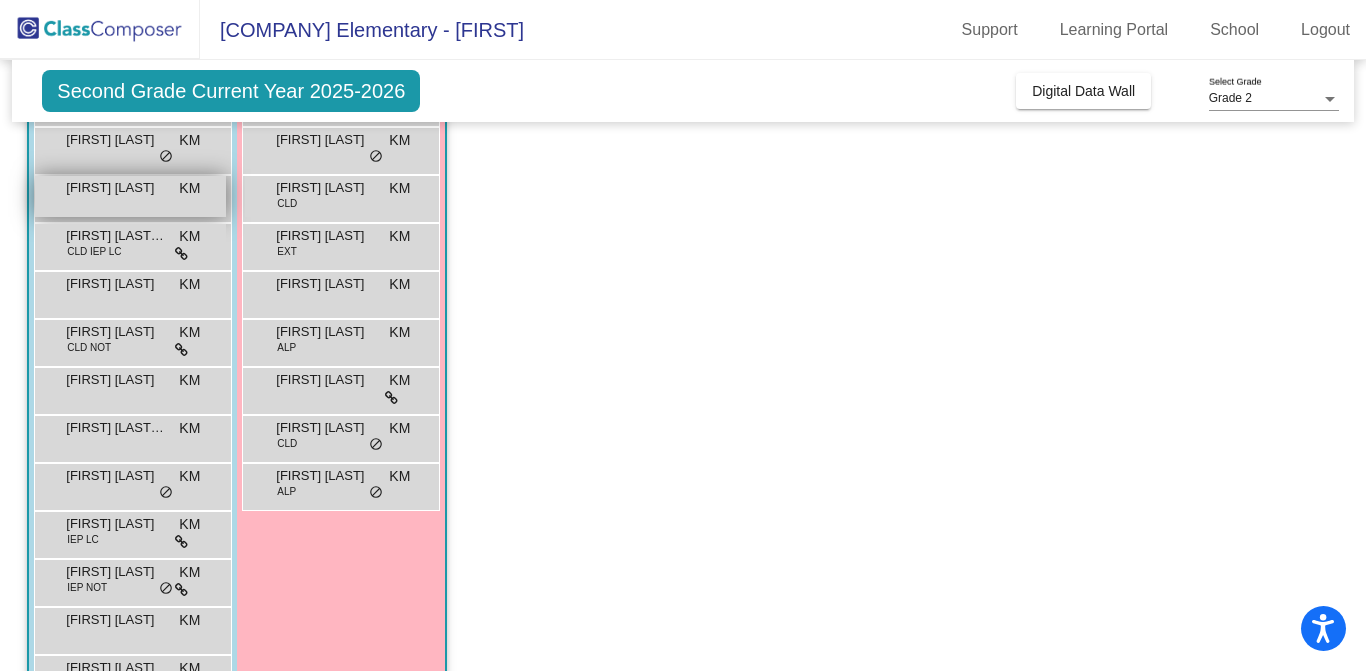 scroll, scrollTop: 235, scrollLeft: 0, axis: vertical 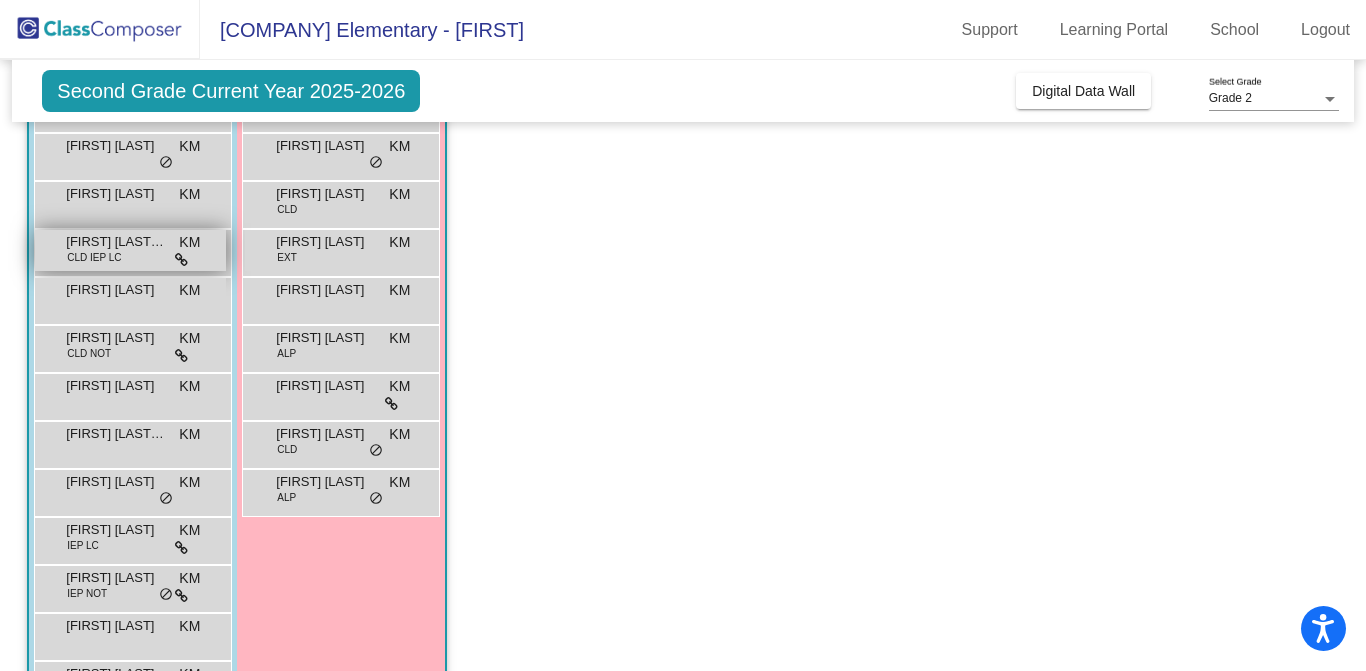 click on "Emmanuel Cedillo-Magana CLD IEP LC KM lock do_not_disturb_alt" at bounding box center (130, 250) 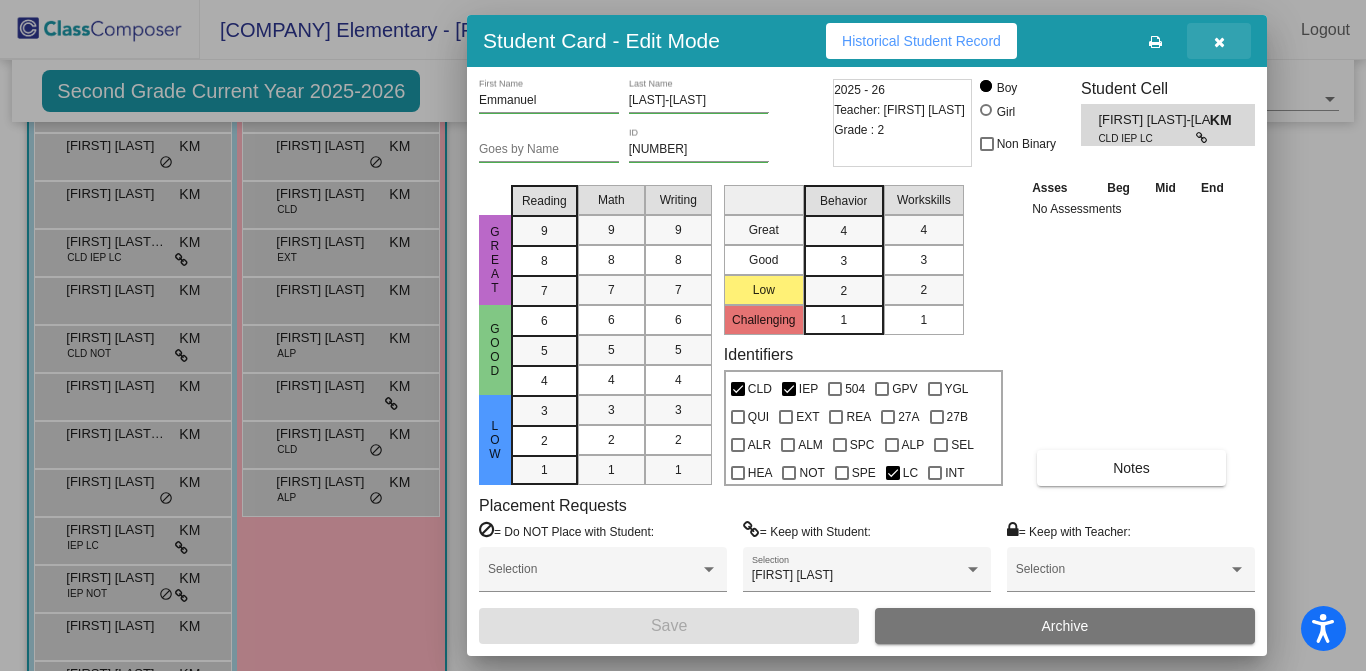 click at bounding box center (1219, 42) 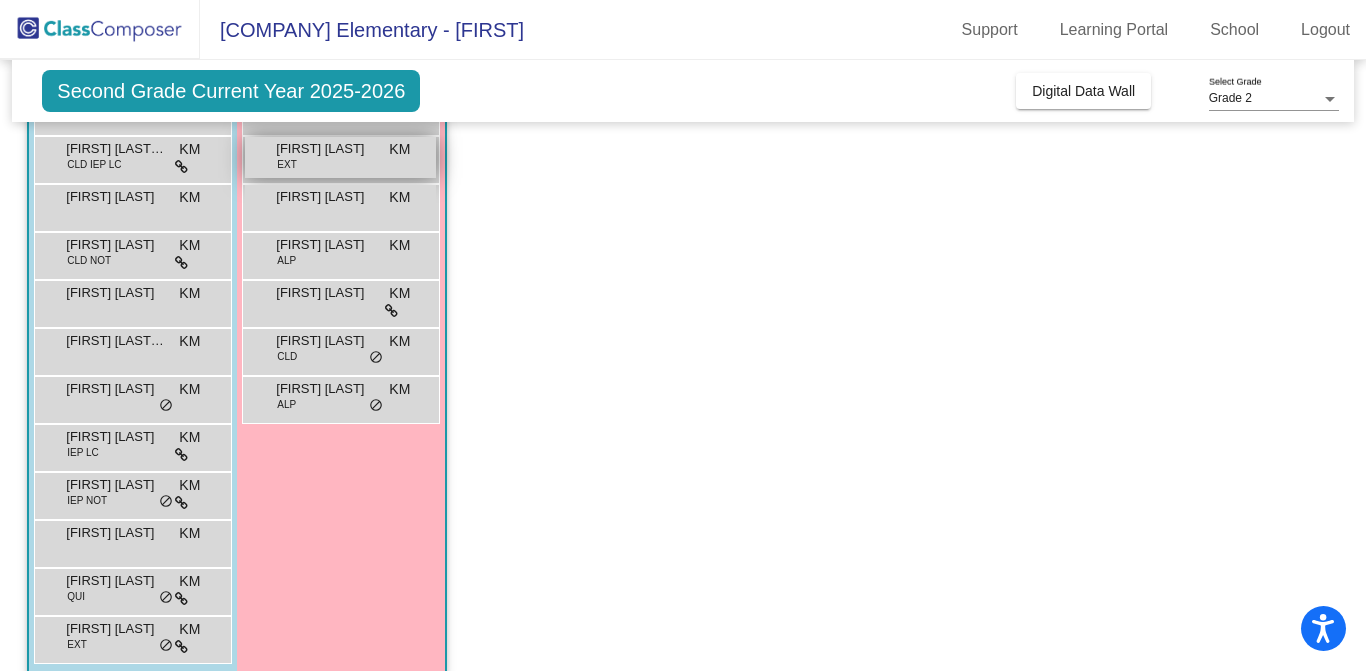 scroll, scrollTop: 325, scrollLeft: 0, axis: vertical 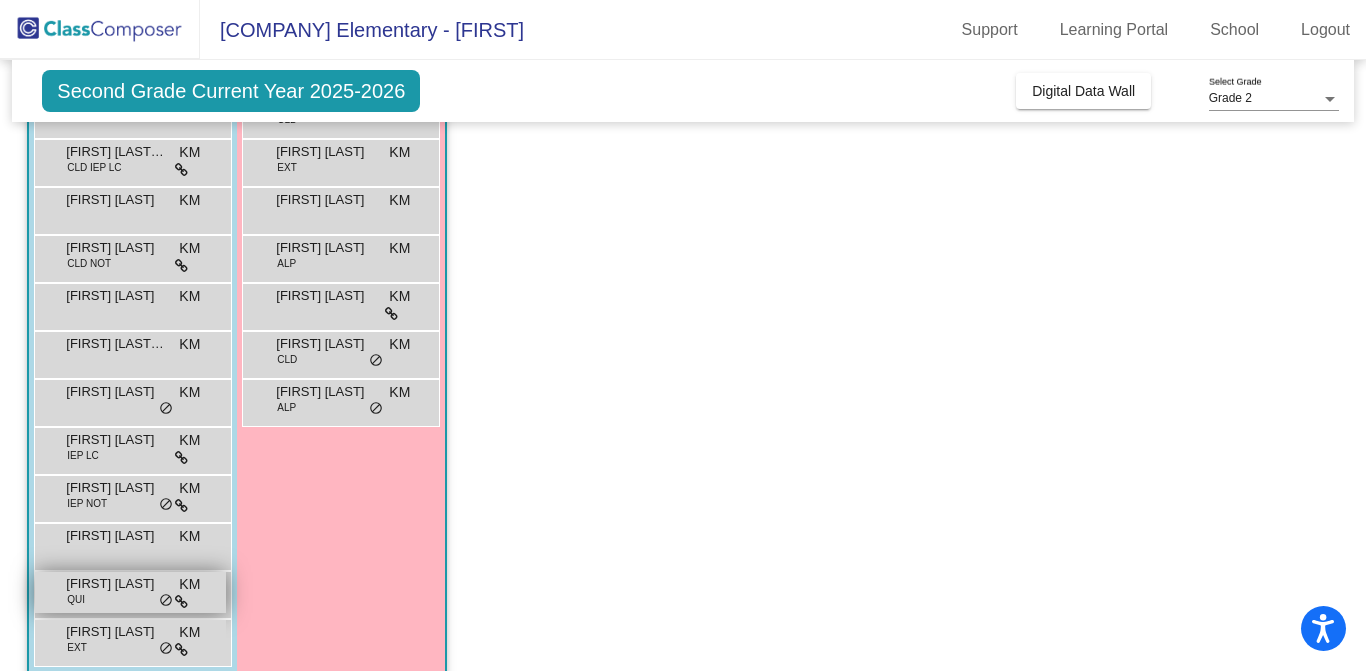 click on "Tyler Hunt" at bounding box center (116, 584) 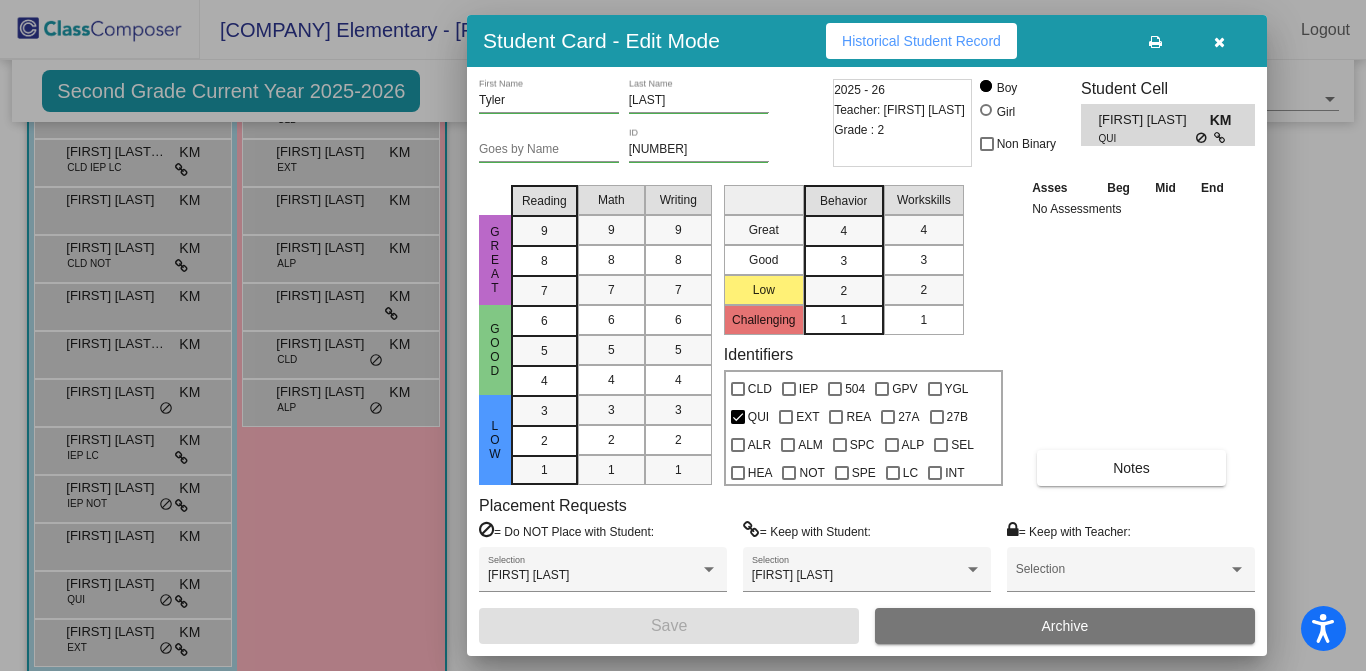 click at bounding box center (1219, 42) 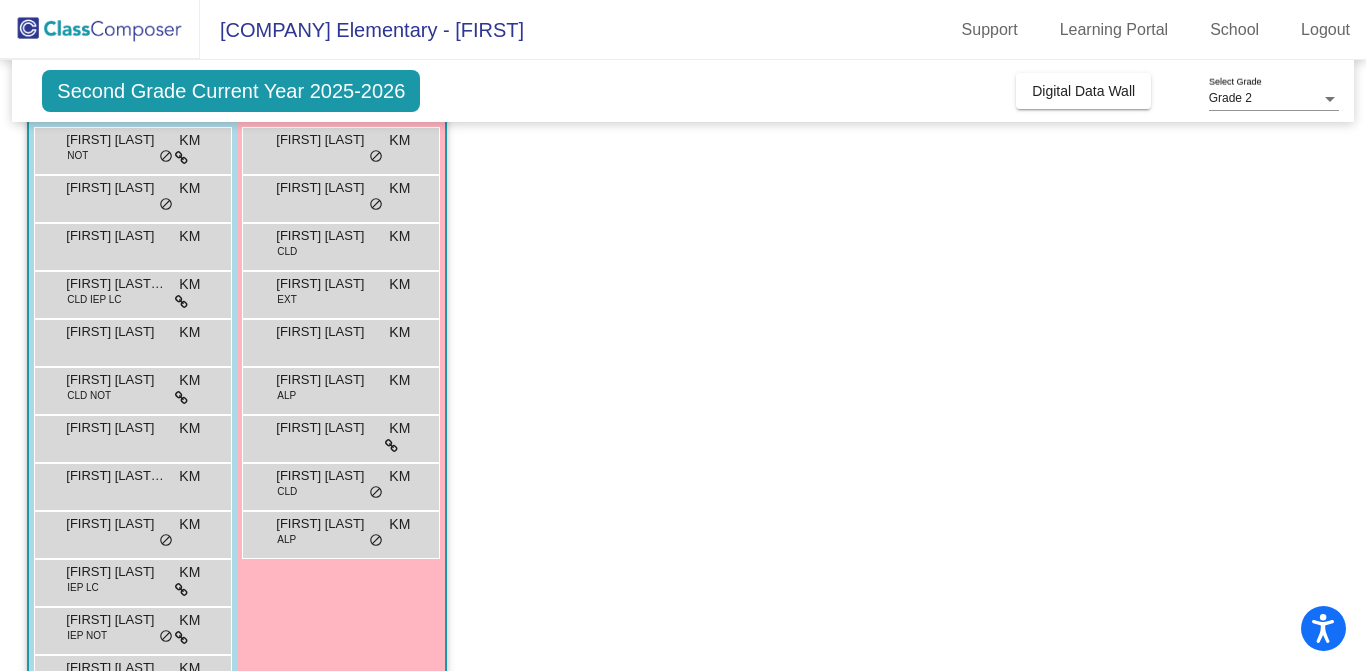 scroll, scrollTop: 85, scrollLeft: 0, axis: vertical 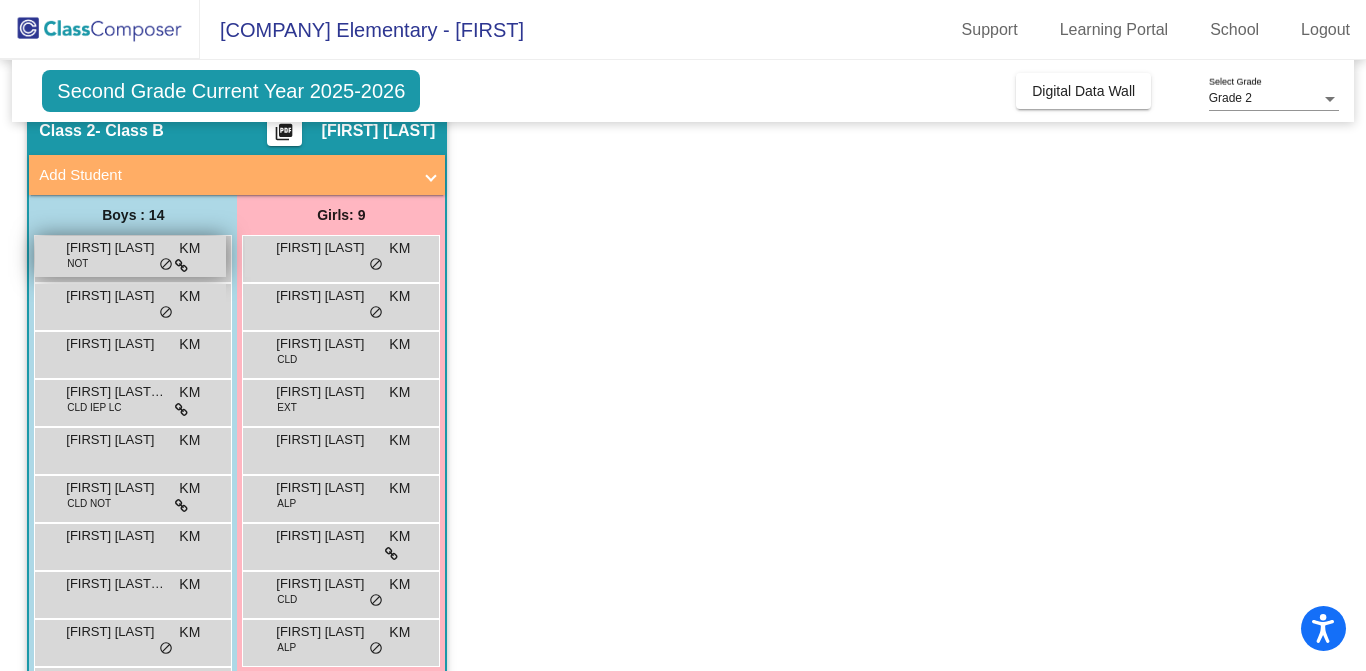 click on "Bryce Doehler NOT KM lock do_not_disturb_alt" at bounding box center (130, 256) 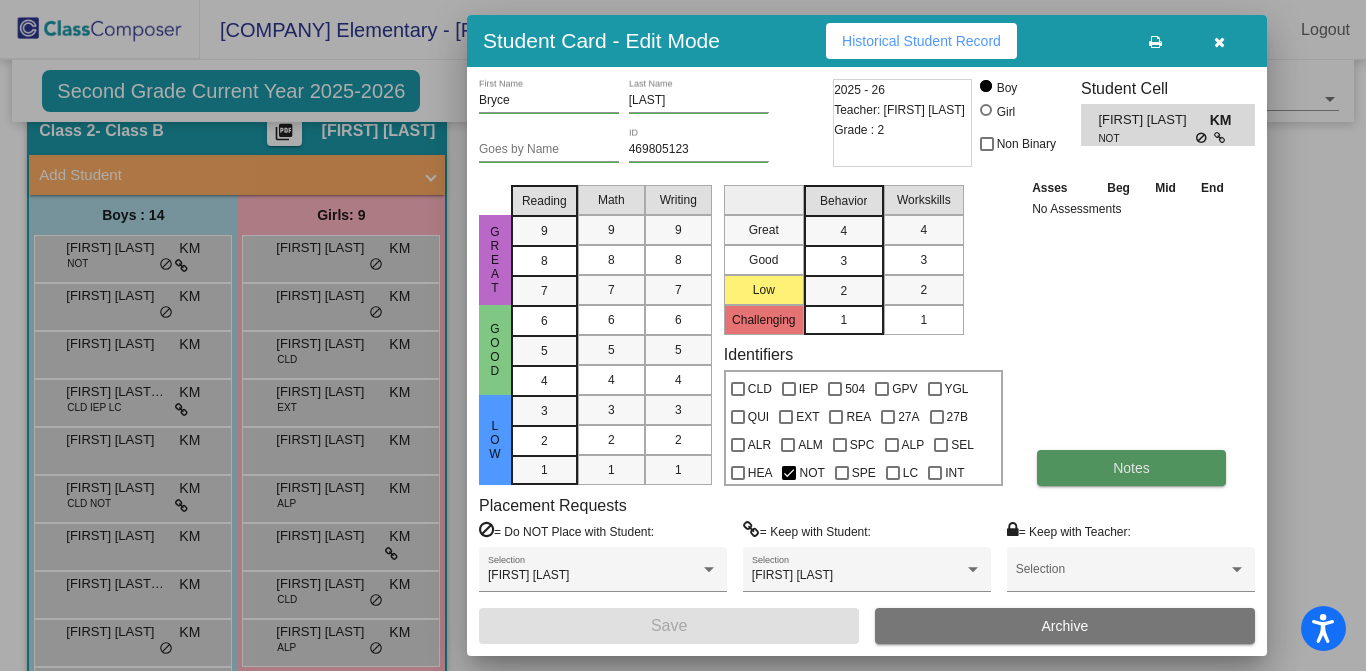 click on "Notes" at bounding box center [1131, 468] 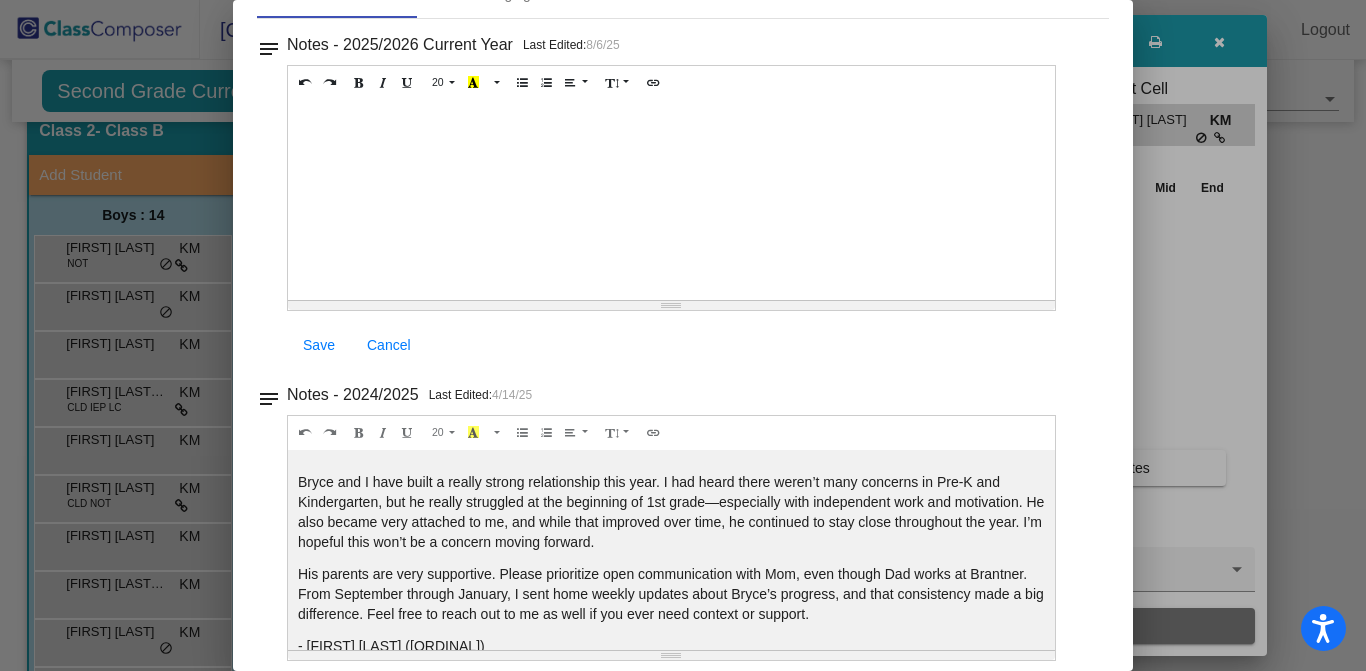 scroll, scrollTop: 133, scrollLeft: 0, axis: vertical 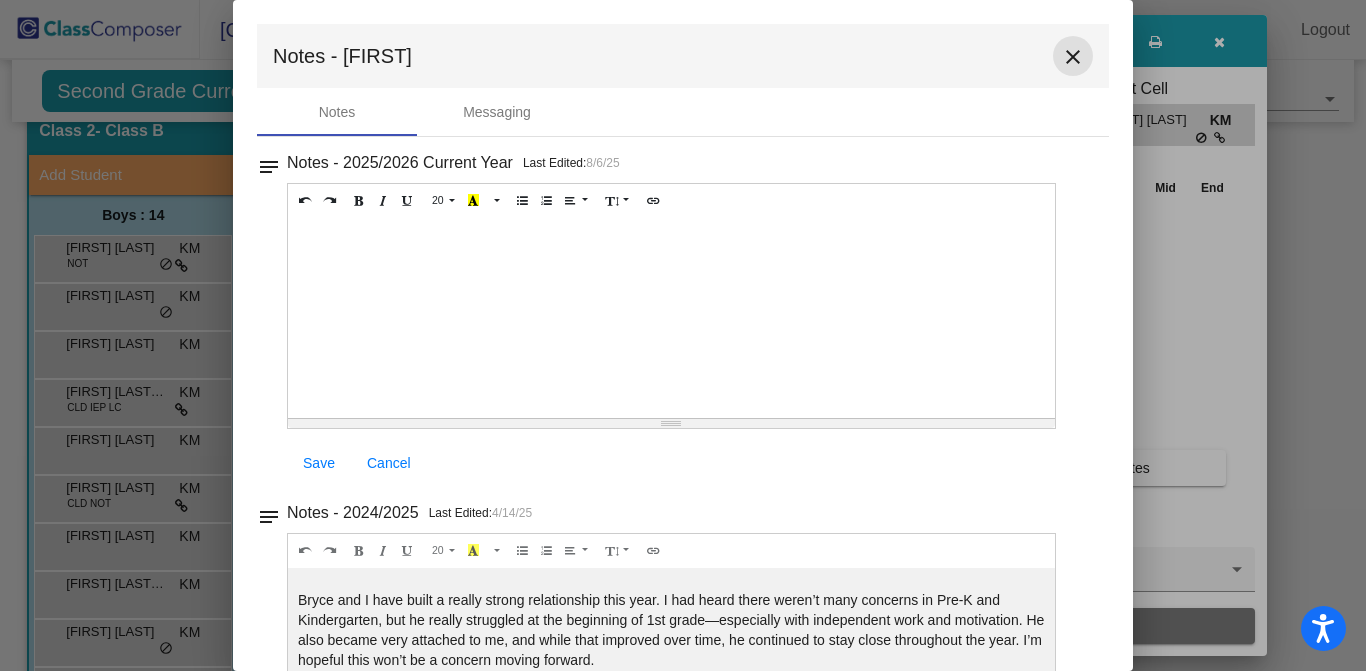 click on "close" at bounding box center (1073, 57) 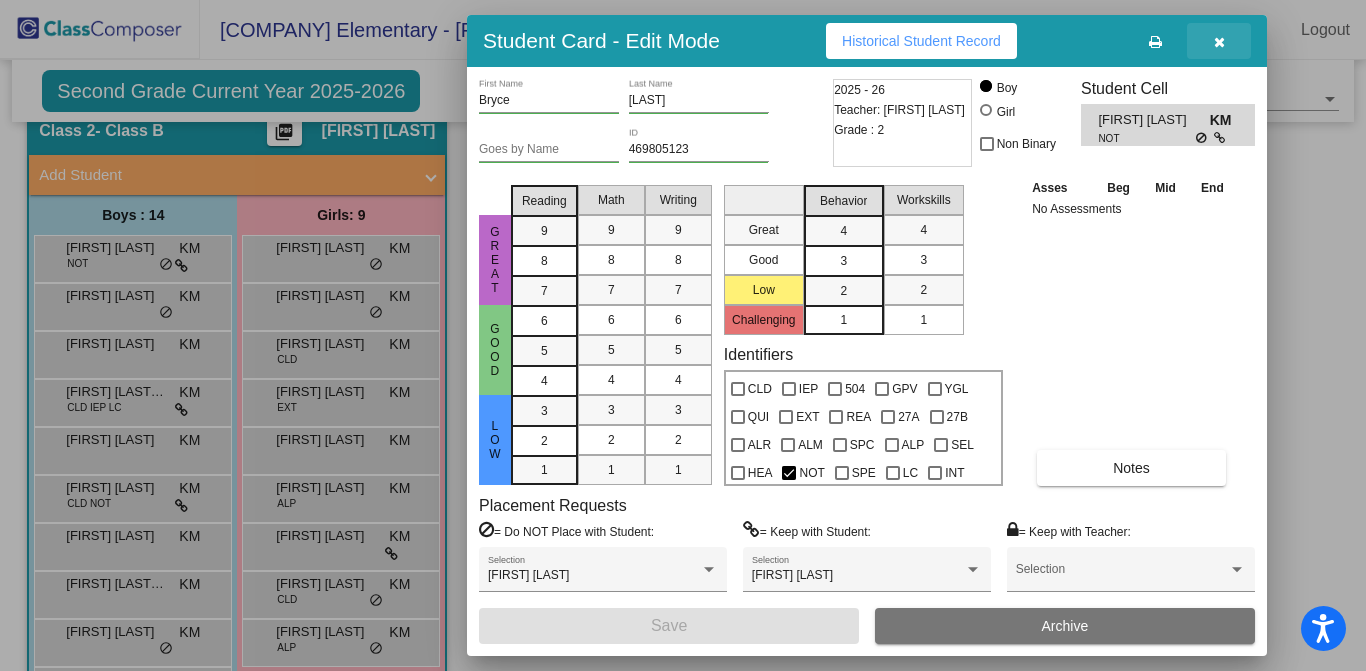 click at bounding box center [1219, 42] 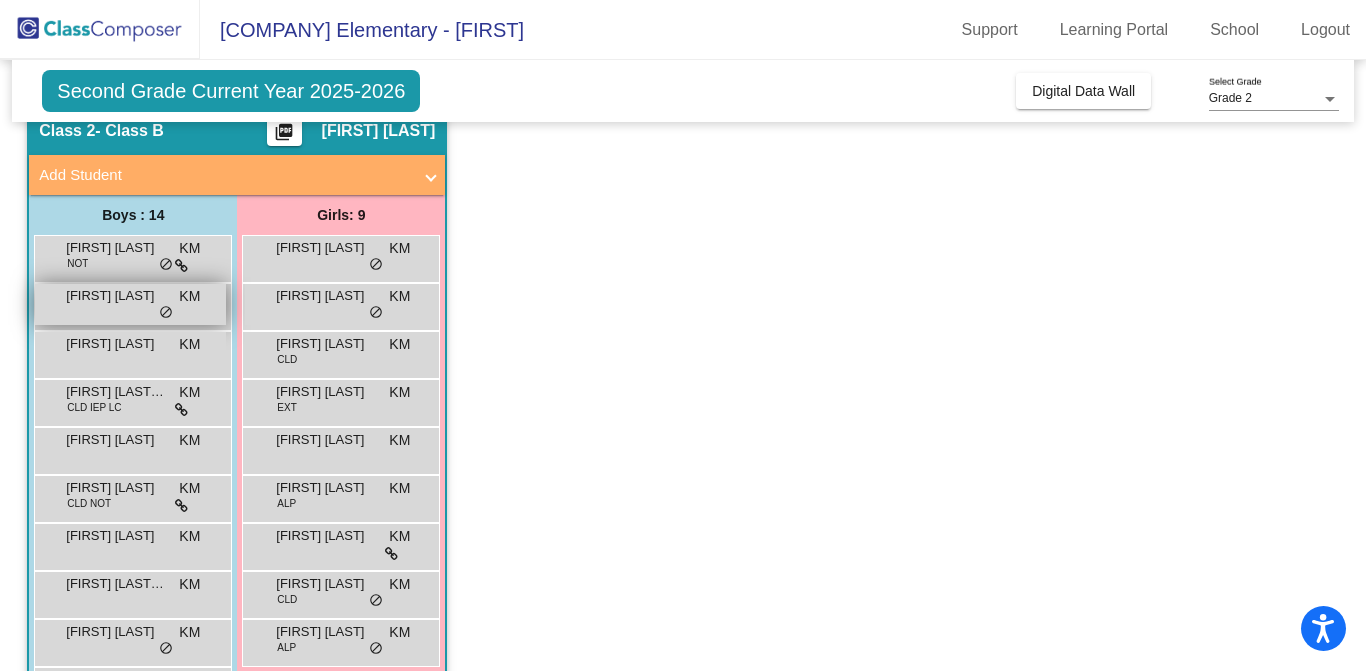 click on "Brysen Miller KM lock do_not_disturb_alt" at bounding box center [130, 304] 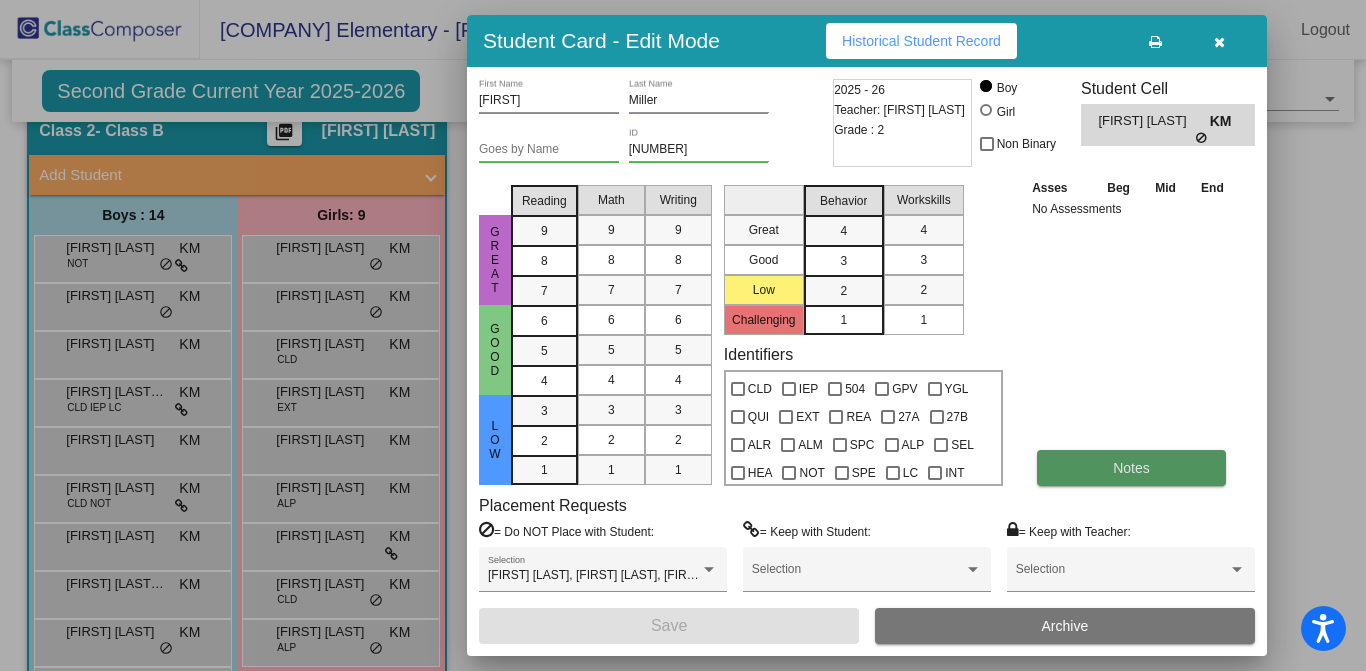 click on "Notes" at bounding box center (1131, 468) 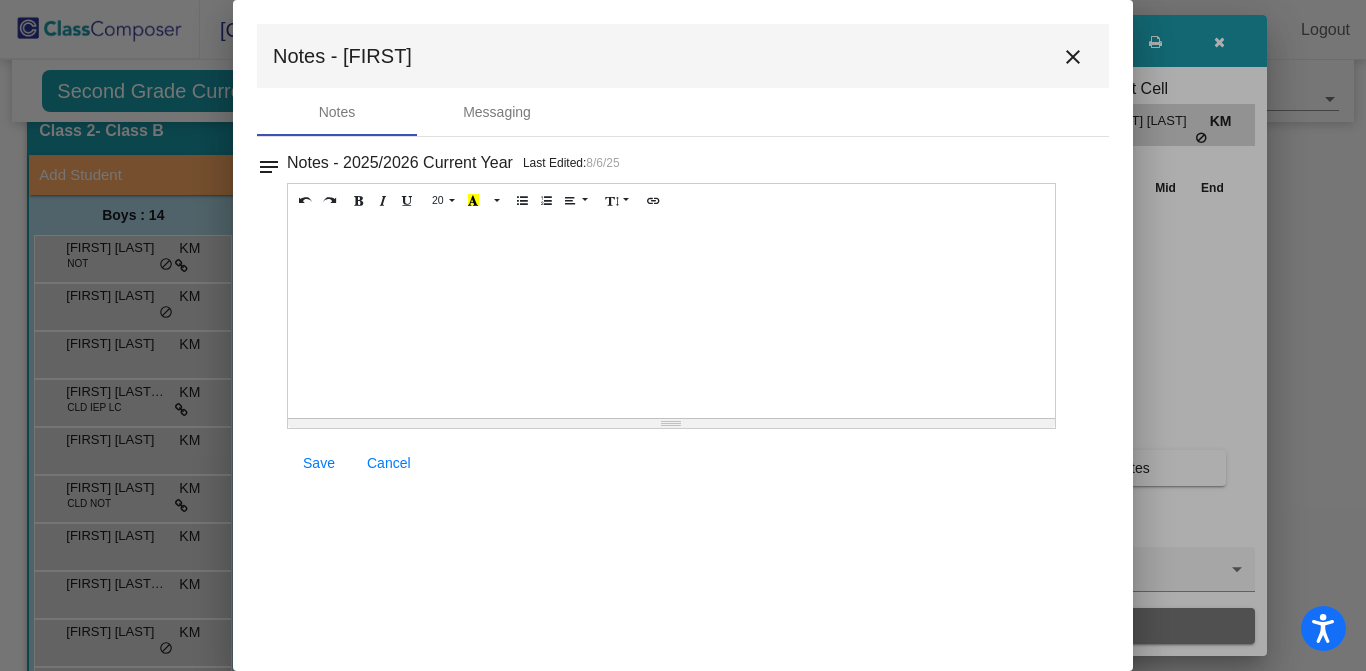 click on "close" at bounding box center [1073, 57] 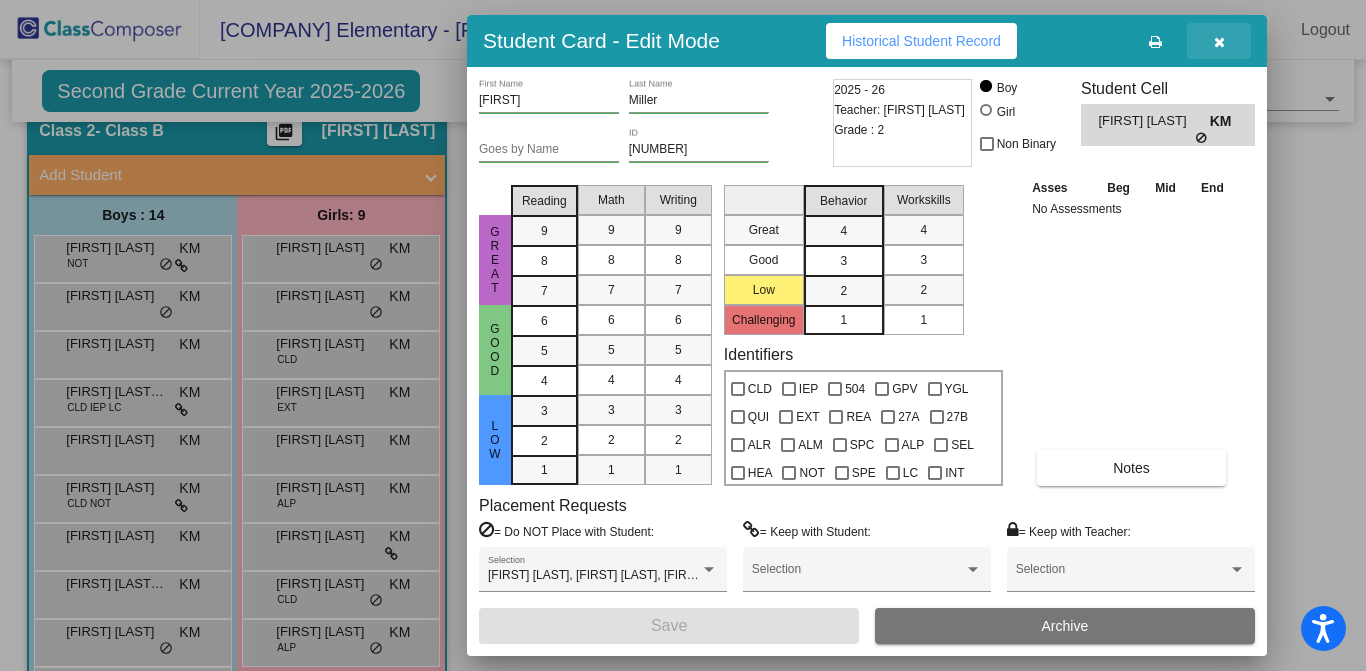 click at bounding box center (1219, 41) 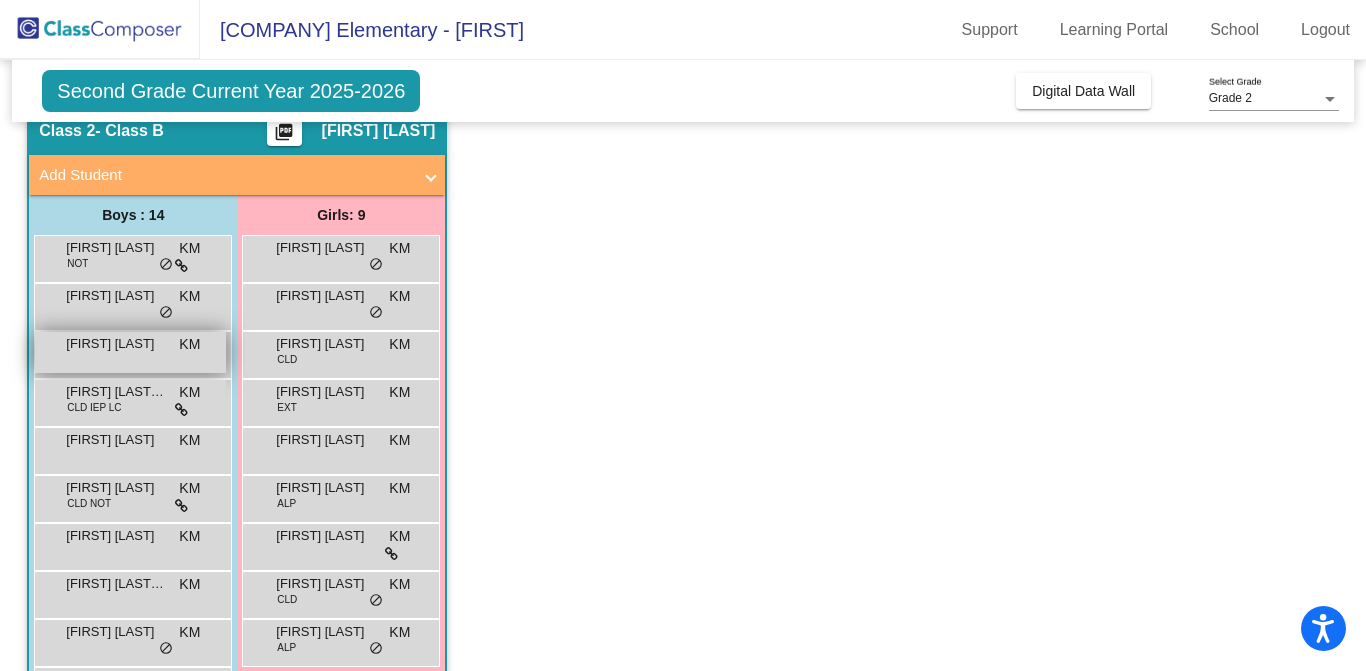 click on "Caleb Lewis KM lock do_not_disturb_alt" at bounding box center (130, 352) 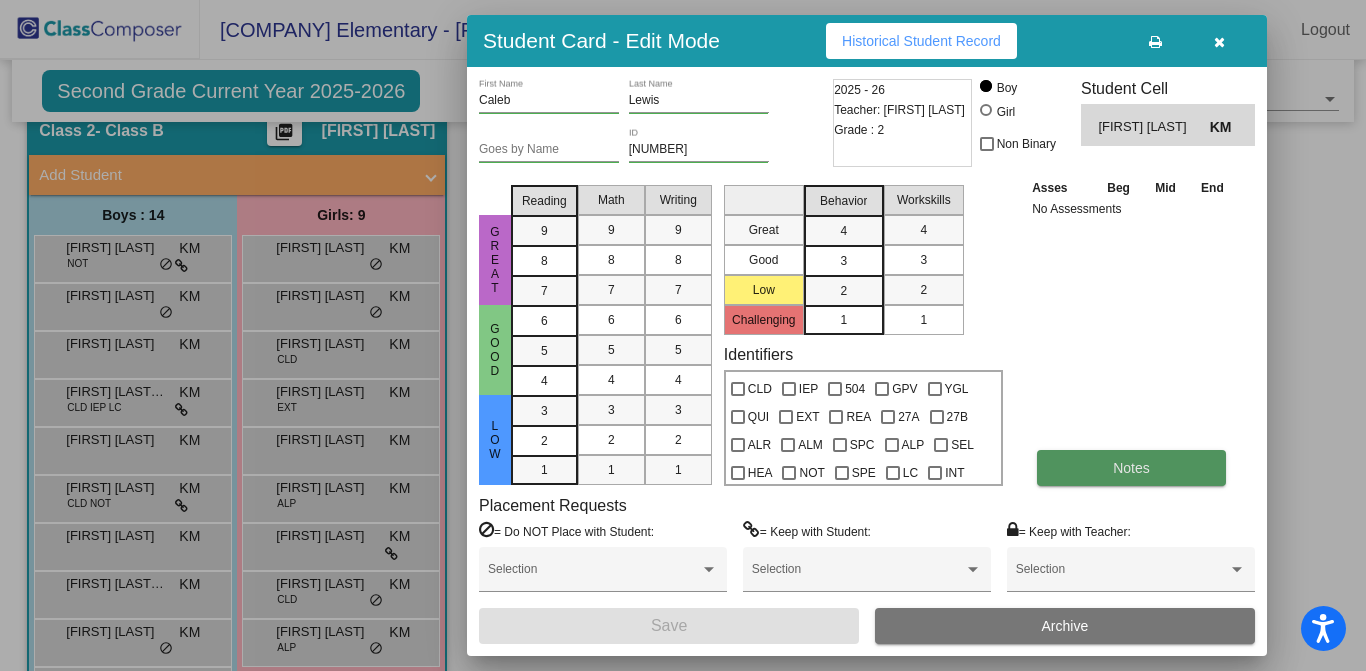 click on "Notes" at bounding box center [1131, 468] 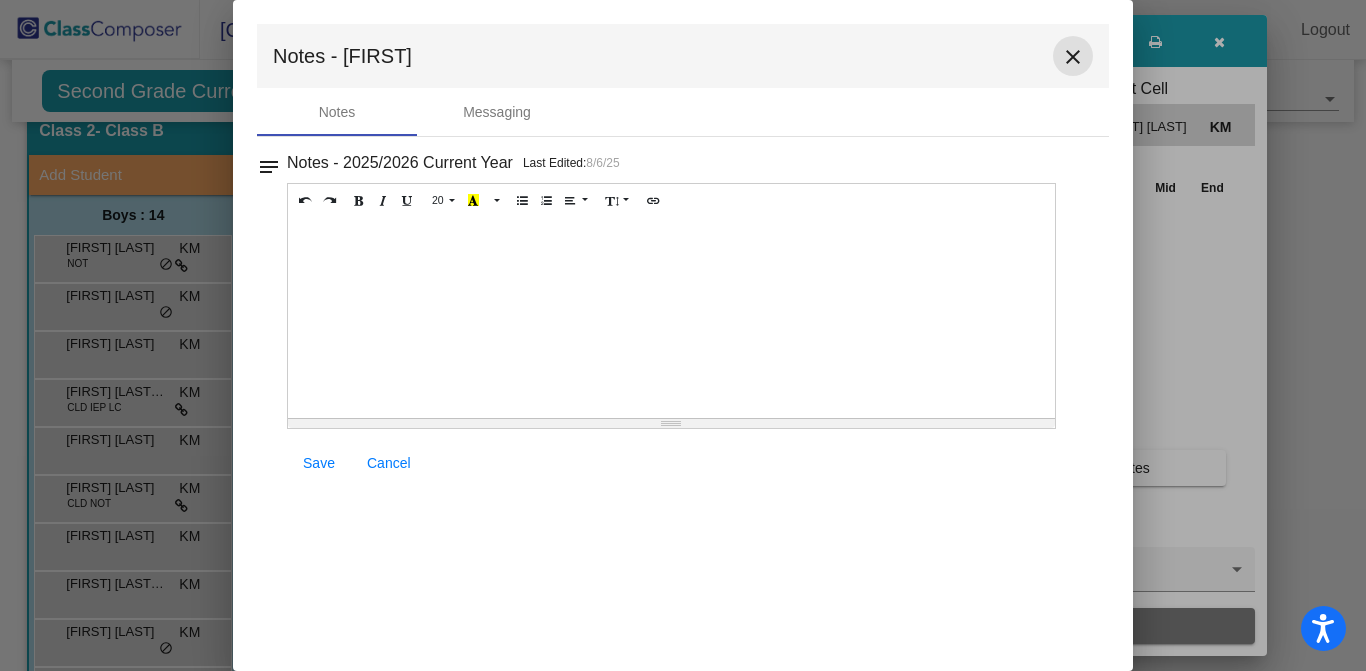 click on "close" at bounding box center (1073, 57) 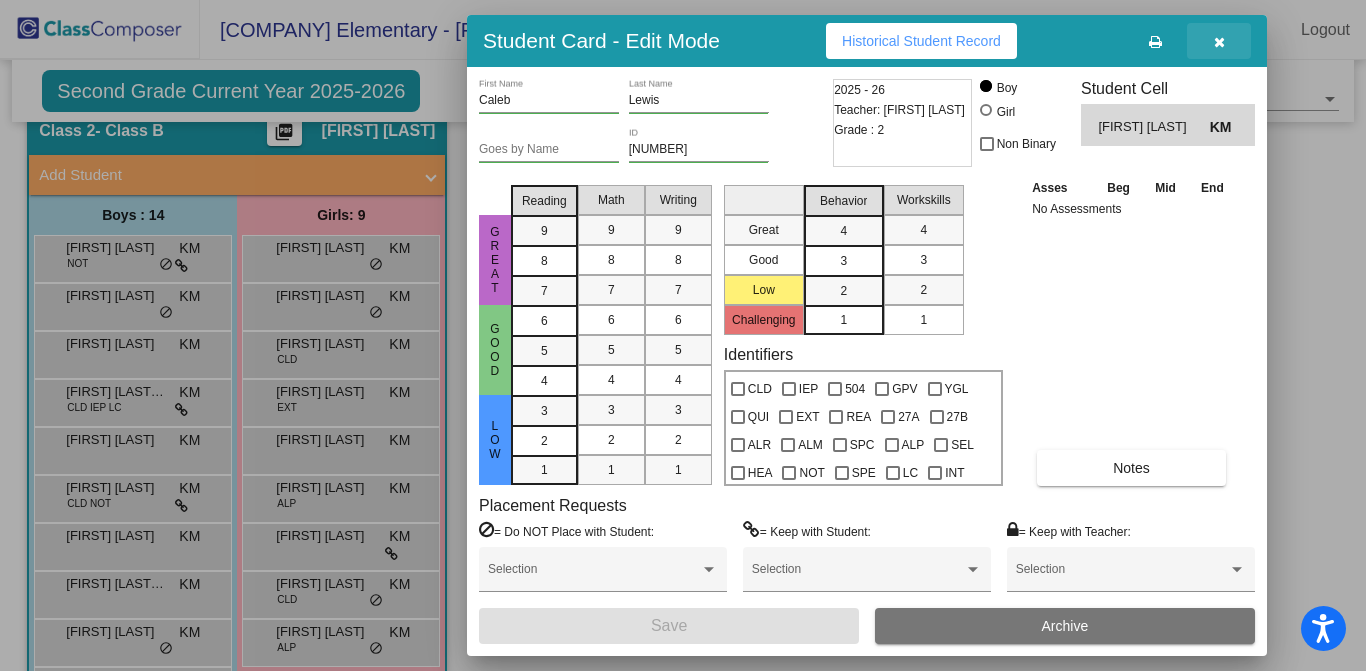 click at bounding box center (1219, 42) 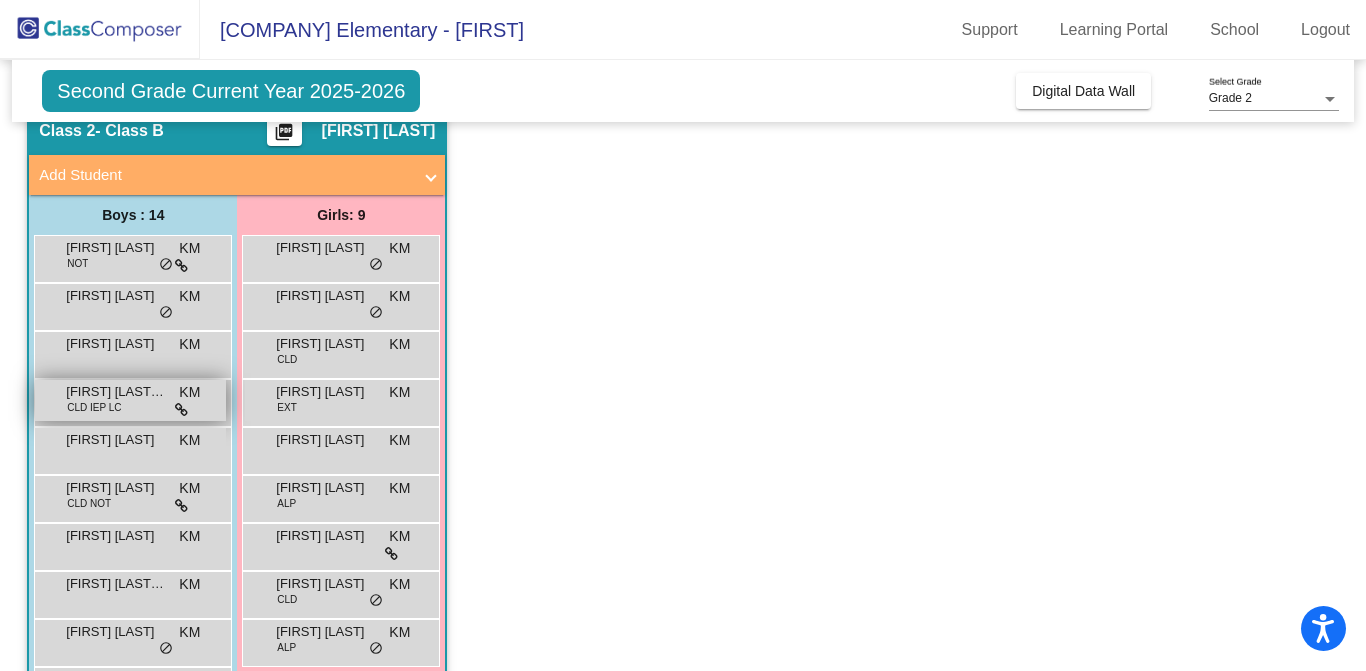 click on "Emmanuel Cedillo-Magana CLD IEP LC KM lock do_not_disturb_alt" at bounding box center (130, 400) 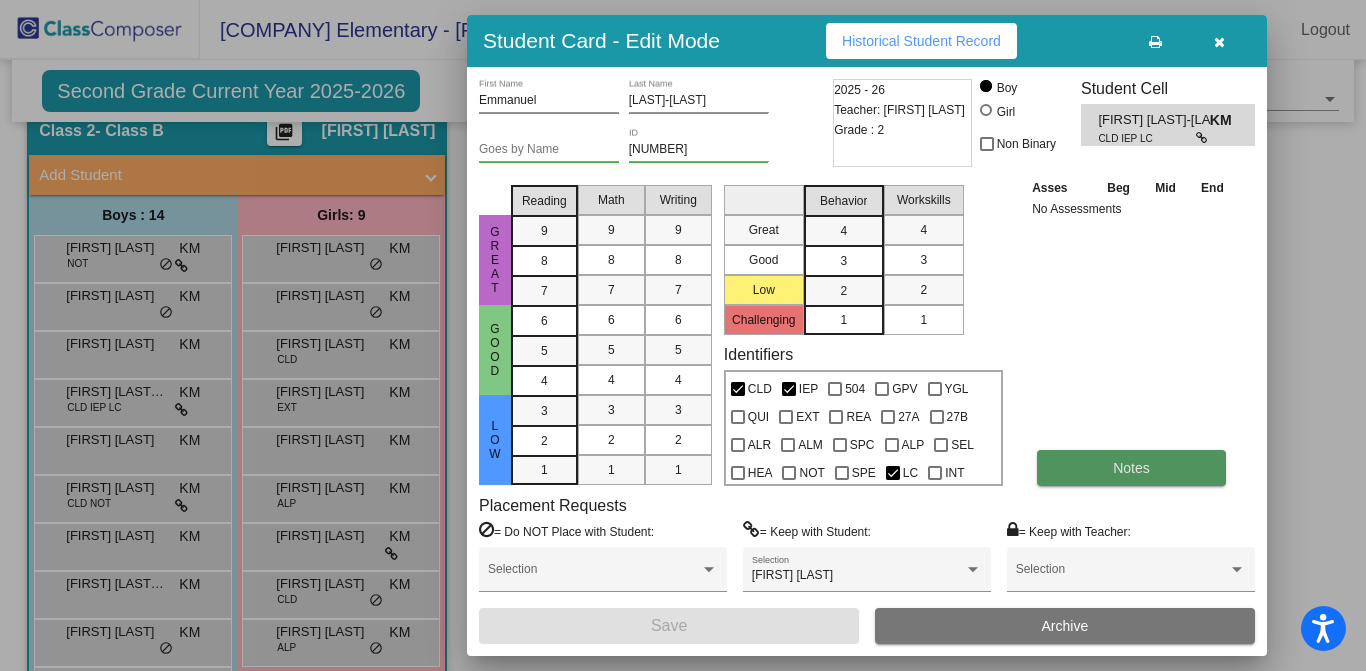 click on "Notes" at bounding box center [1131, 468] 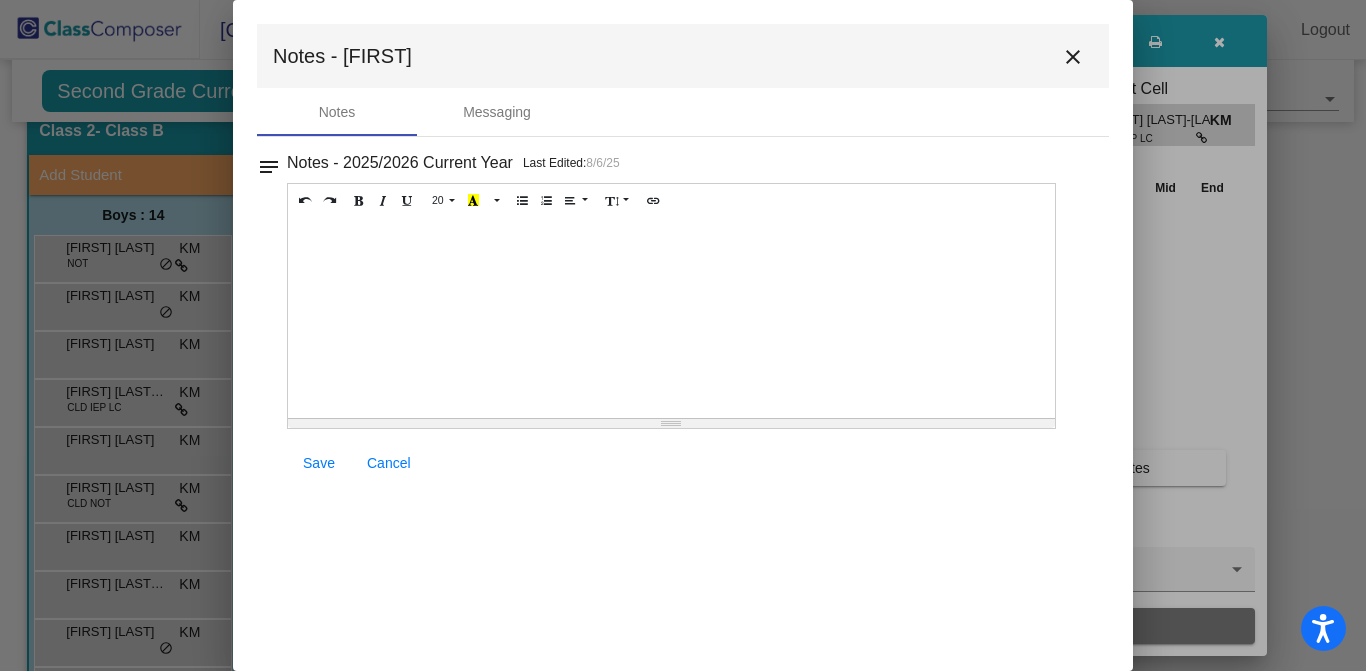 click on "close" at bounding box center (1073, 57) 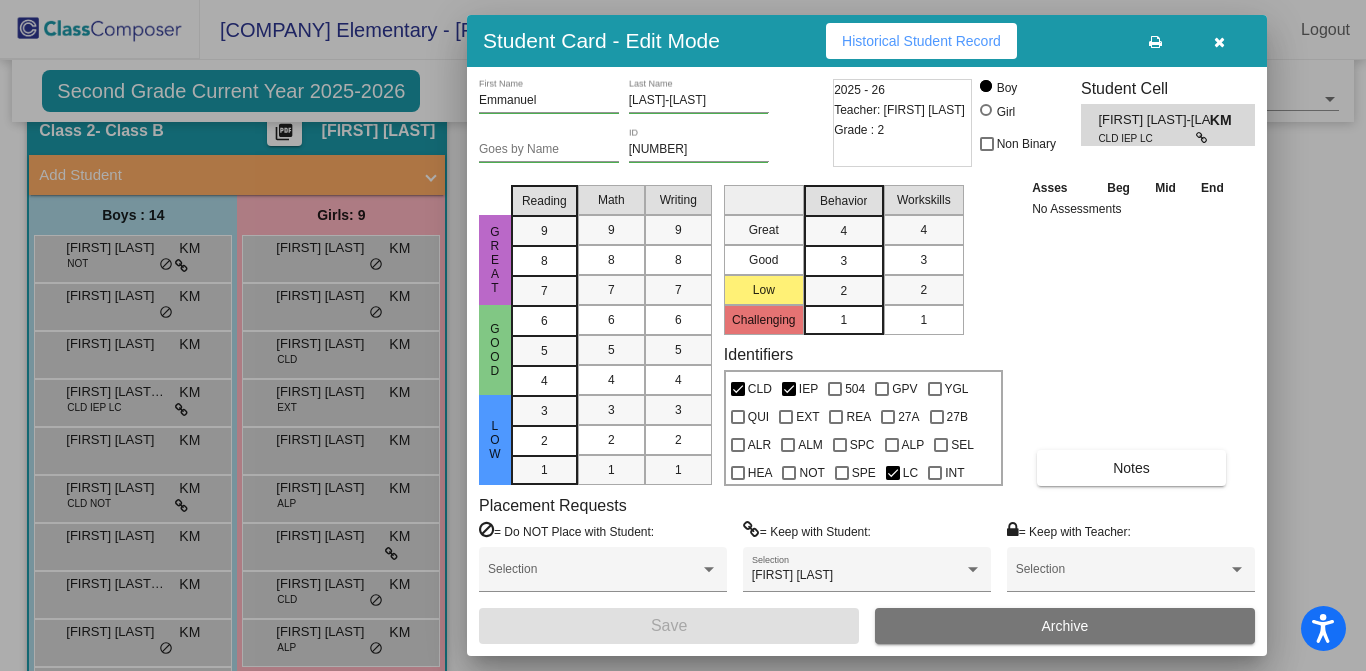 click at bounding box center (1219, 41) 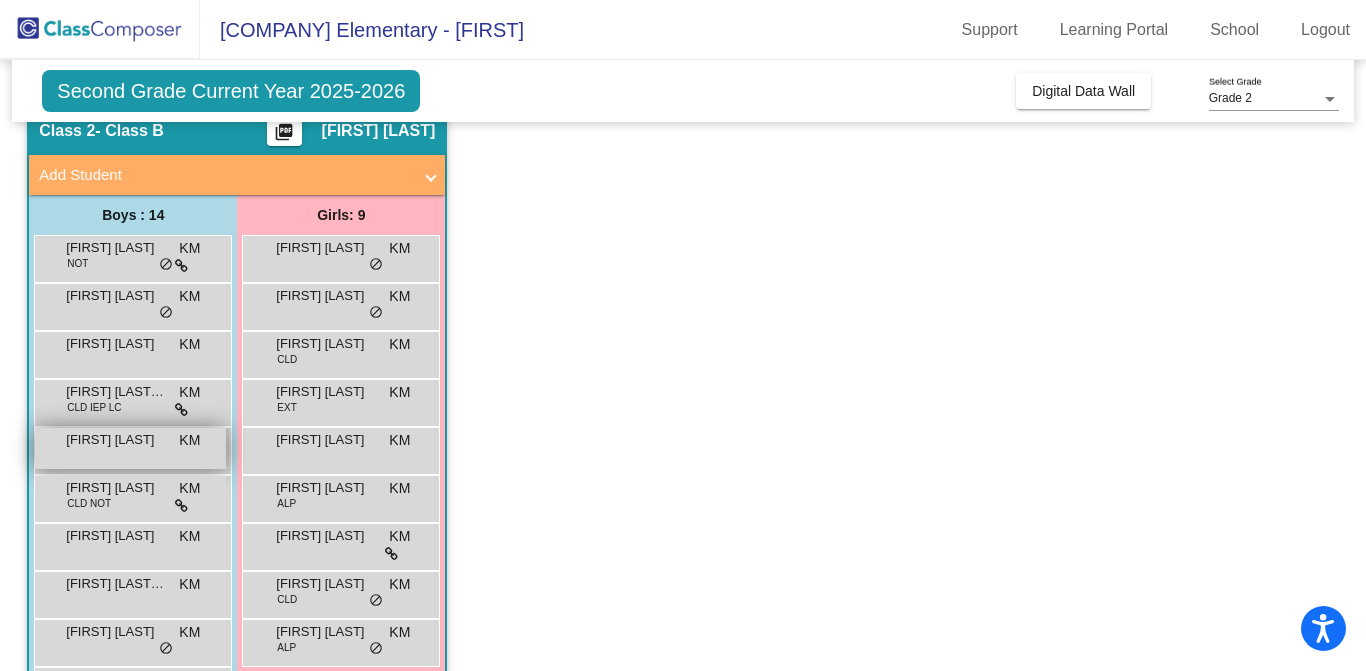 click on "Enoch Keller KM lock do_not_disturb_alt" at bounding box center [130, 448] 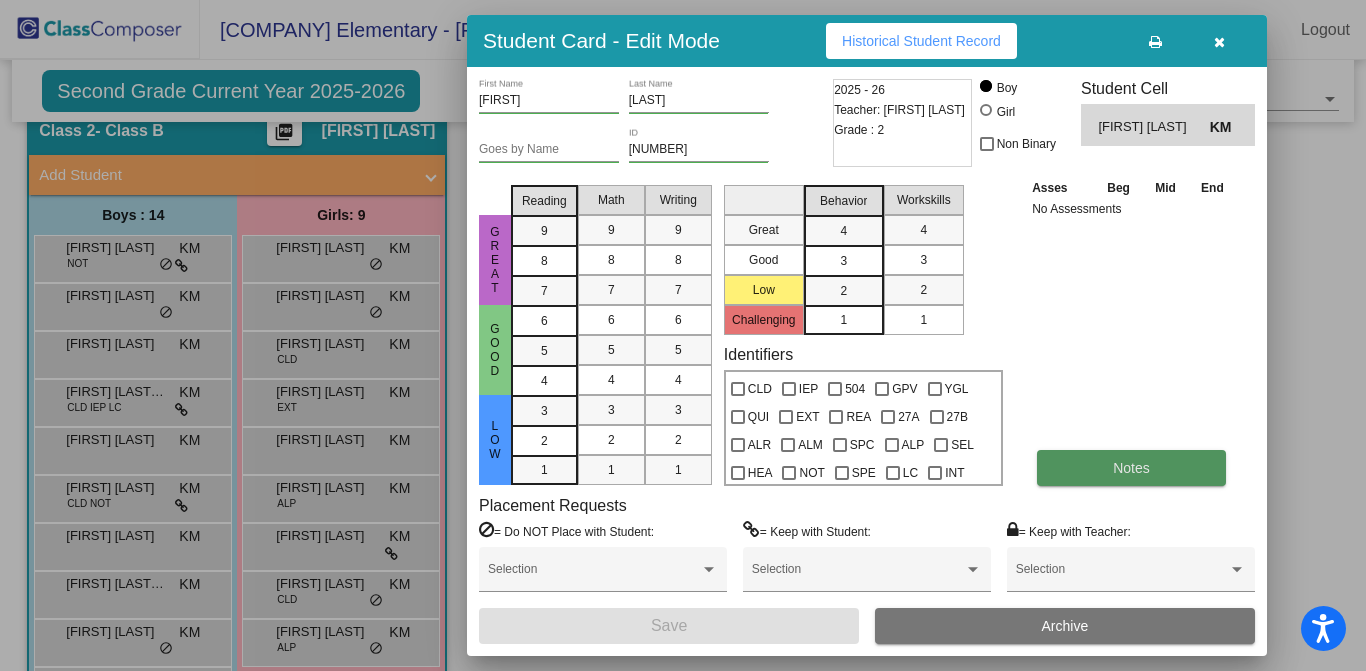 click on "Notes" at bounding box center (1131, 468) 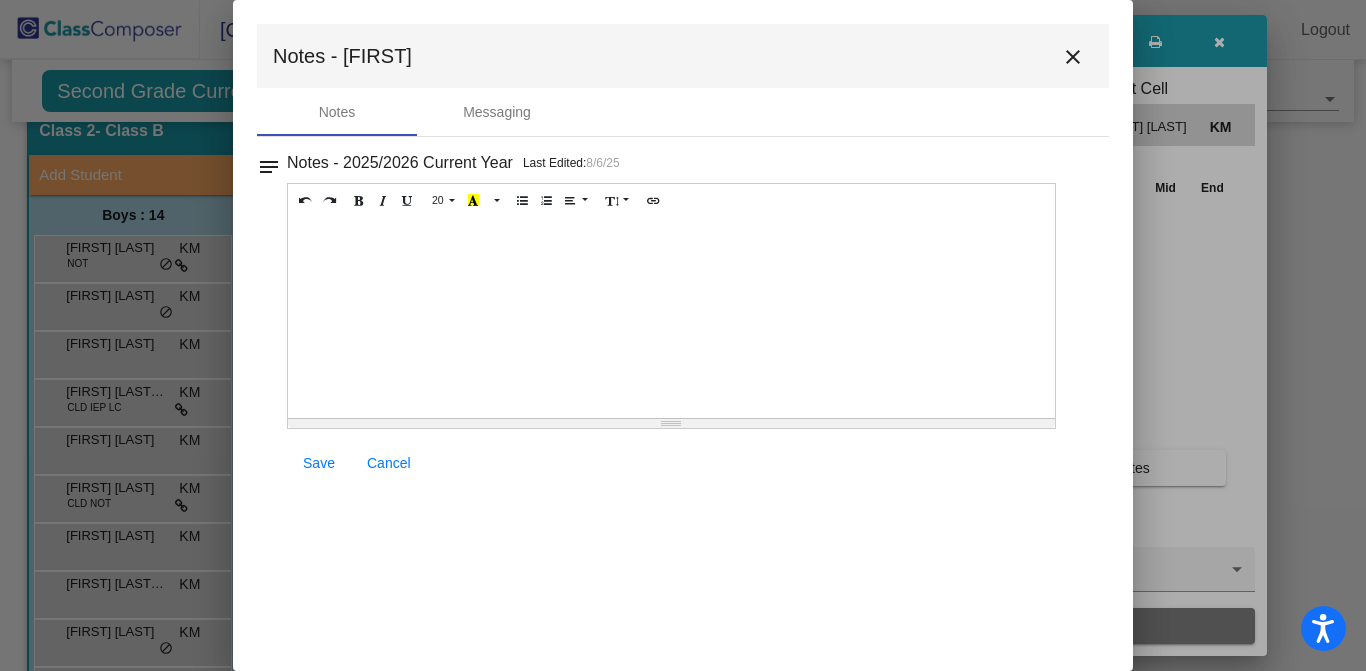 click on "close" at bounding box center [1073, 56] 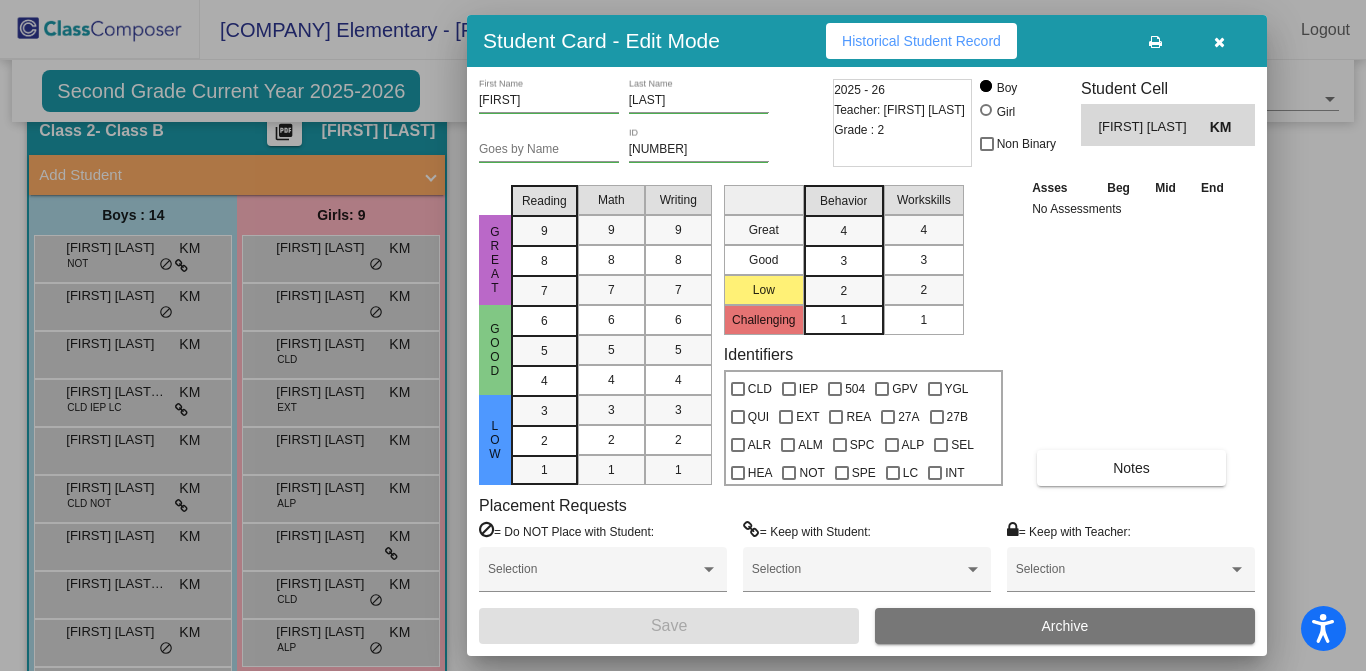 click at bounding box center [1219, 42] 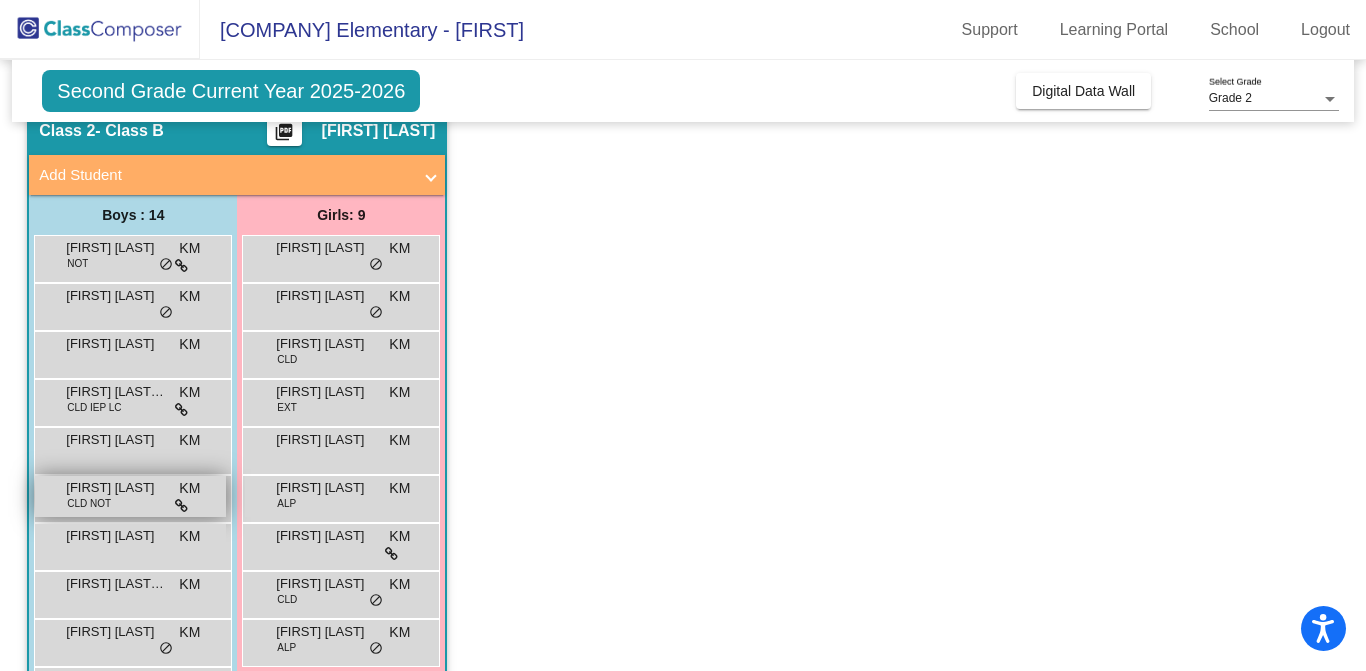 click on "Isaac Chavez CLD NOT KM lock do_not_disturb_alt" at bounding box center [130, 496] 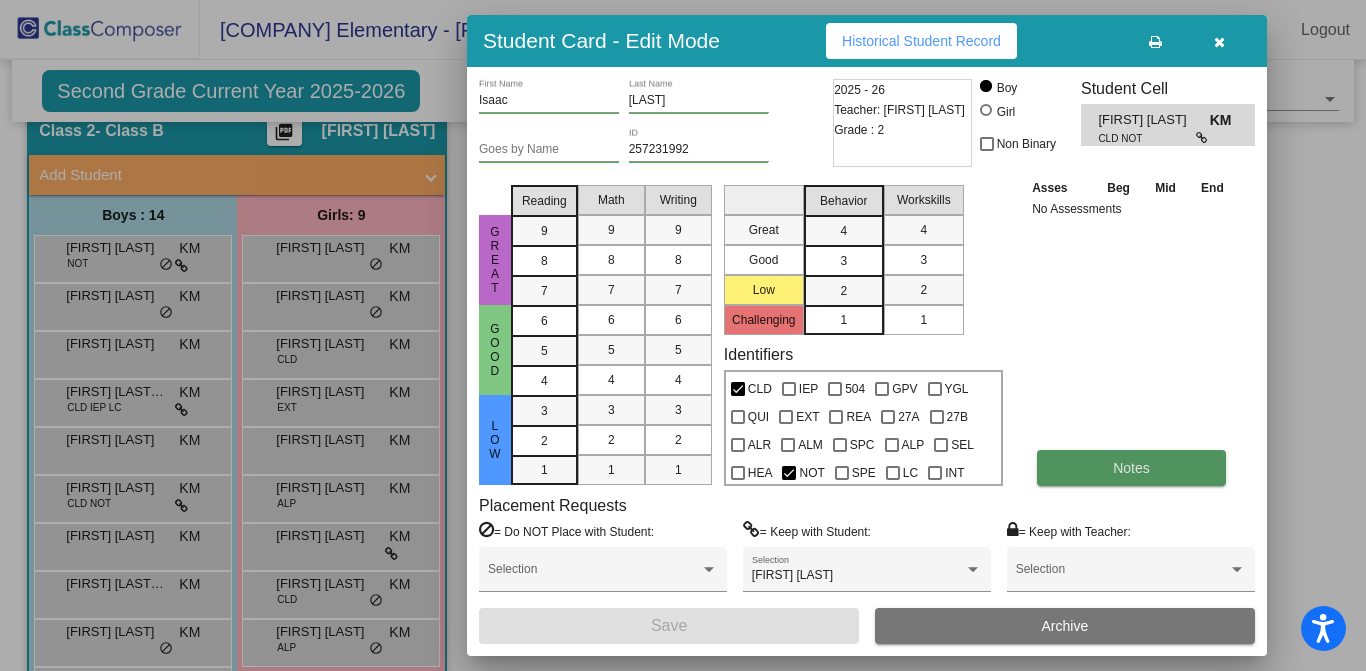 click on "Notes" at bounding box center [1131, 468] 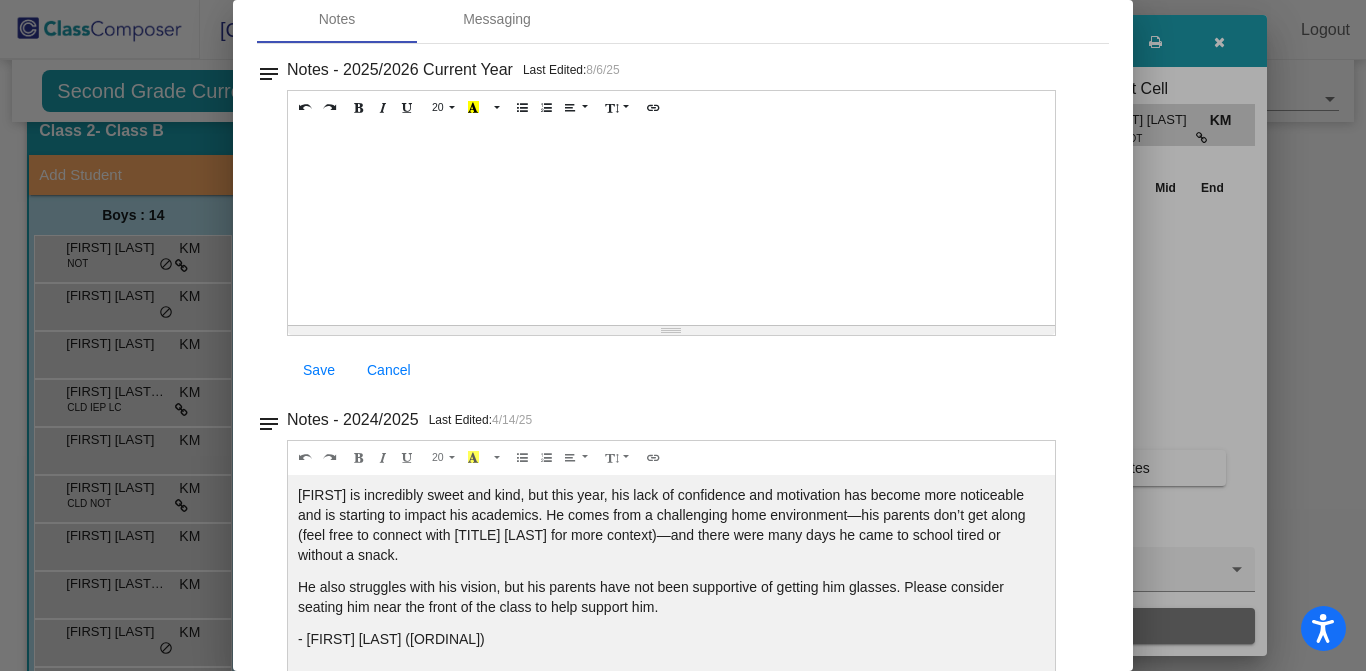 scroll, scrollTop: 0, scrollLeft: 0, axis: both 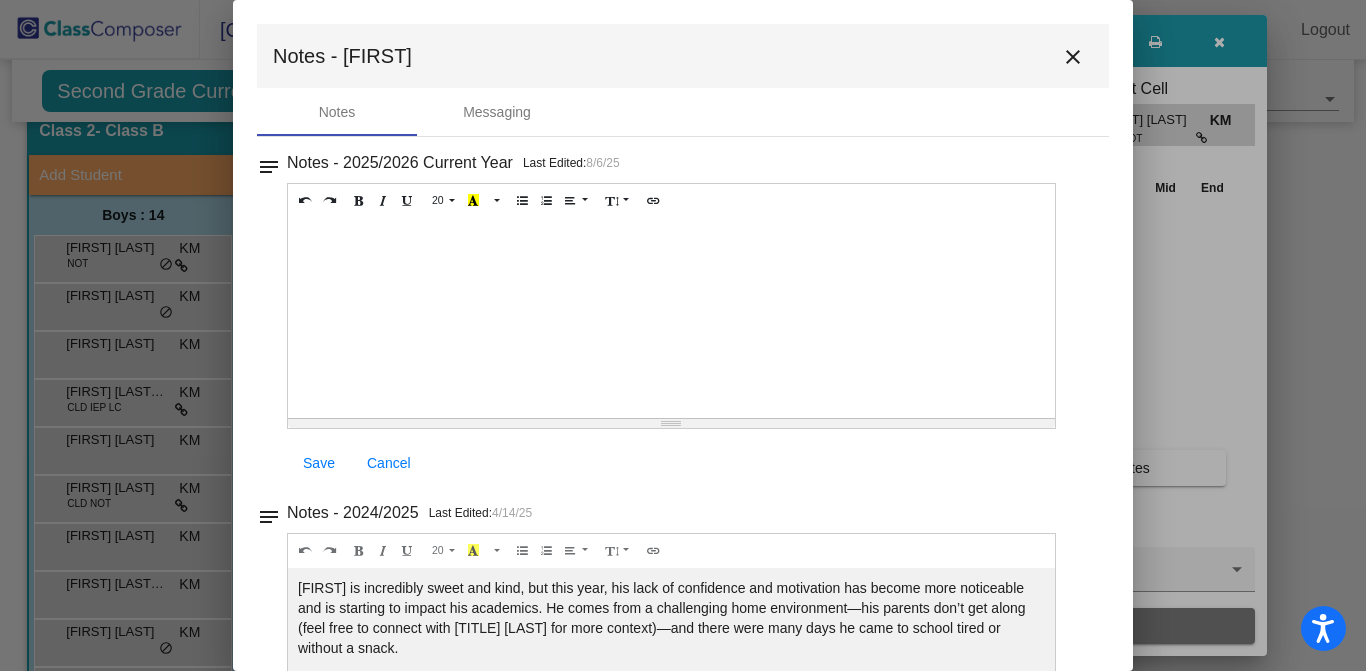 click on "close" at bounding box center [1073, 57] 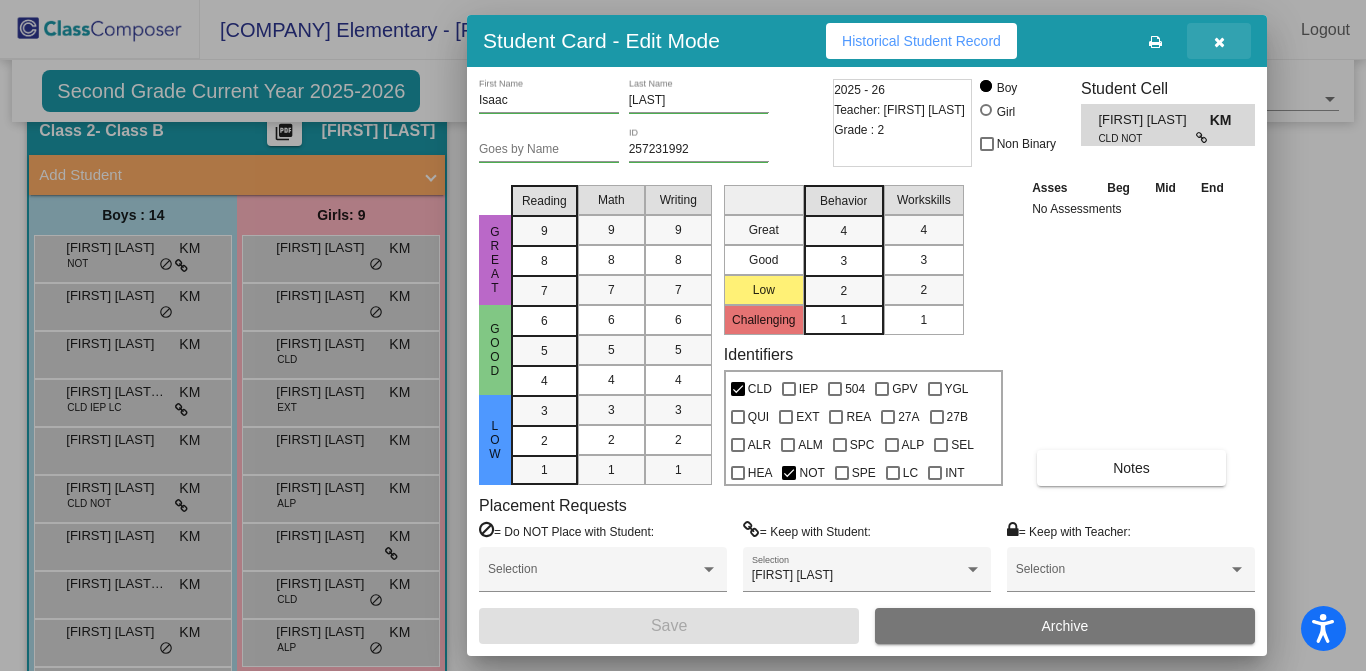 click at bounding box center [1219, 41] 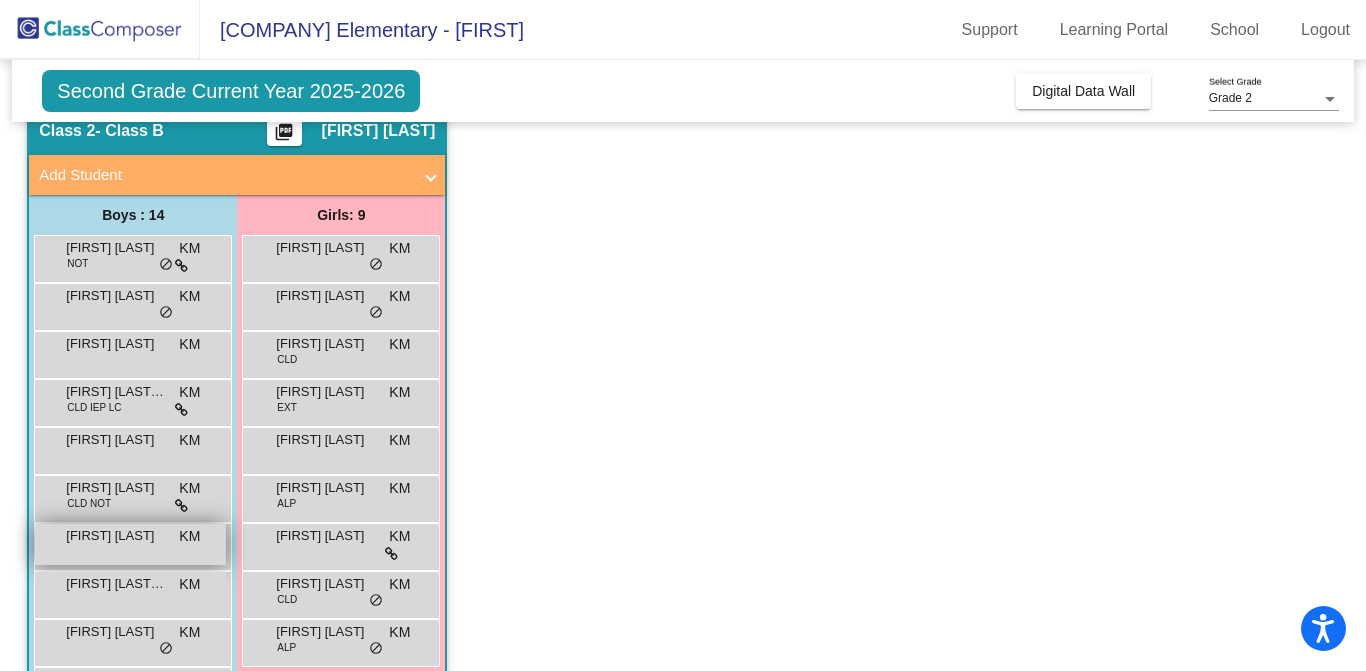 click on "Isaias Cruz KM lock do_not_disturb_alt" at bounding box center (130, 544) 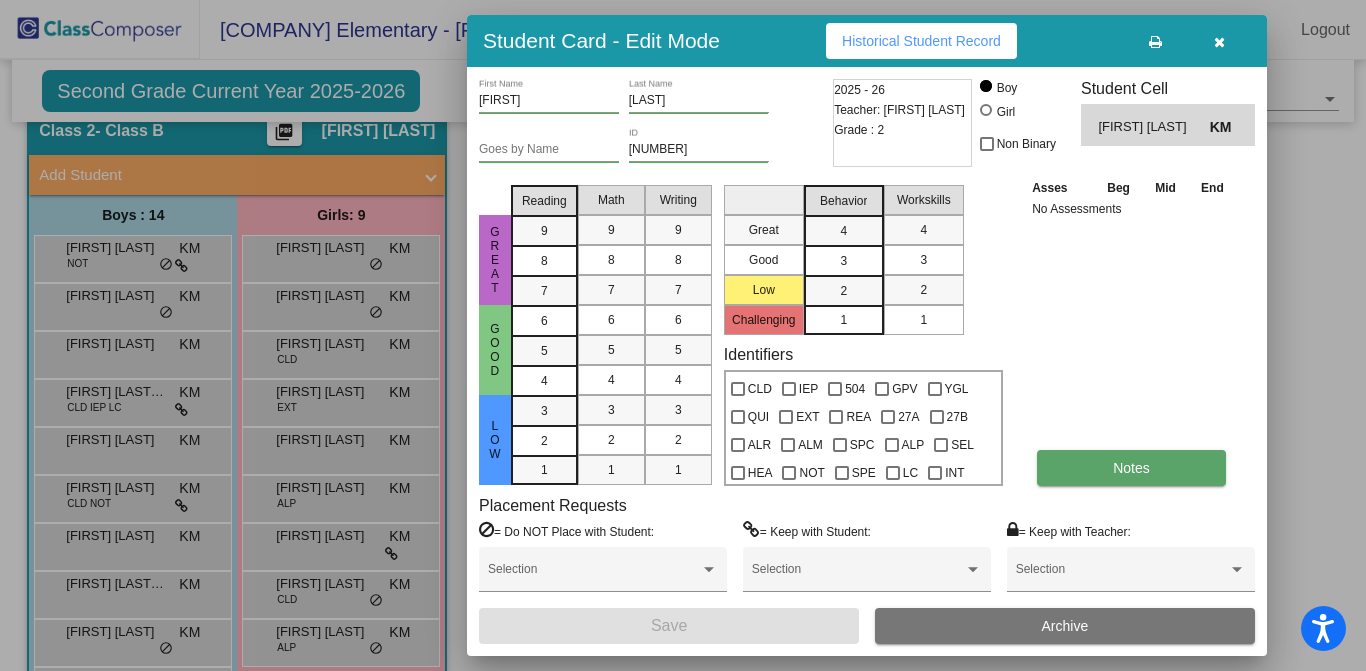 click on "Notes" at bounding box center (1131, 468) 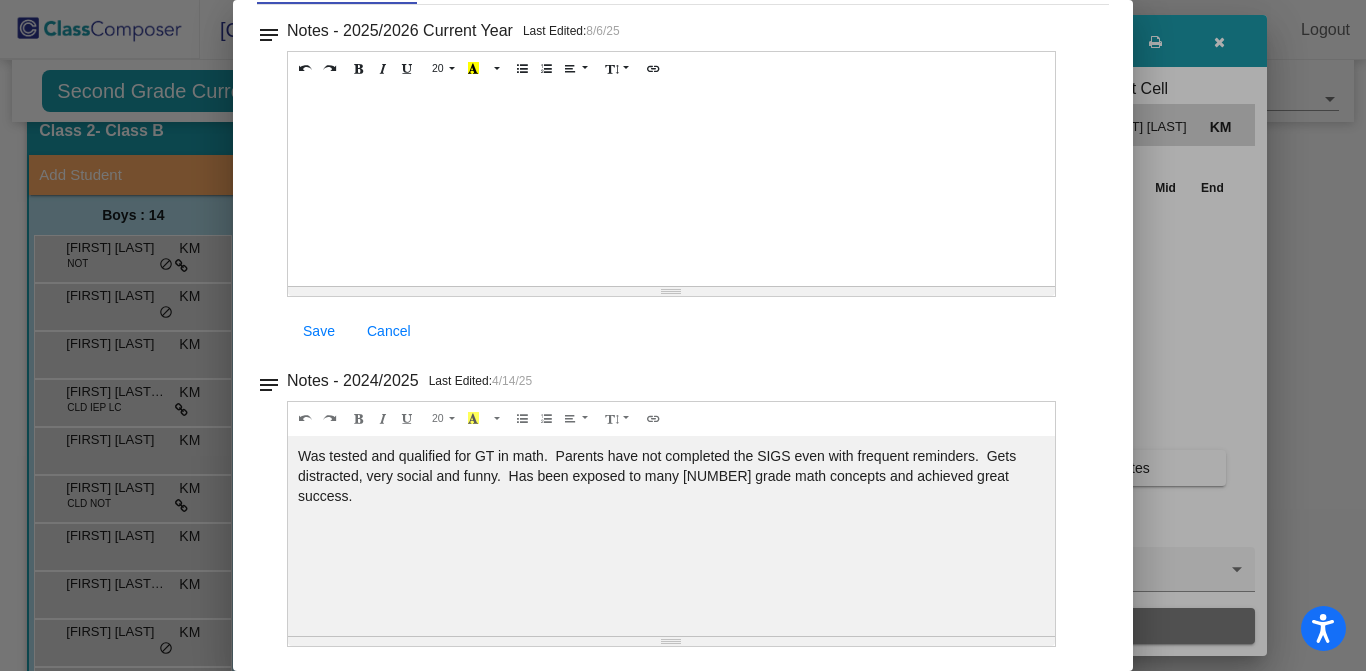 scroll, scrollTop: 0, scrollLeft: 0, axis: both 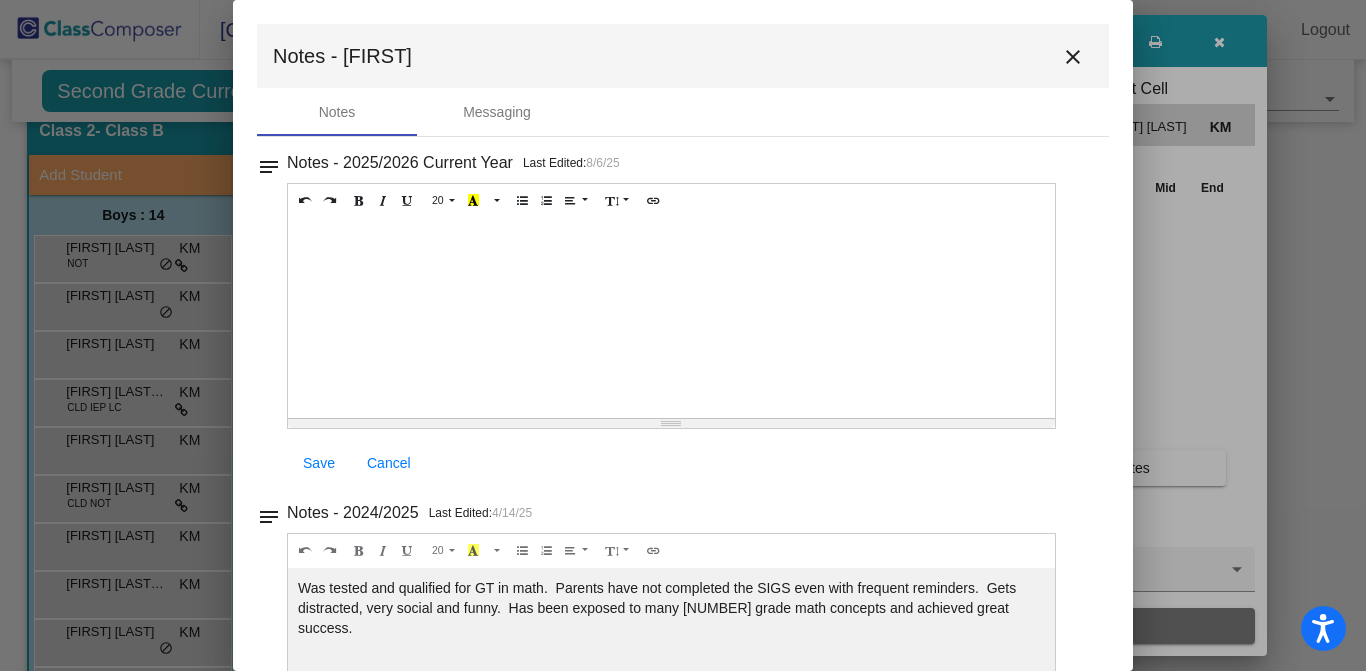 click on "close" at bounding box center [1073, 57] 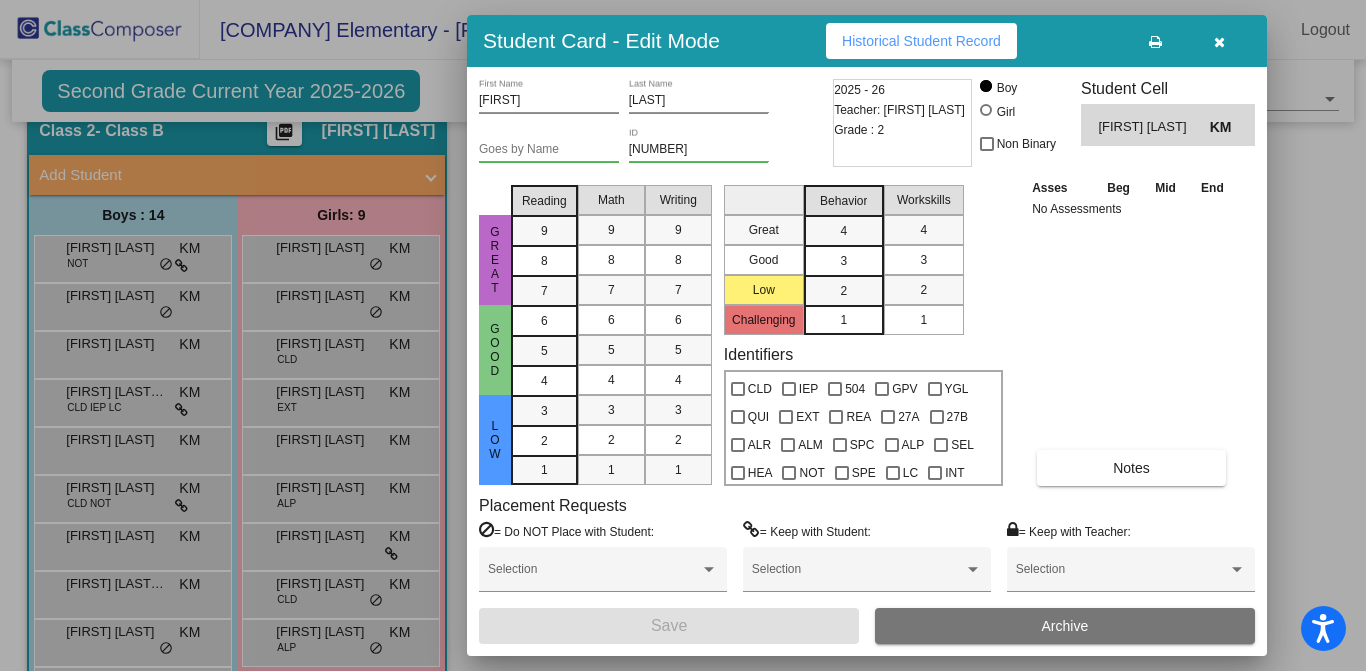 click at bounding box center (1219, 42) 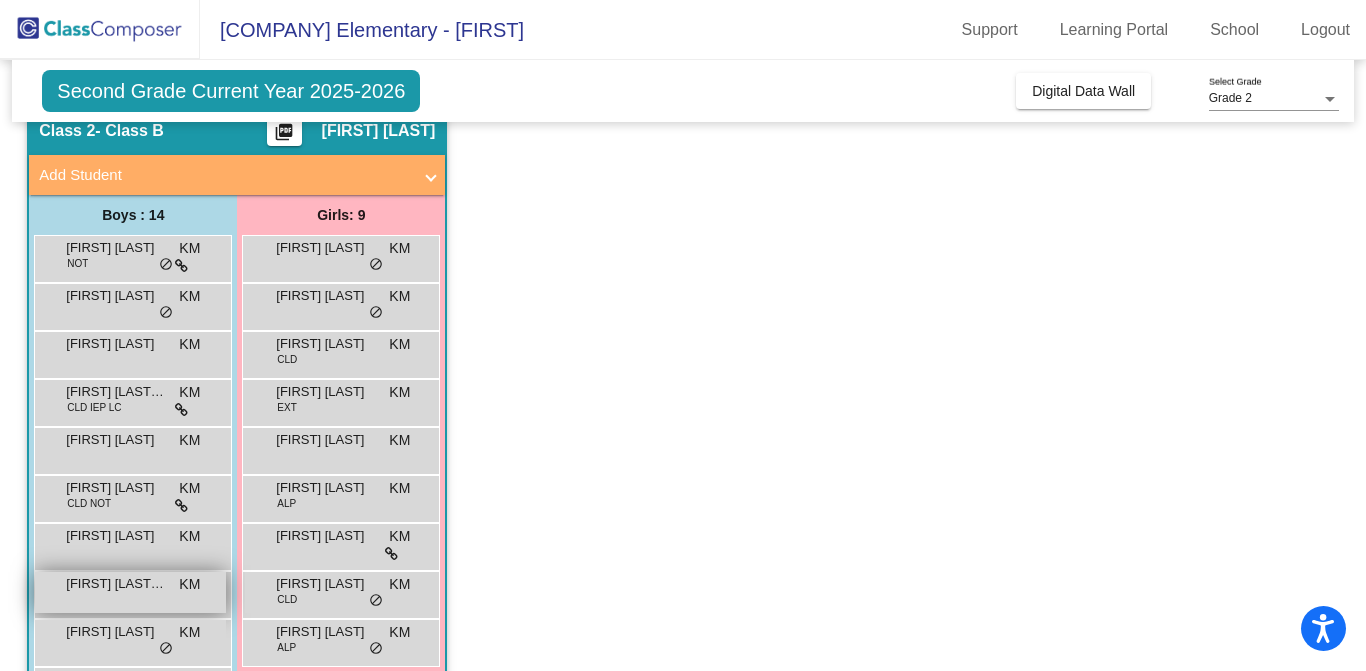click on "Juanpablo Torres Martinez KM lock do_not_disturb_alt" at bounding box center (130, 592) 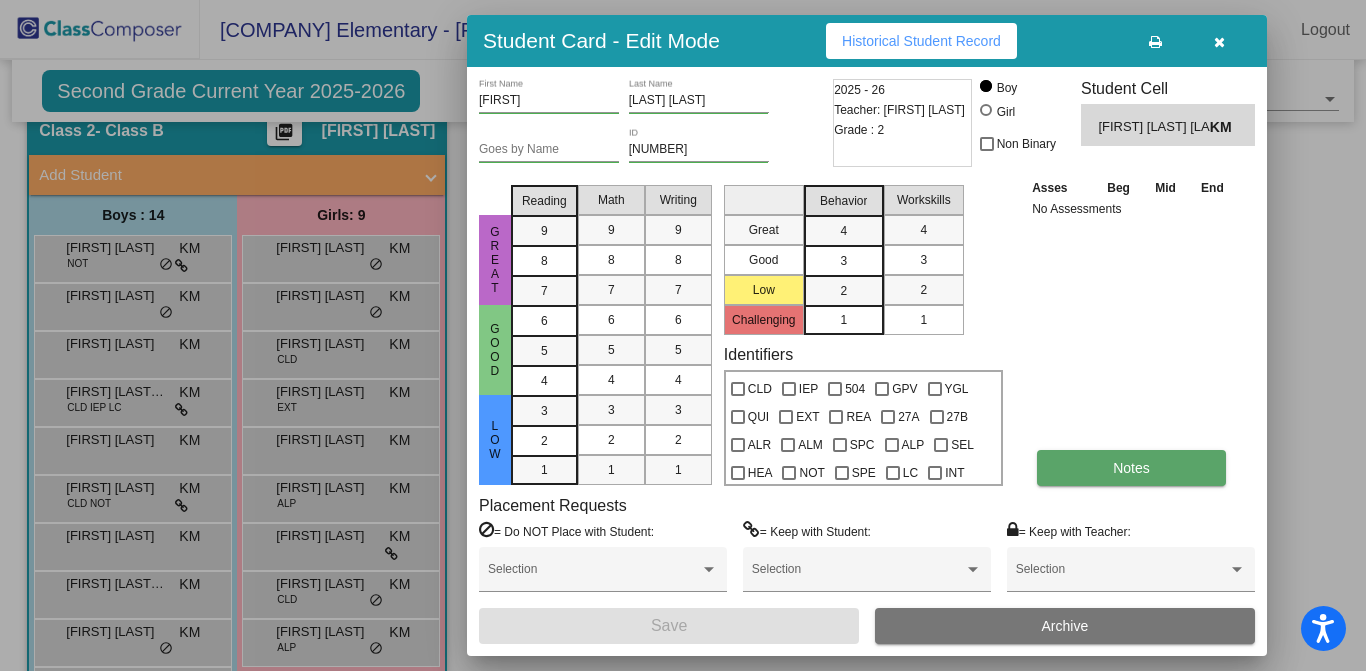 click on "Notes" at bounding box center [1131, 468] 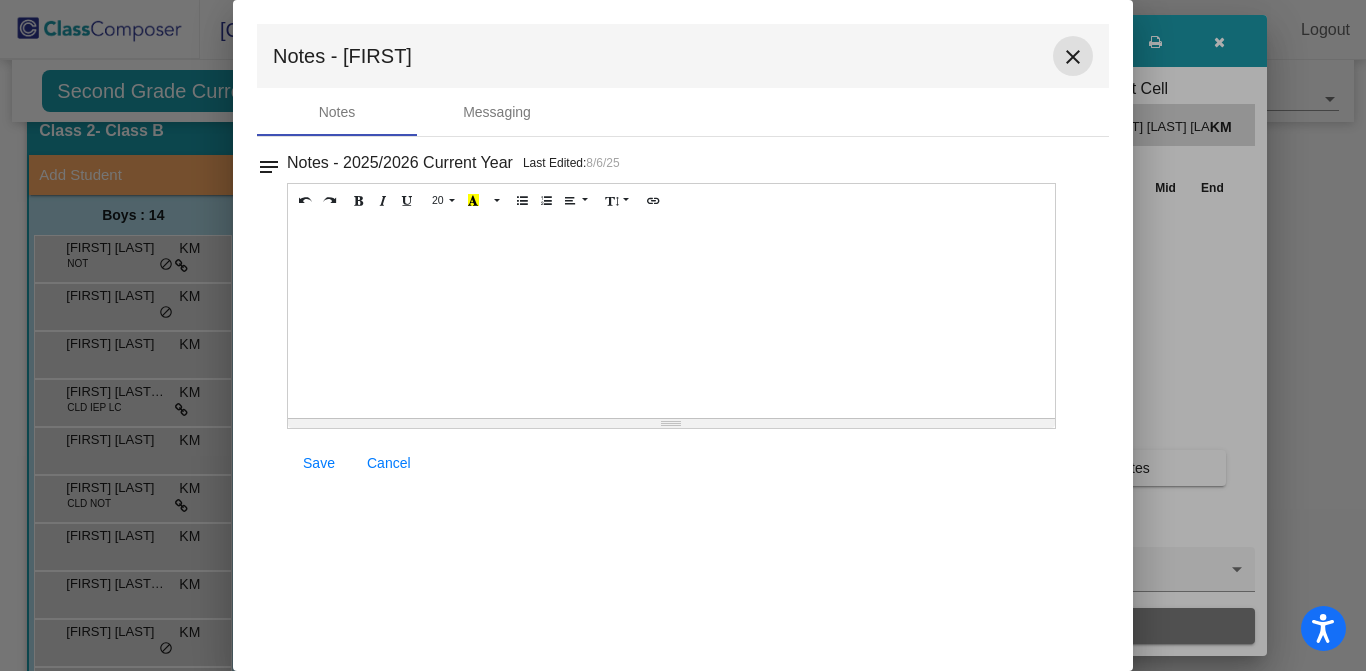 click on "close" at bounding box center (1073, 57) 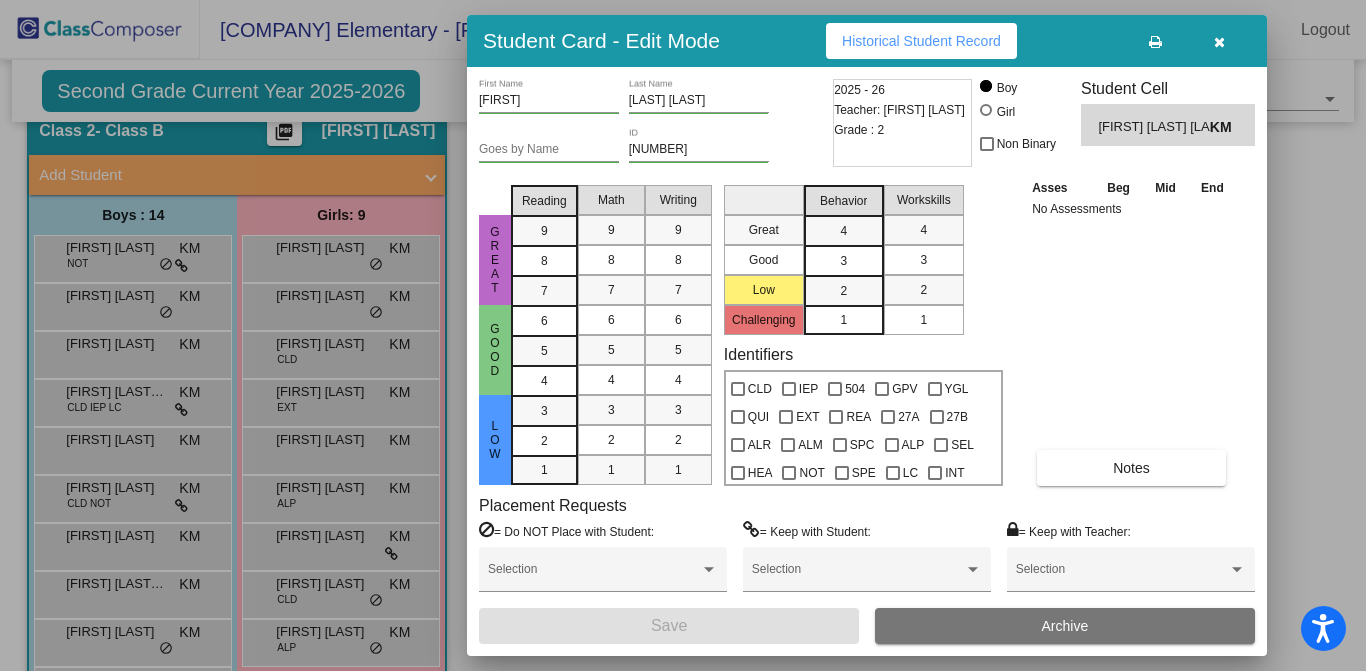 click at bounding box center (1219, 42) 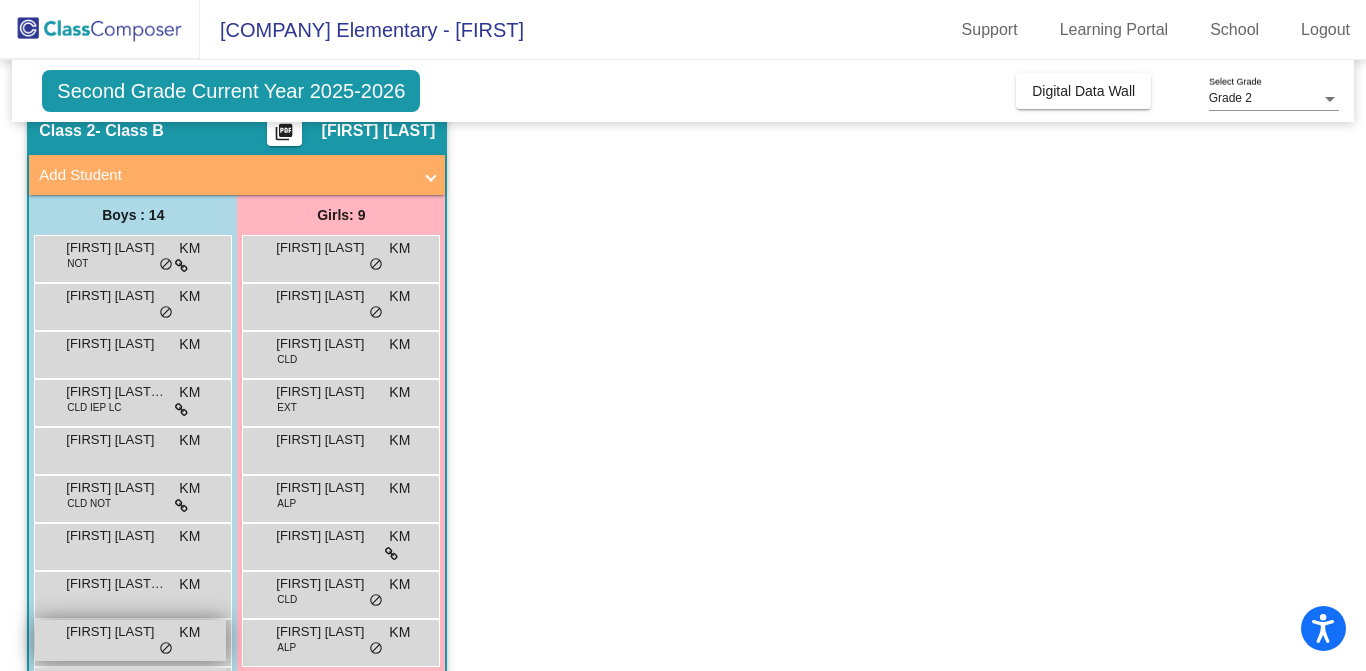 click on "Nolan Griego KM lock do_not_disturb_alt" at bounding box center [130, 640] 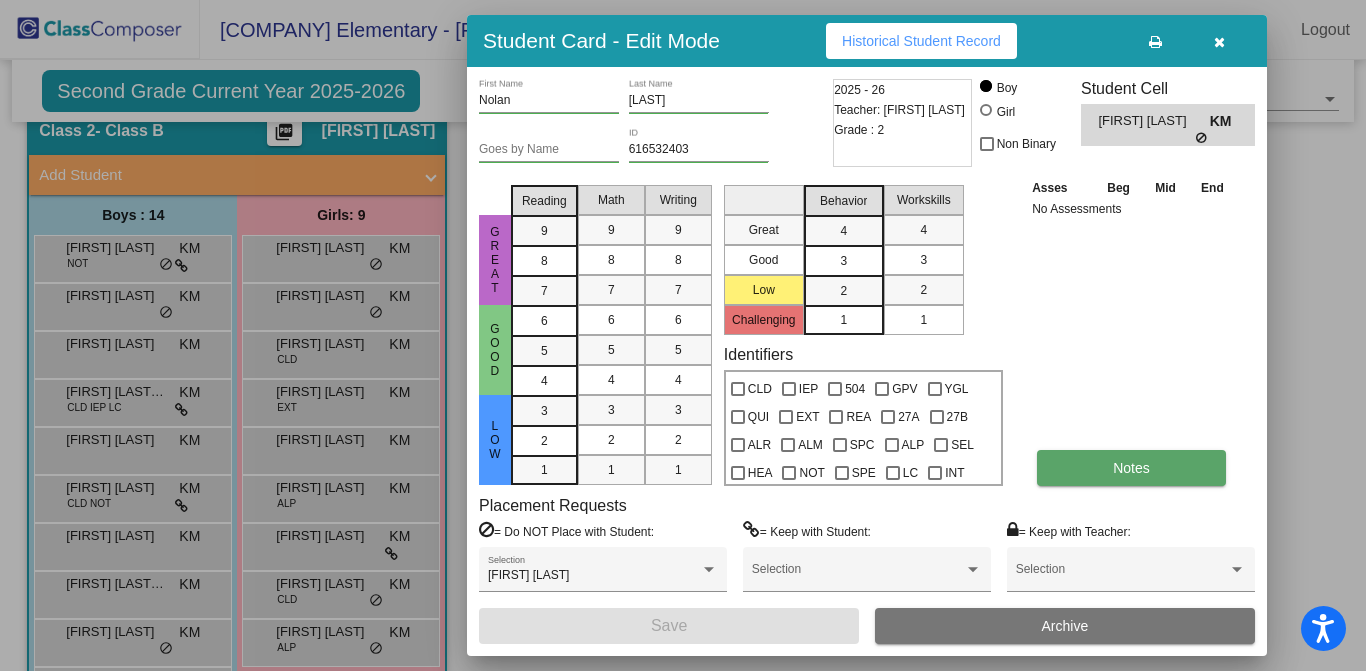 click on "Notes" at bounding box center (1131, 468) 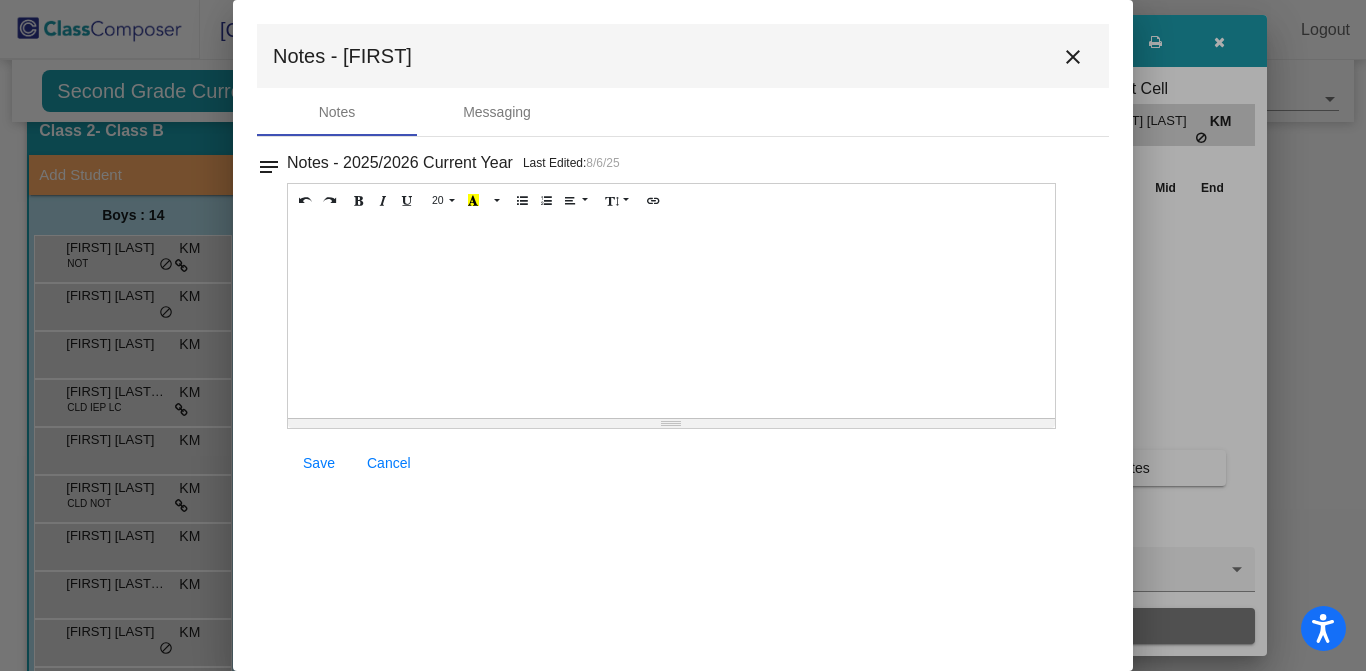 click on "close" at bounding box center [1073, 57] 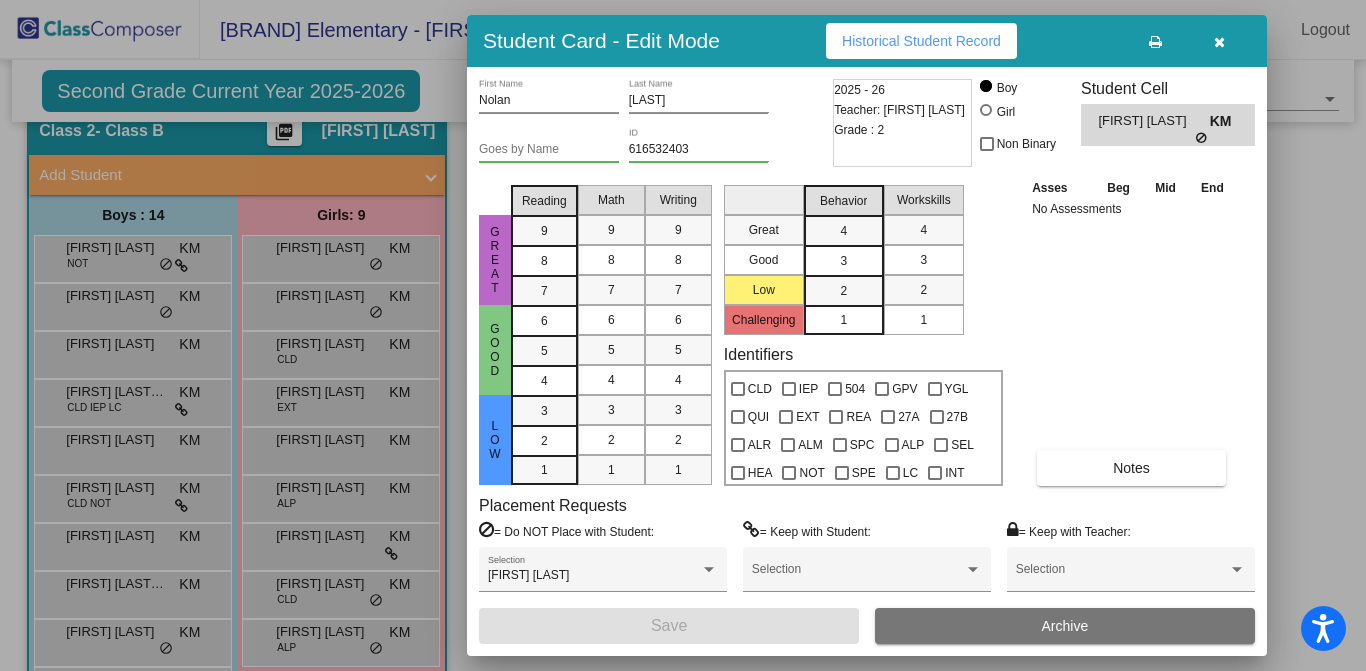 click at bounding box center [1219, 41] 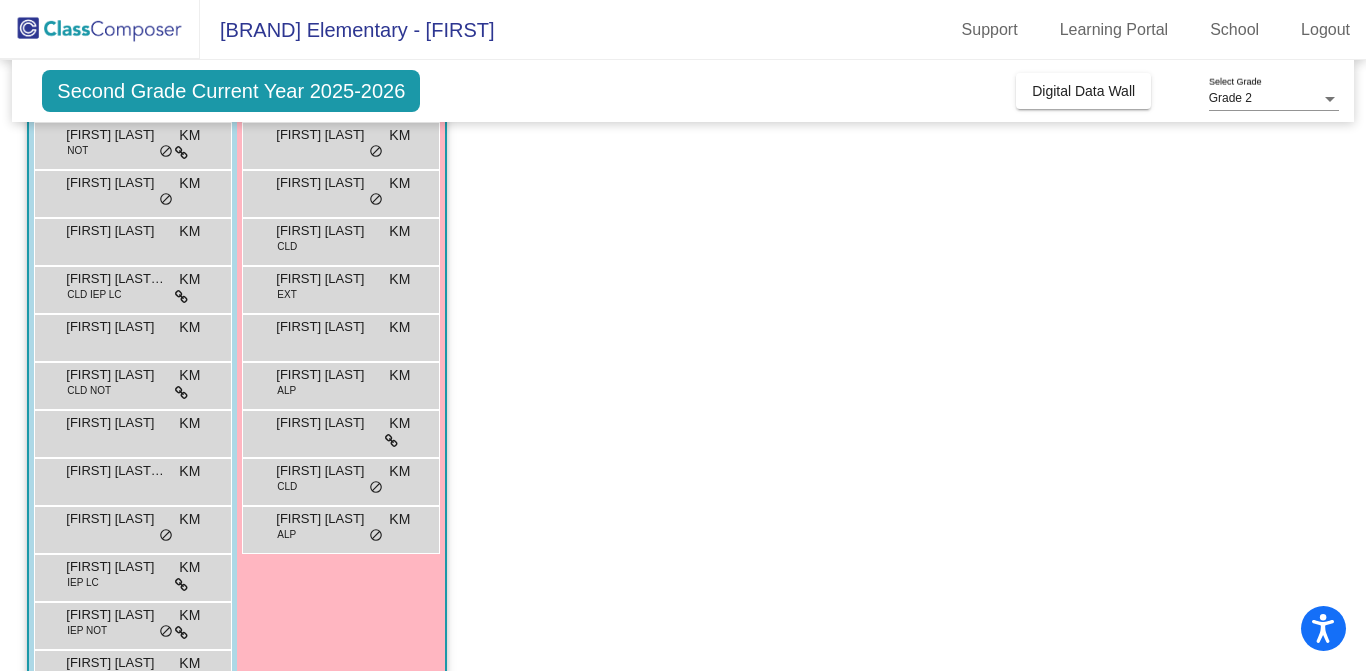 scroll, scrollTop: 207, scrollLeft: 0, axis: vertical 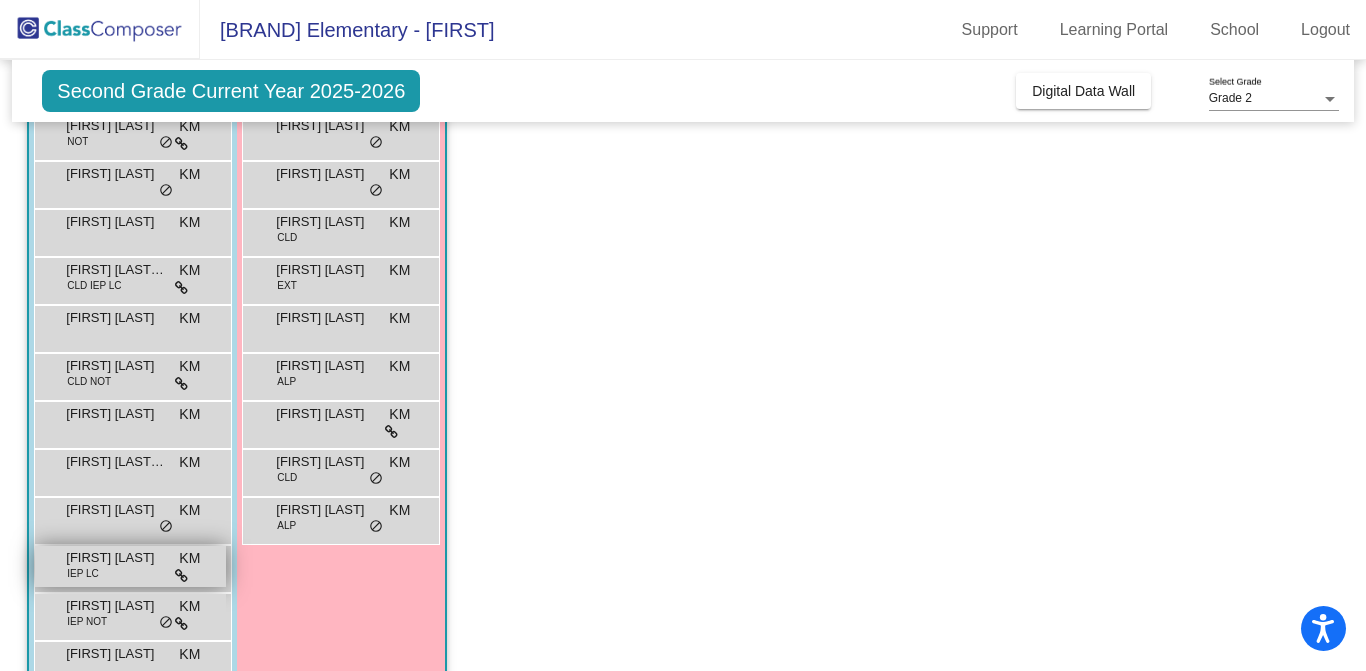 click on "Nolan Trossell IEP LC KM lock do_not_disturb_alt" at bounding box center [130, 566] 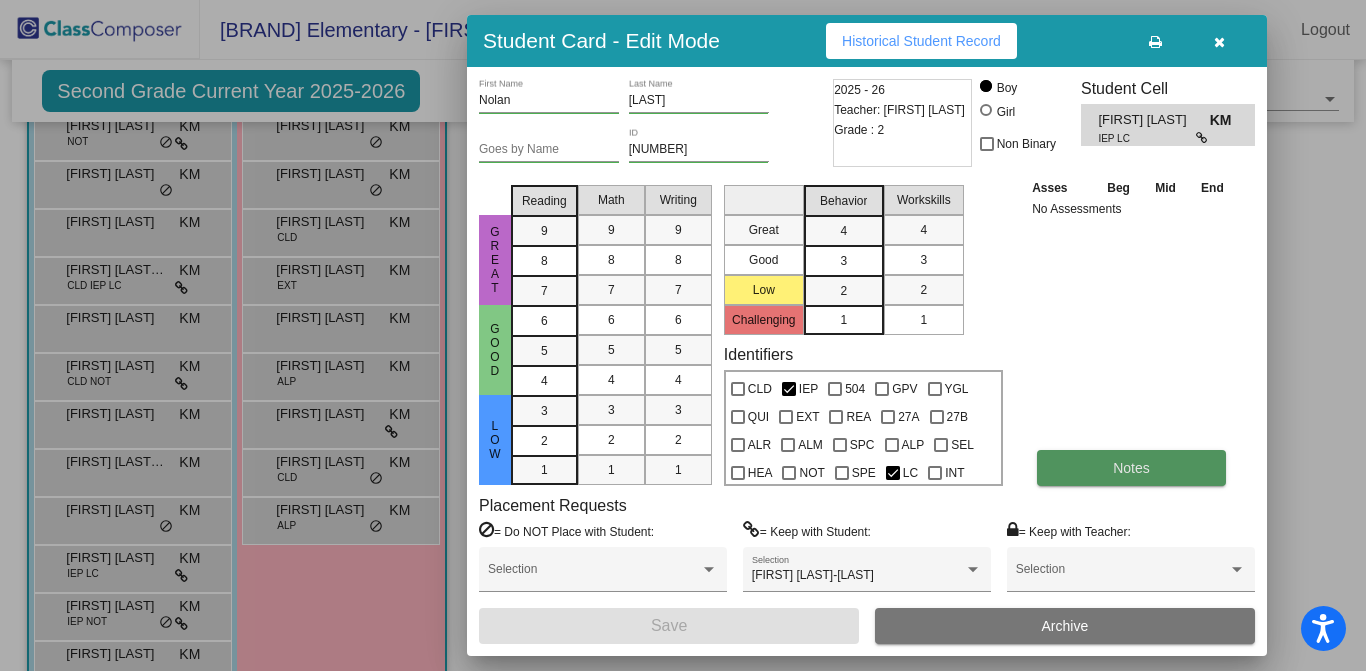 click on "Notes" at bounding box center [1131, 468] 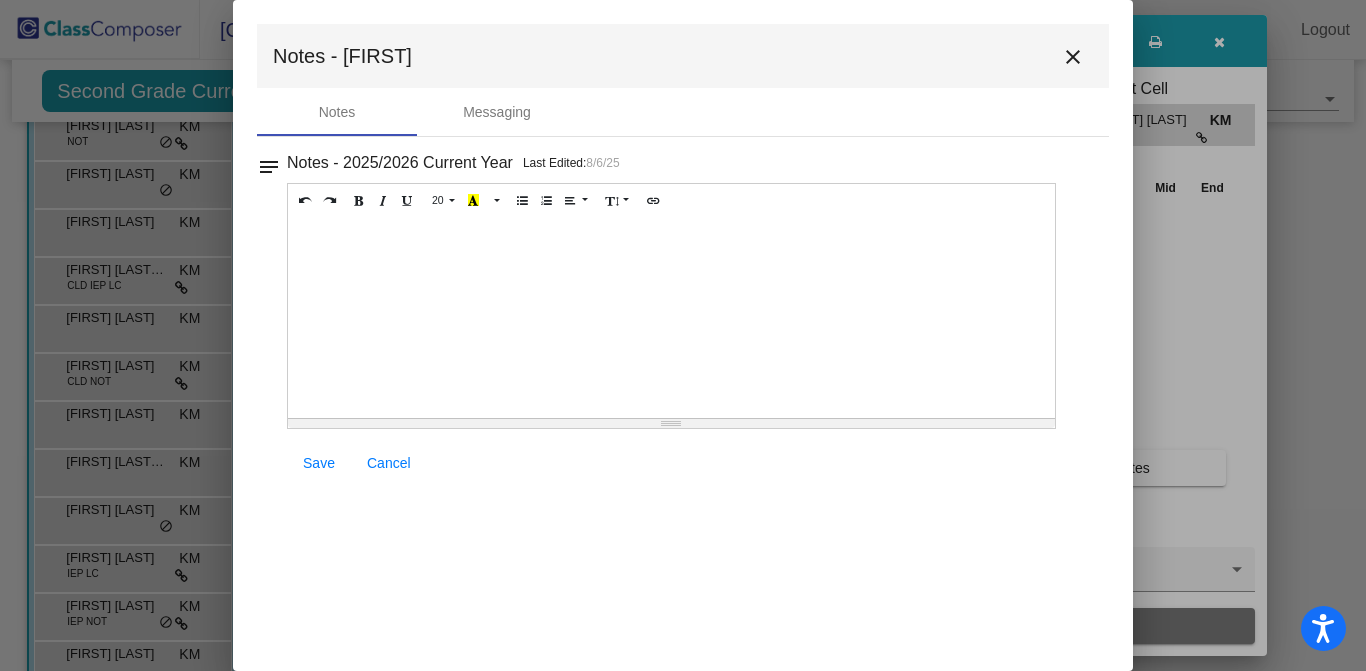 click on "close" at bounding box center (1073, 57) 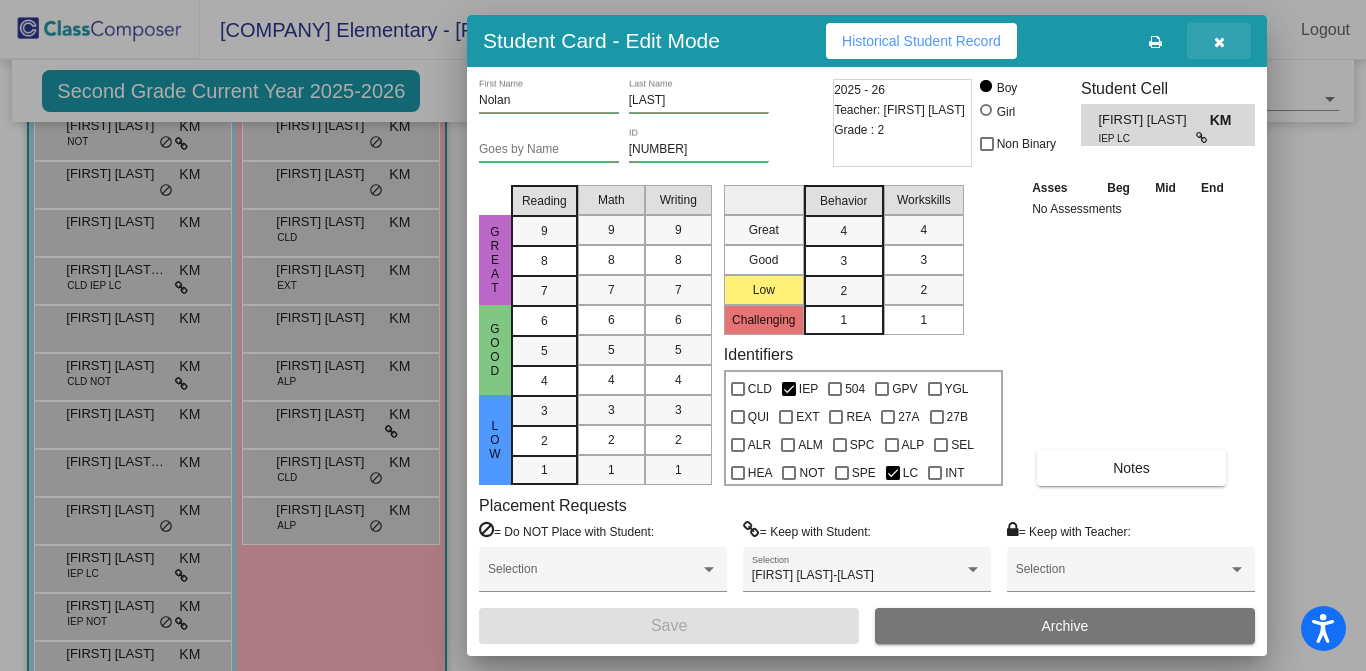 click at bounding box center [1219, 41] 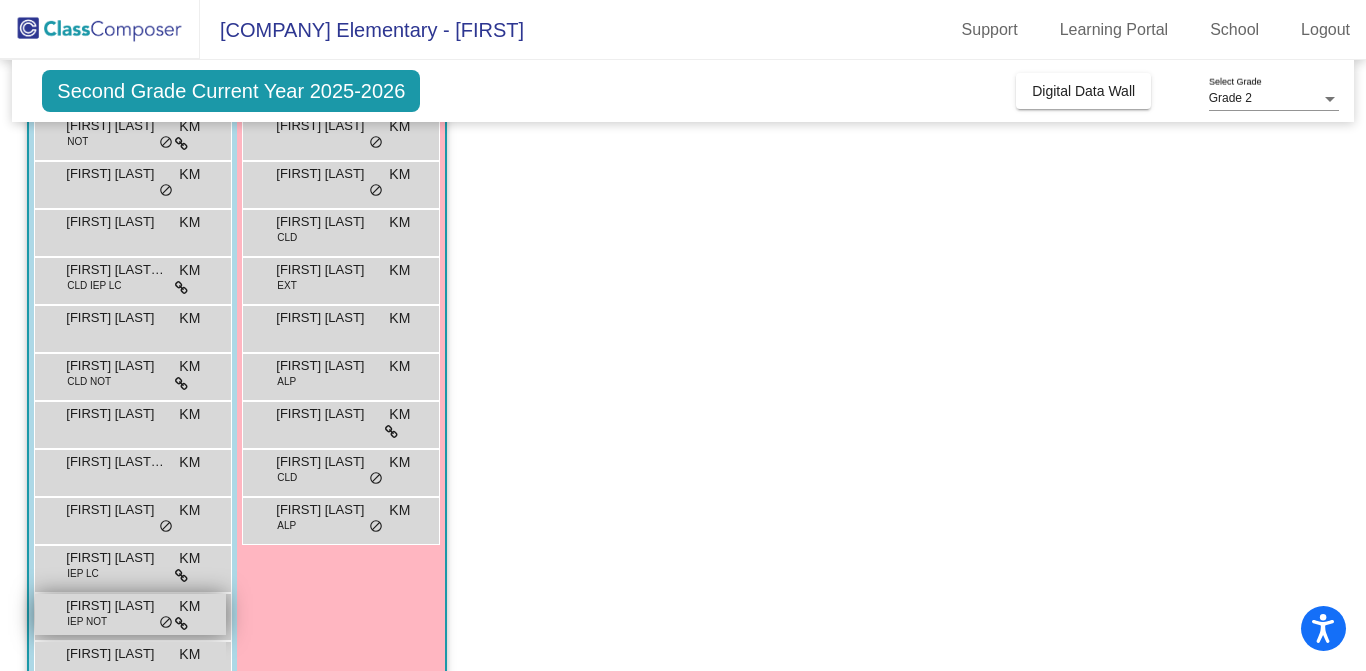 click on "IEP NOT" at bounding box center [87, 621] 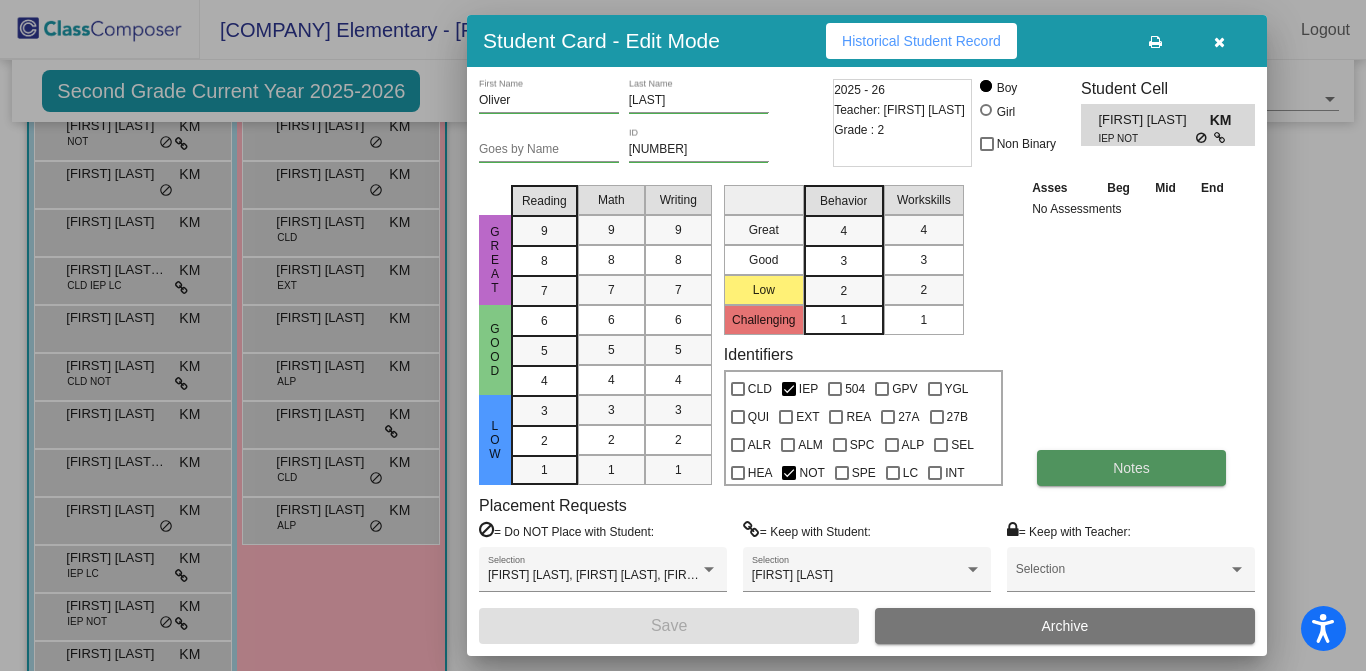 click on "Notes" at bounding box center [1131, 468] 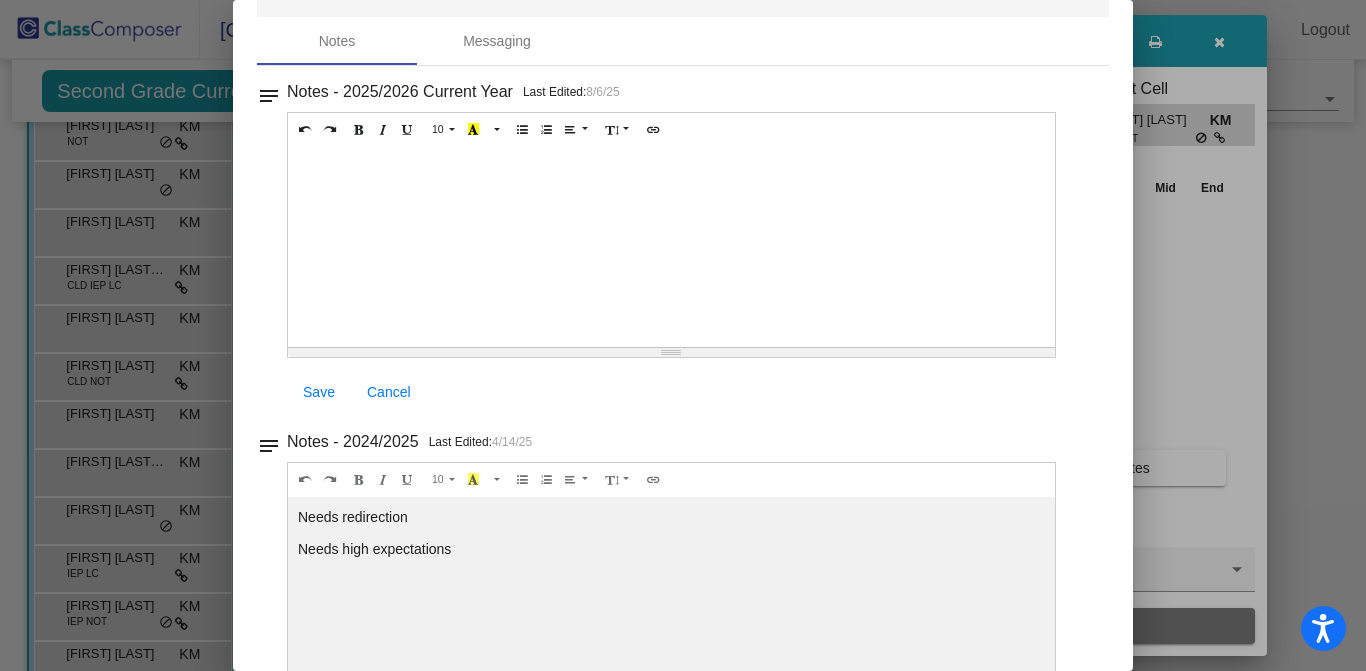 scroll, scrollTop: 0, scrollLeft: 0, axis: both 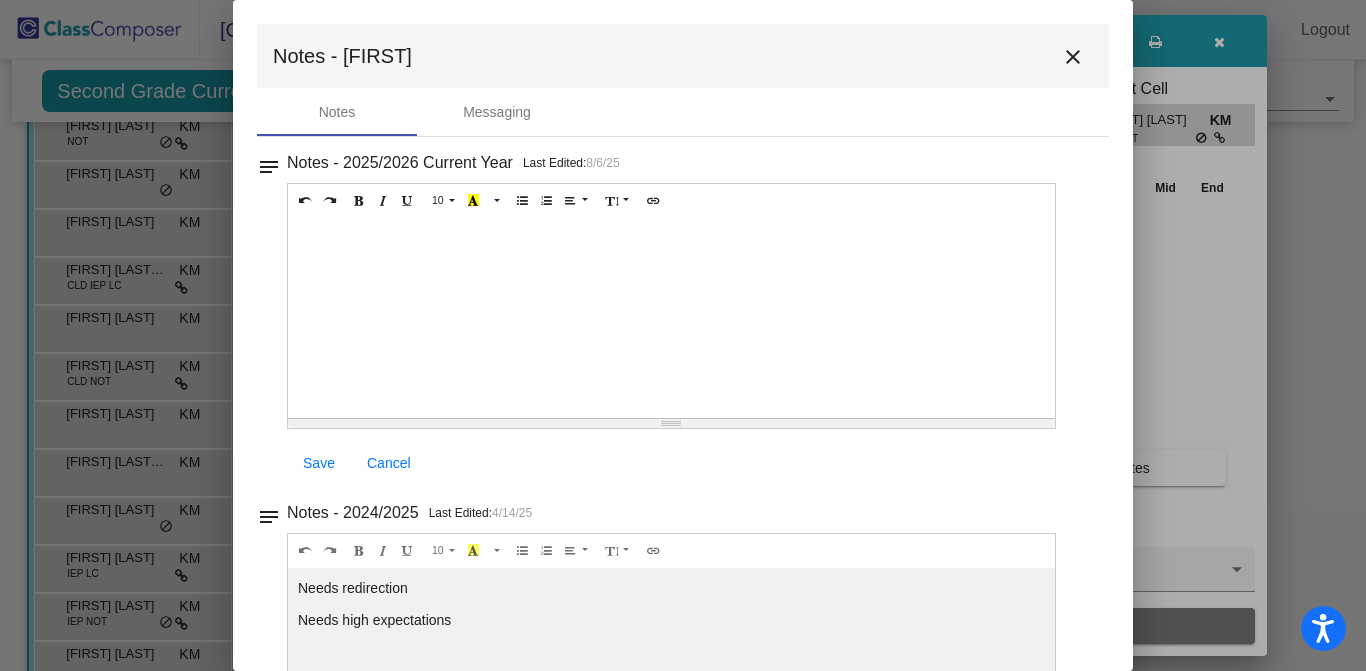 click on "close" at bounding box center (1073, 57) 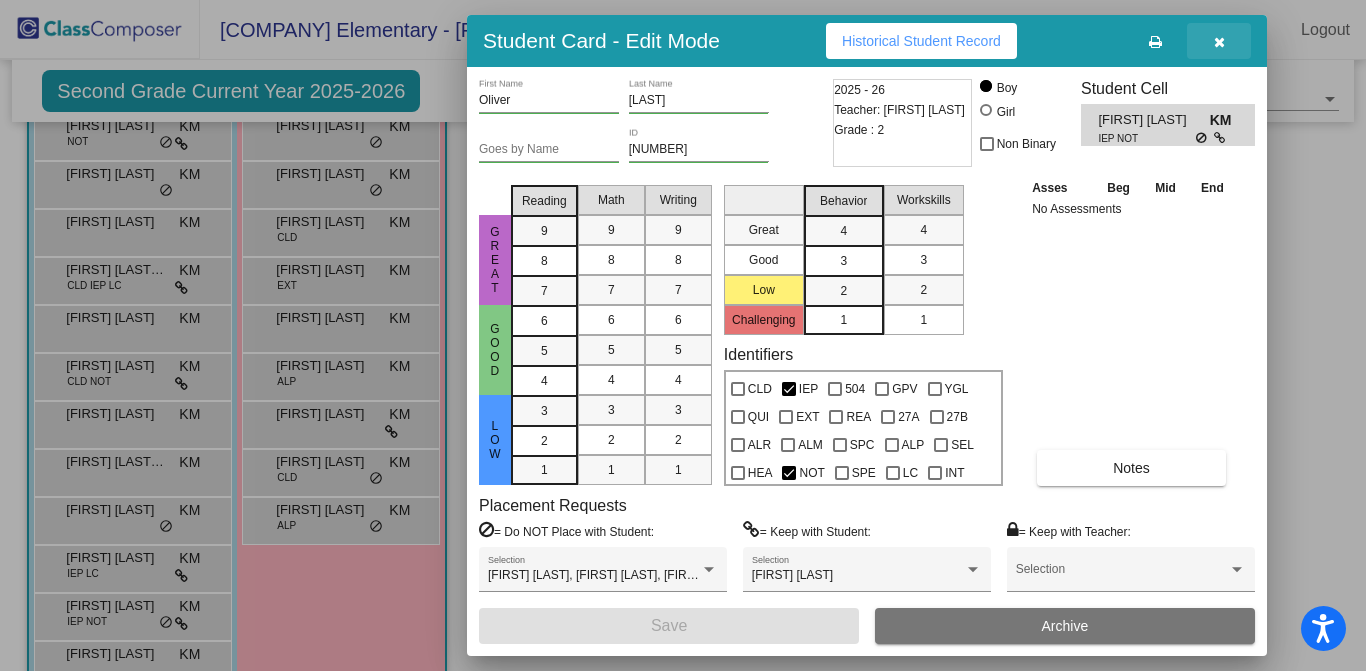 click at bounding box center (1219, 42) 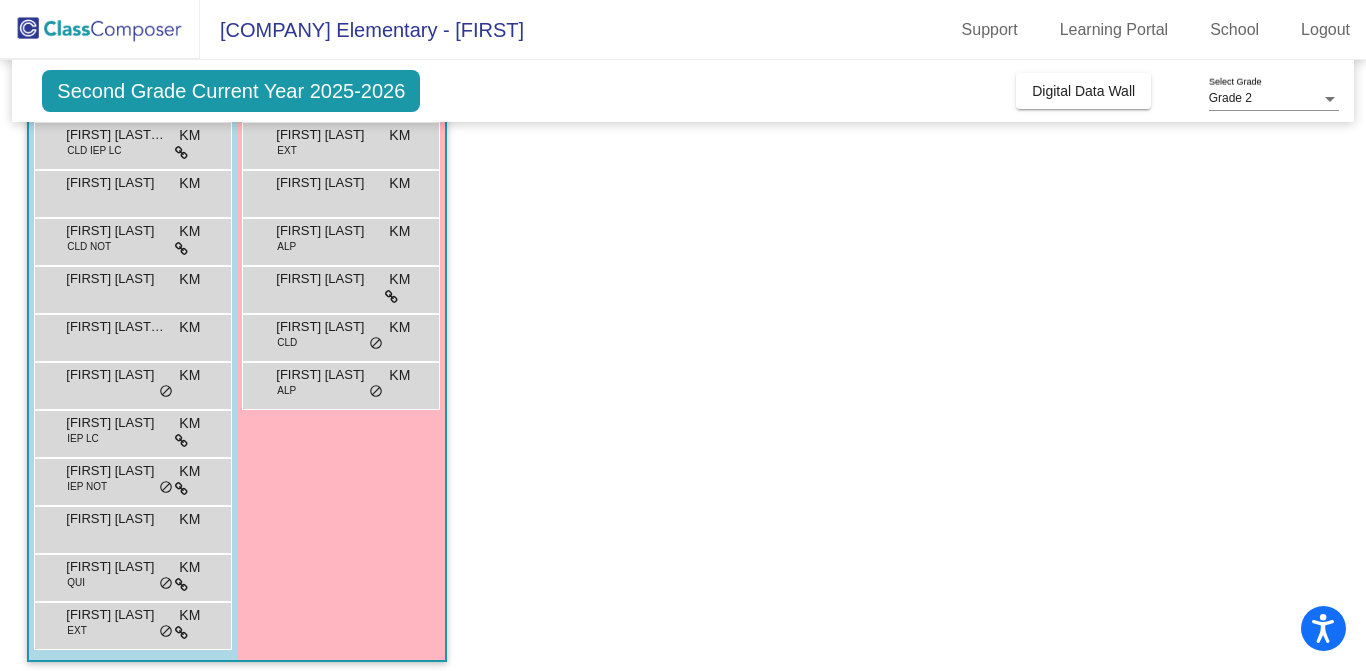 scroll, scrollTop: 353, scrollLeft: 0, axis: vertical 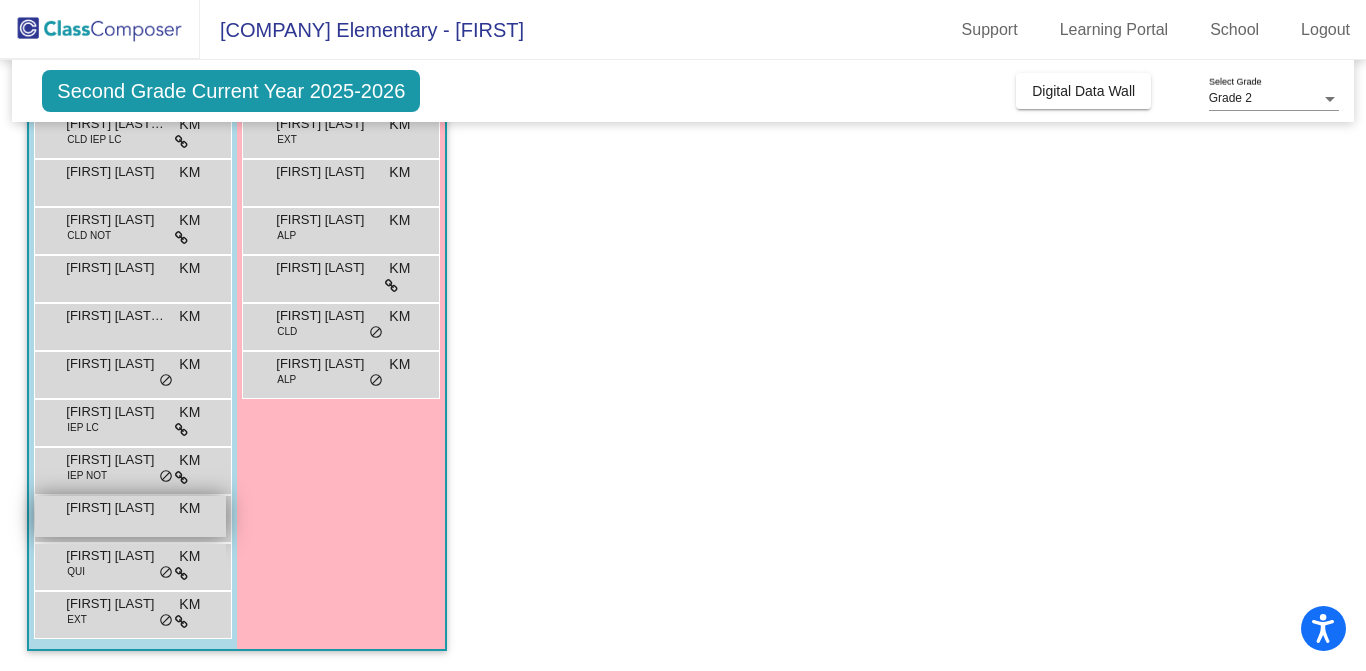 click on "Oliver Langle" at bounding box center [116, 508] 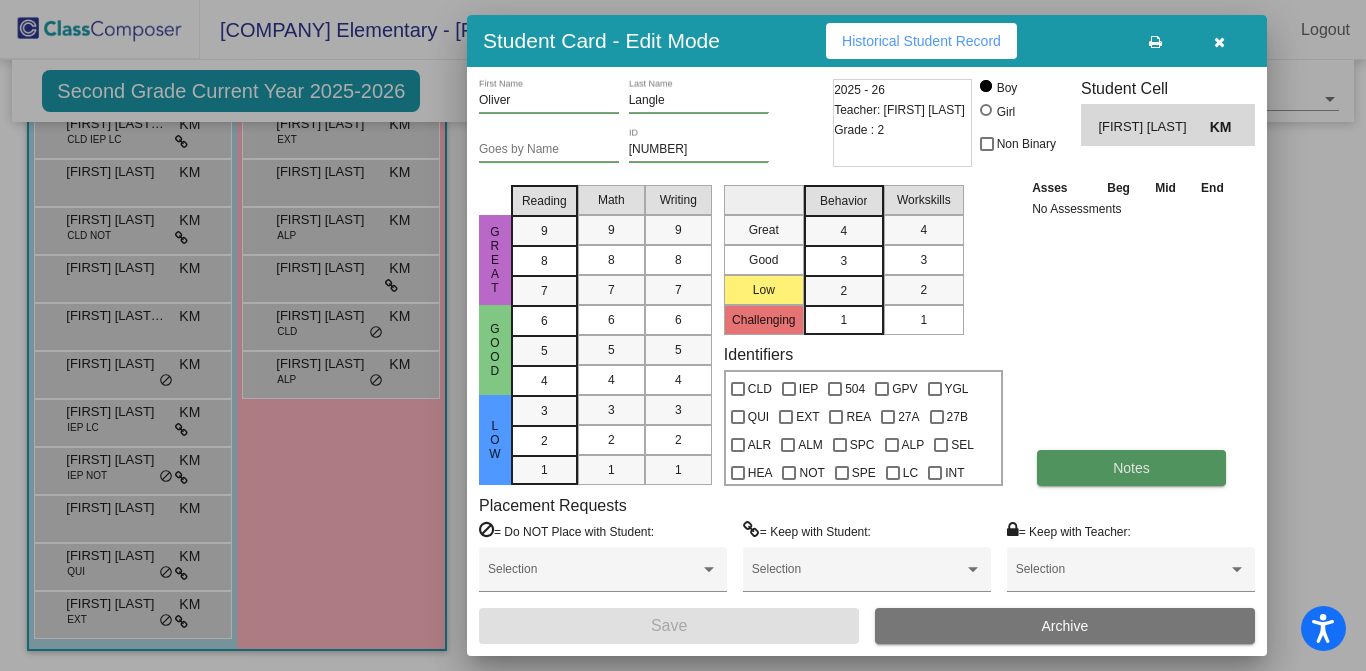 click on "Notes" at bounding box center (1131, 468) 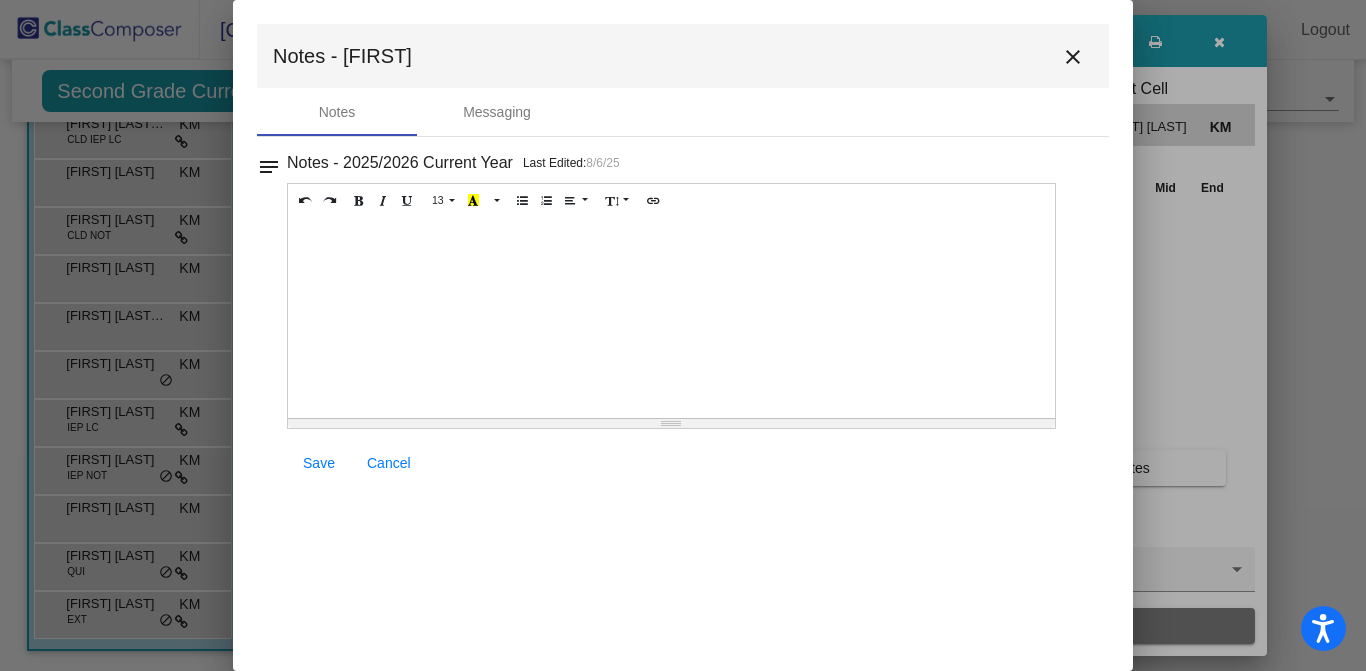 click on "Notes - Oliver close" at bounding box center [683, 56] 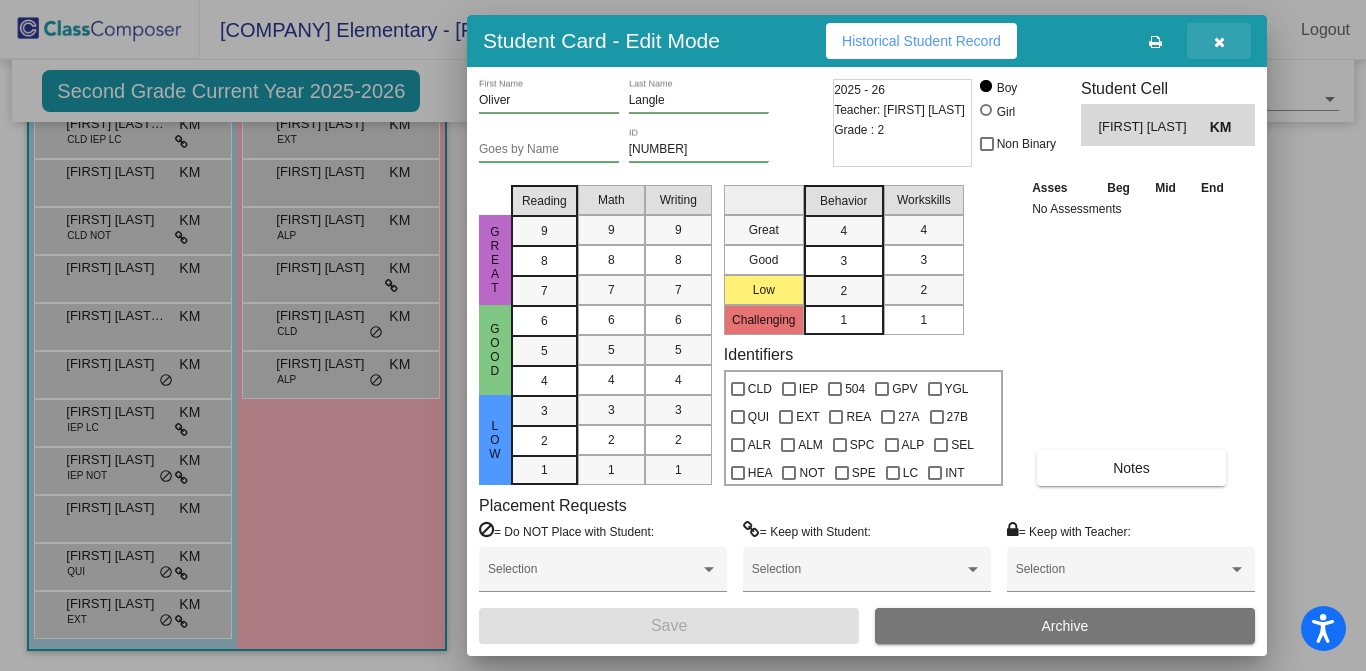 click at bounding box center (1219, 42) 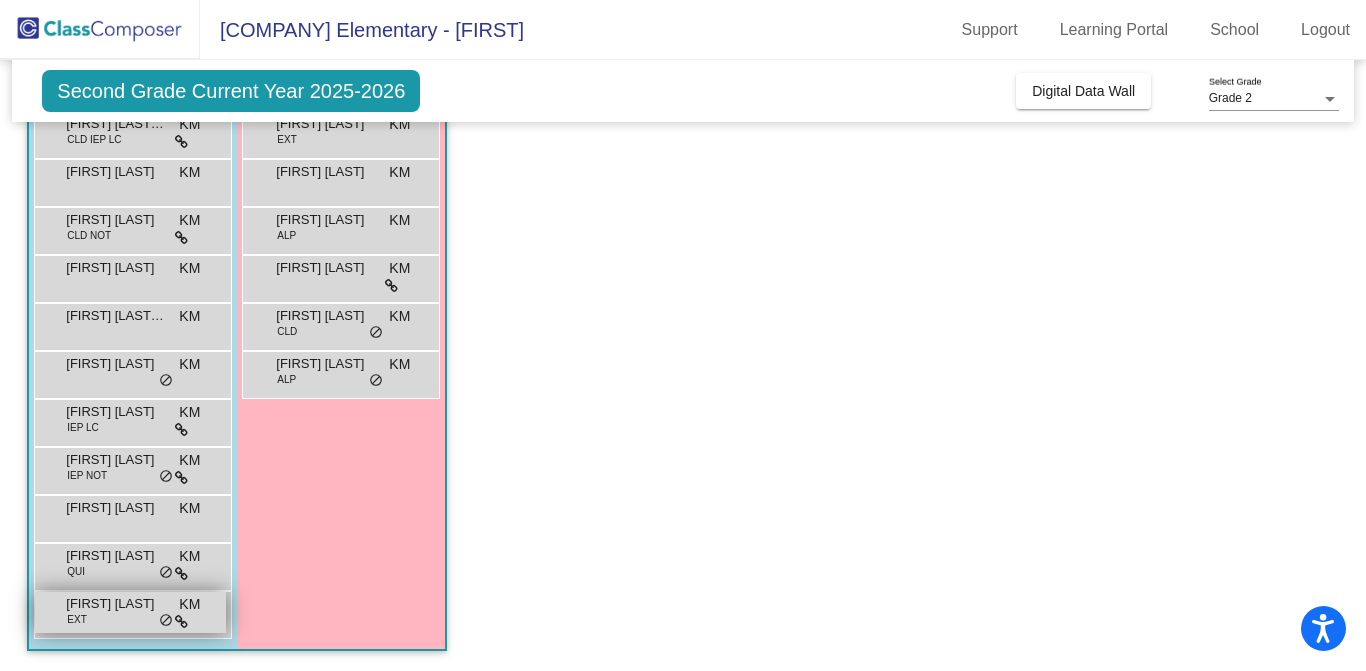 click on "Tyson Hunt" at bounding box center (116, 604) 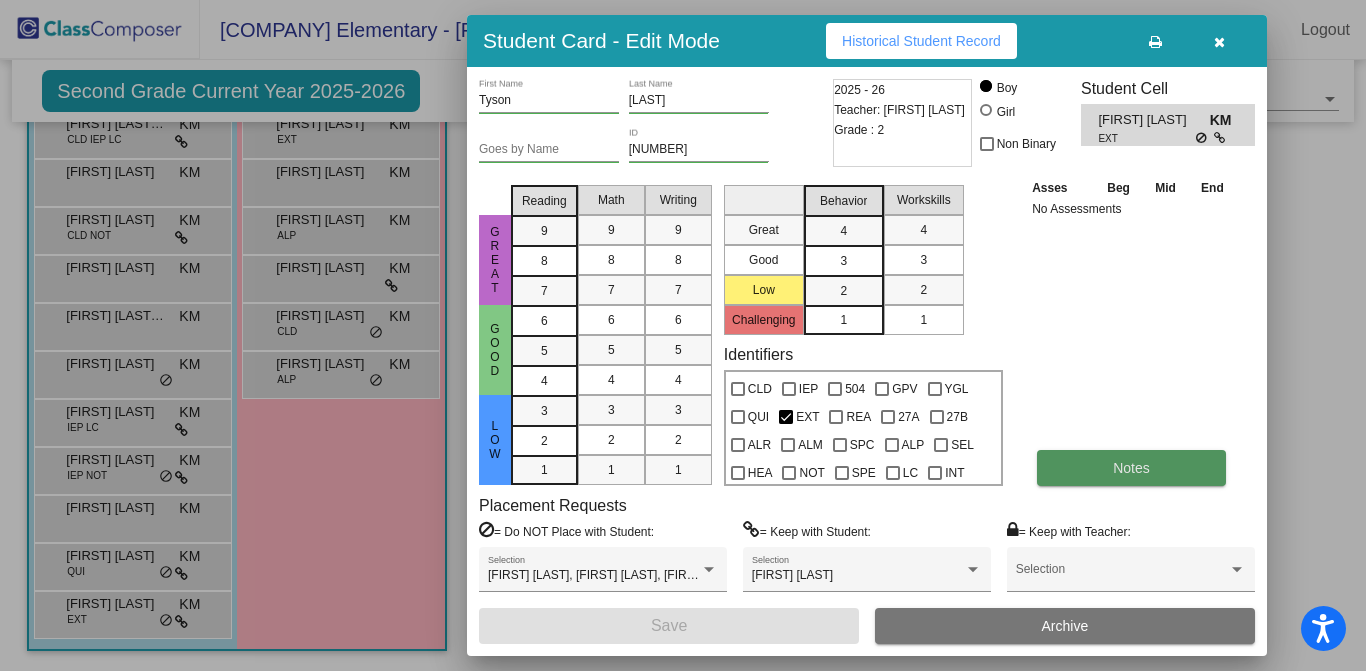 click on "Notes" at bounding box center (1131, 468) 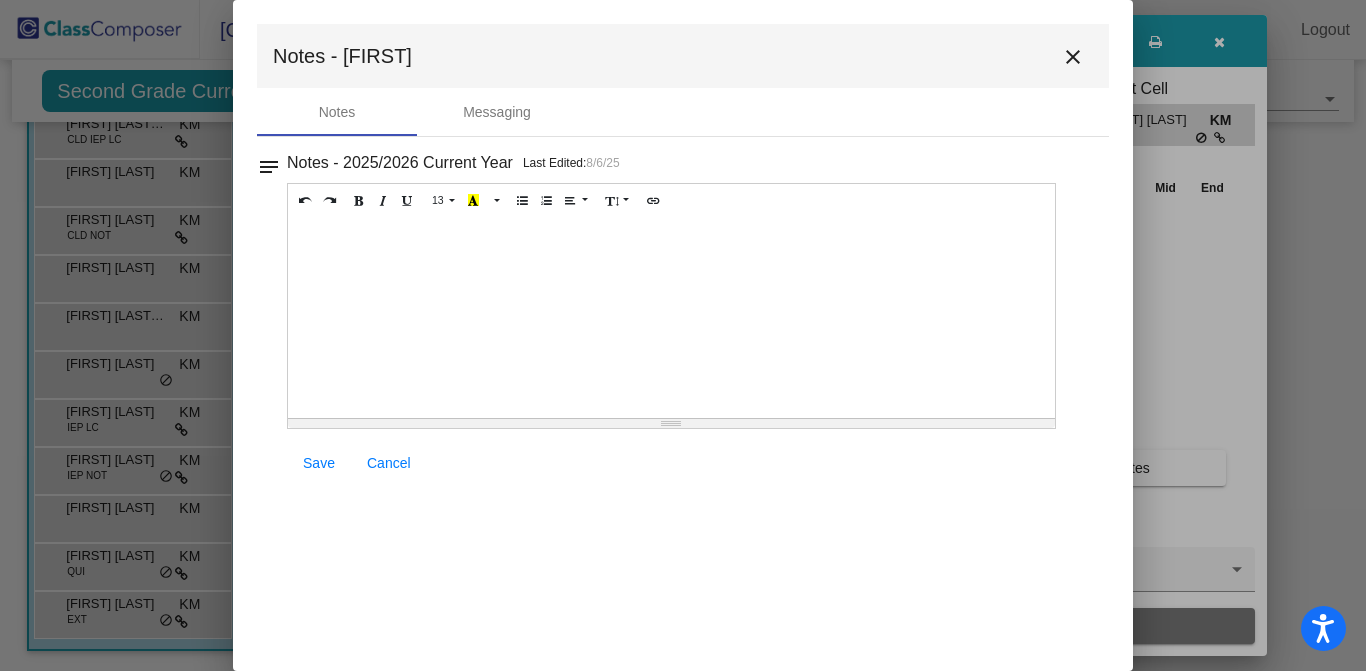 click on "close" at bounding box center [1073, 56] 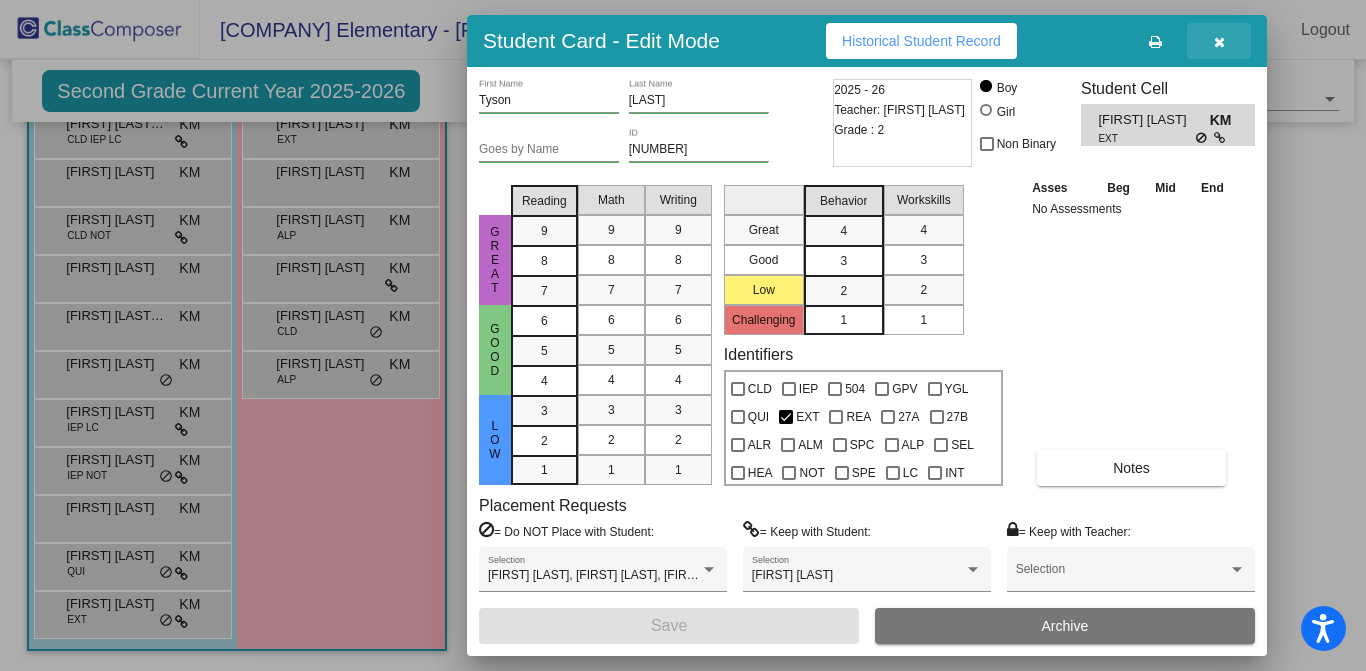 click at bounding box center [1219, 41] 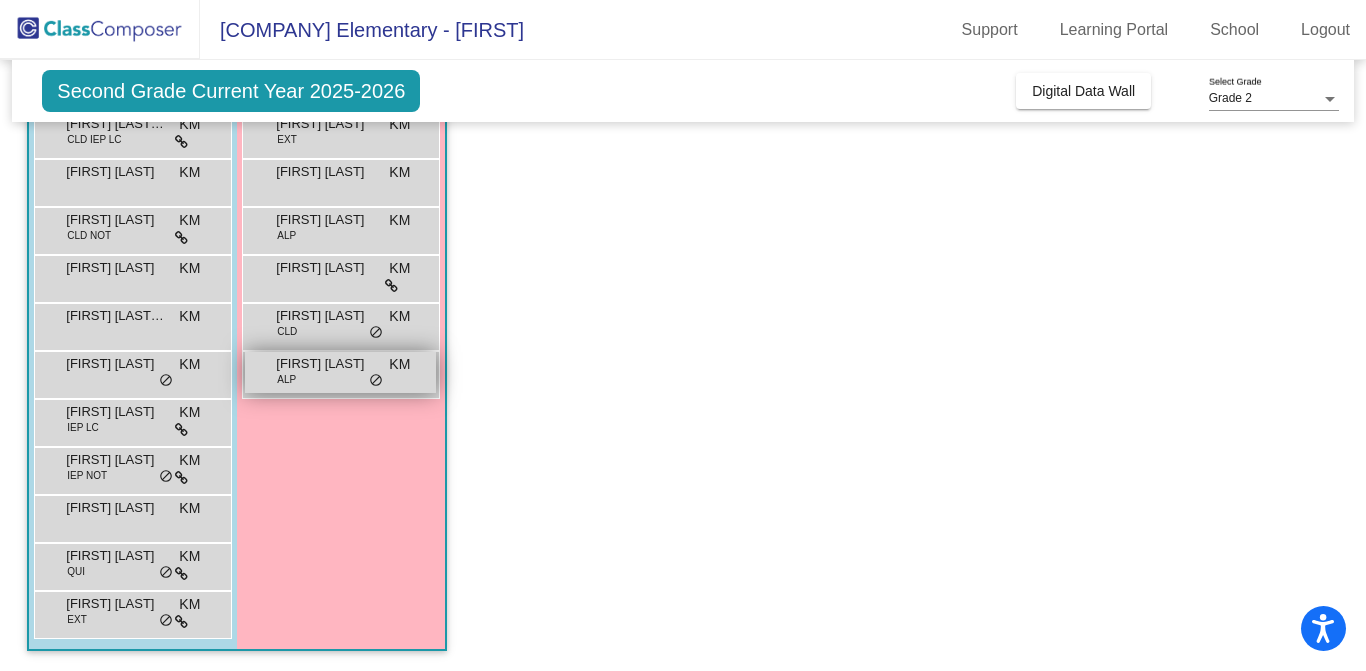 click on "Zola McIntosh ALP KM lock do_not_disturb_alt" at bounding box center (340, 372) 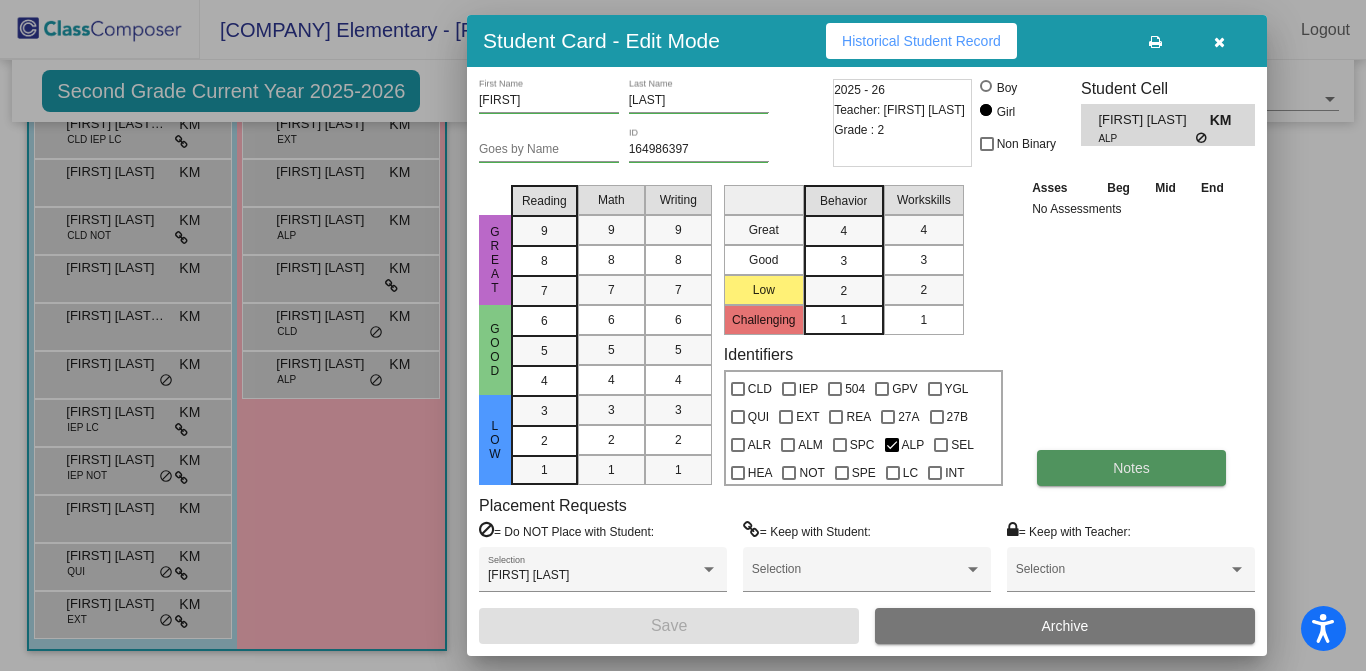 click on "Notes" at bounding box center [1131, 468] 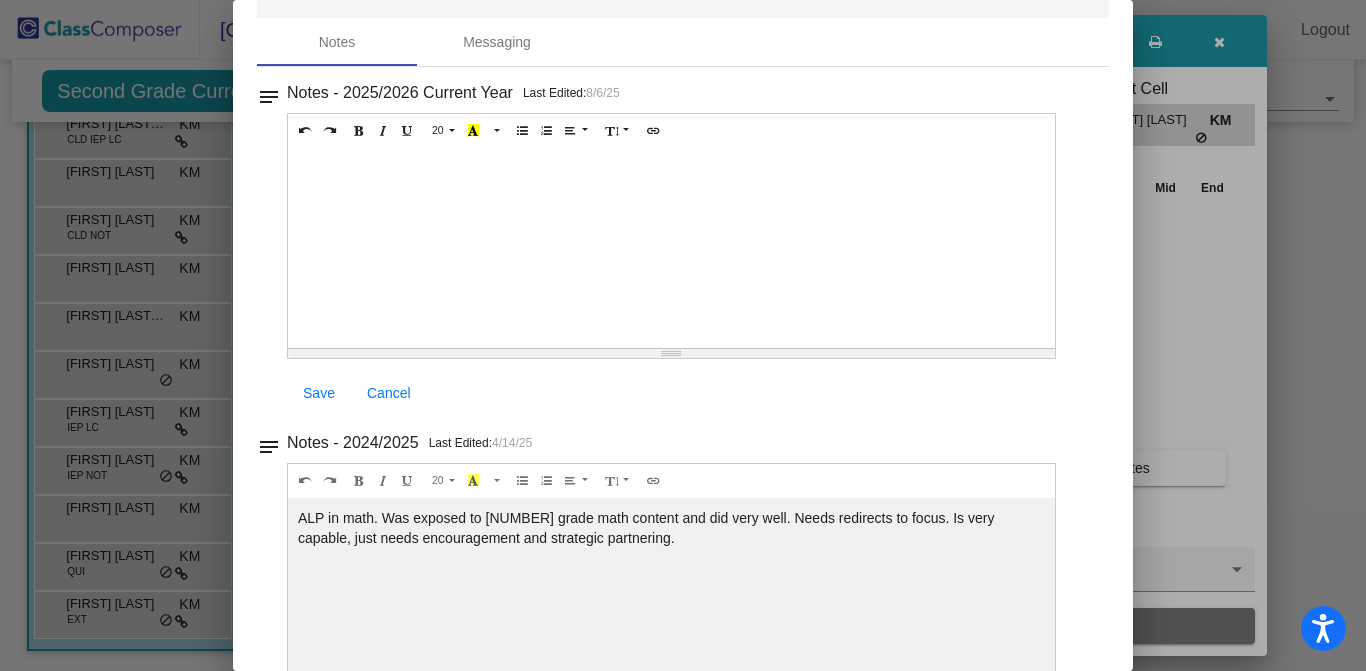 scroll, scrollTop: 0, scrollLeft: 0, axis: both 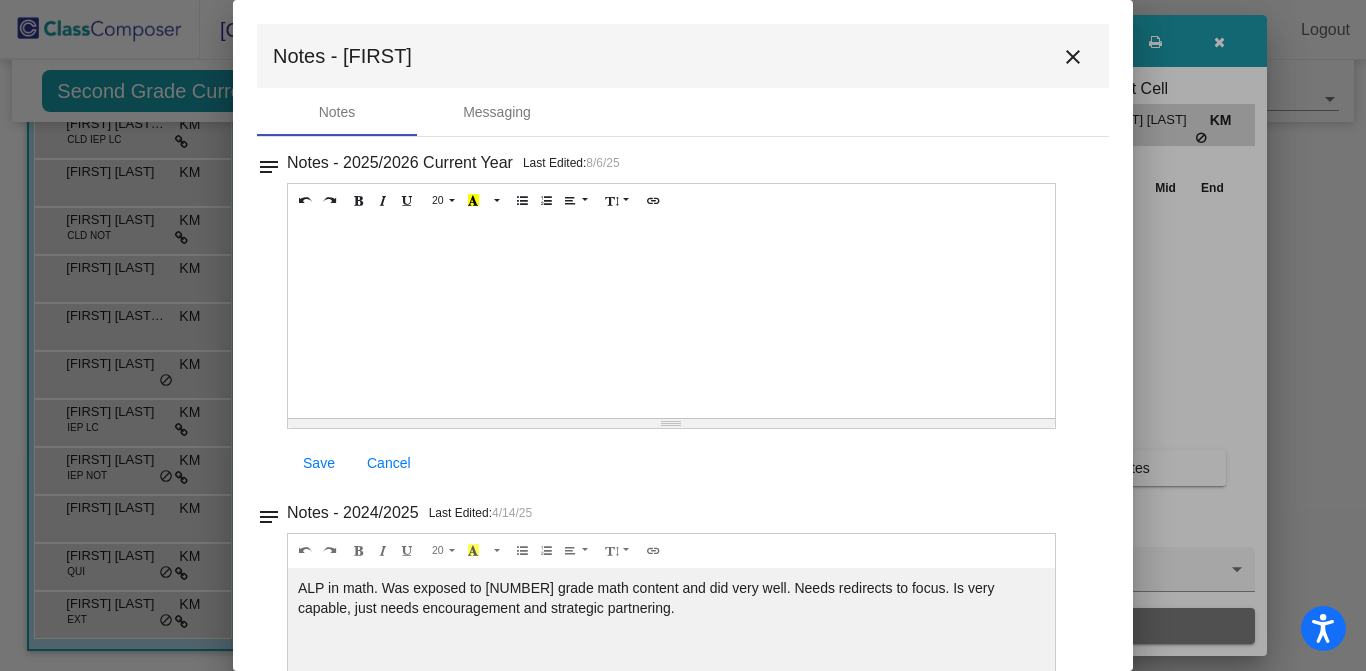 click on "close" at bounding box center (1073, 57) 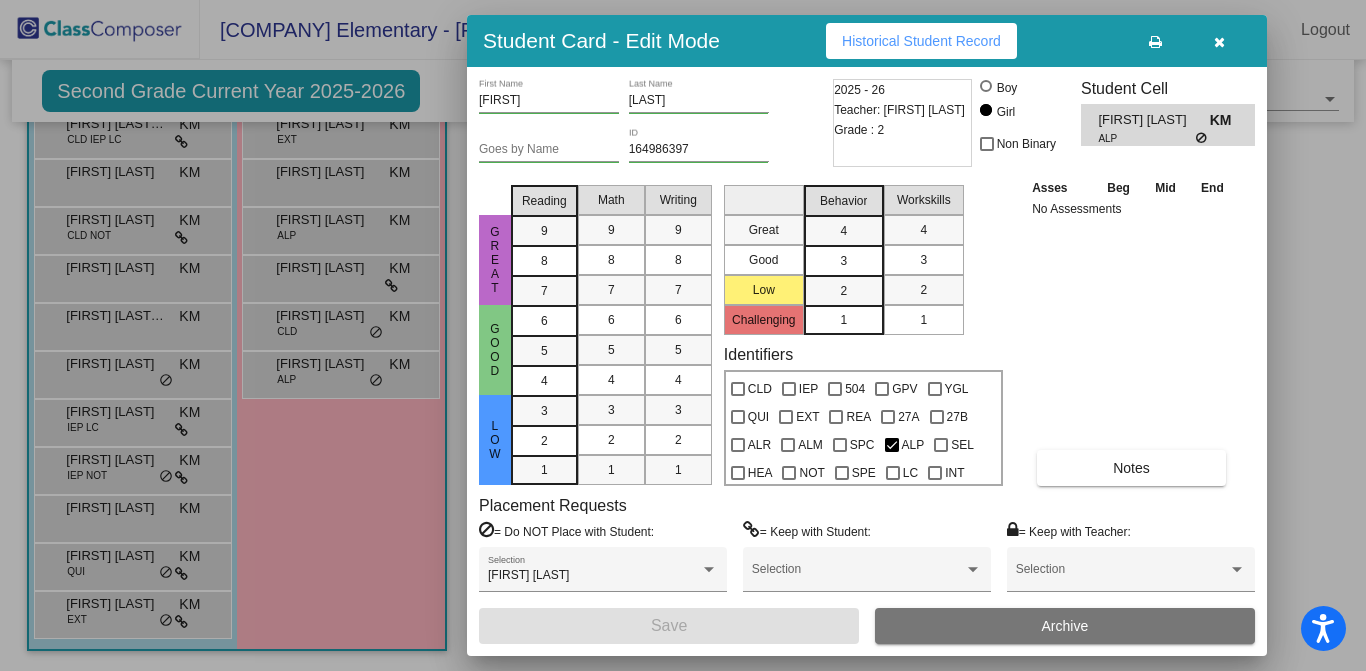 click at bounding box center [1219, 41] 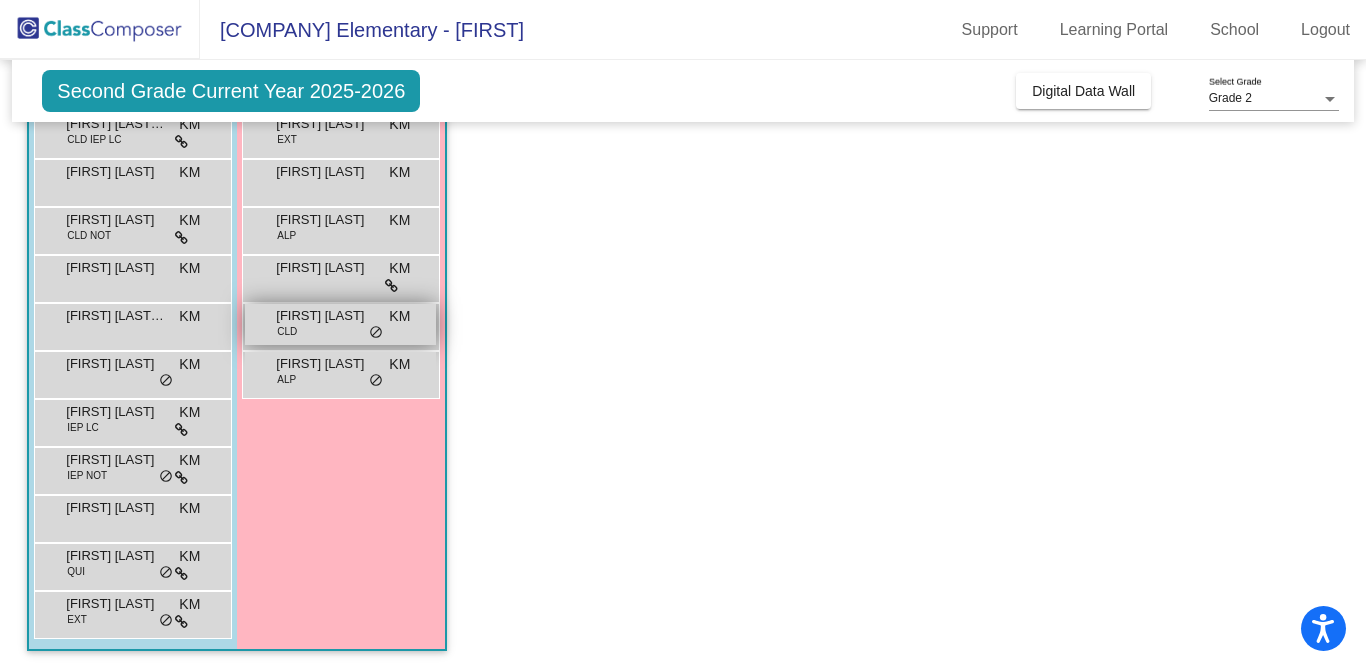click on "Naiya Toland CLD KM lock do_not_disturb_alt" at bounding box center [340, 324] 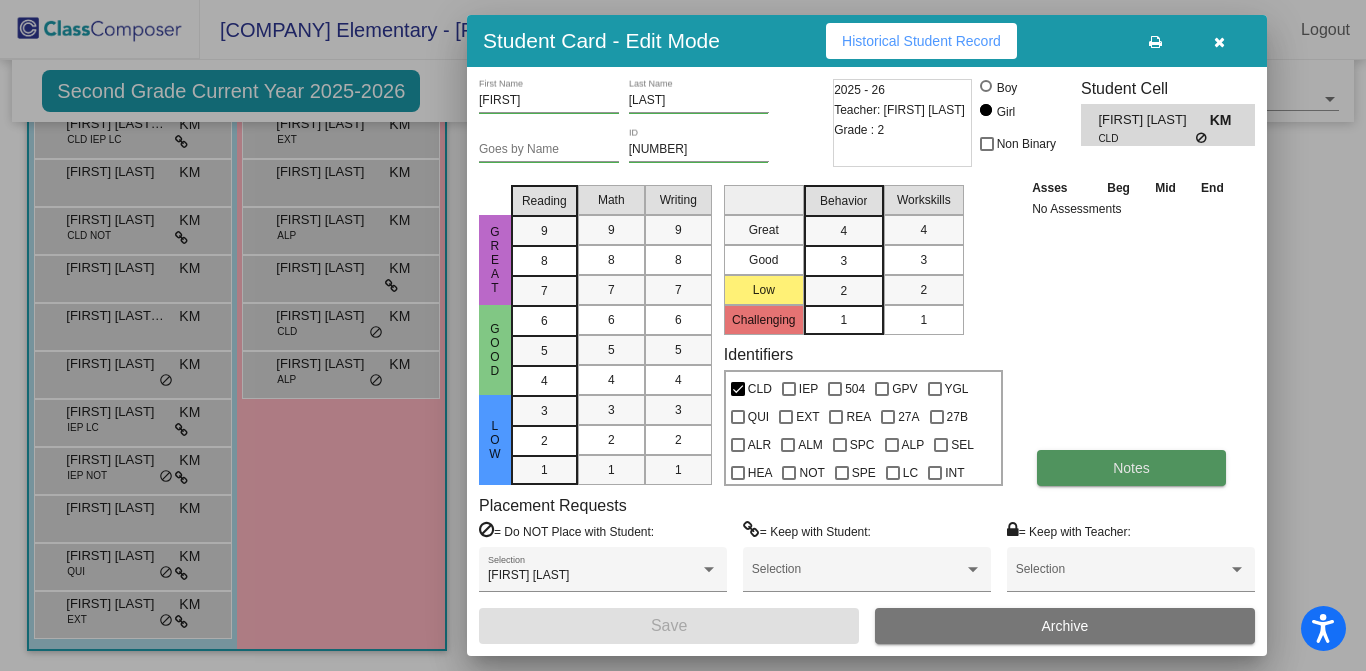 click on "Notes" at bounding box center (1131, 468) 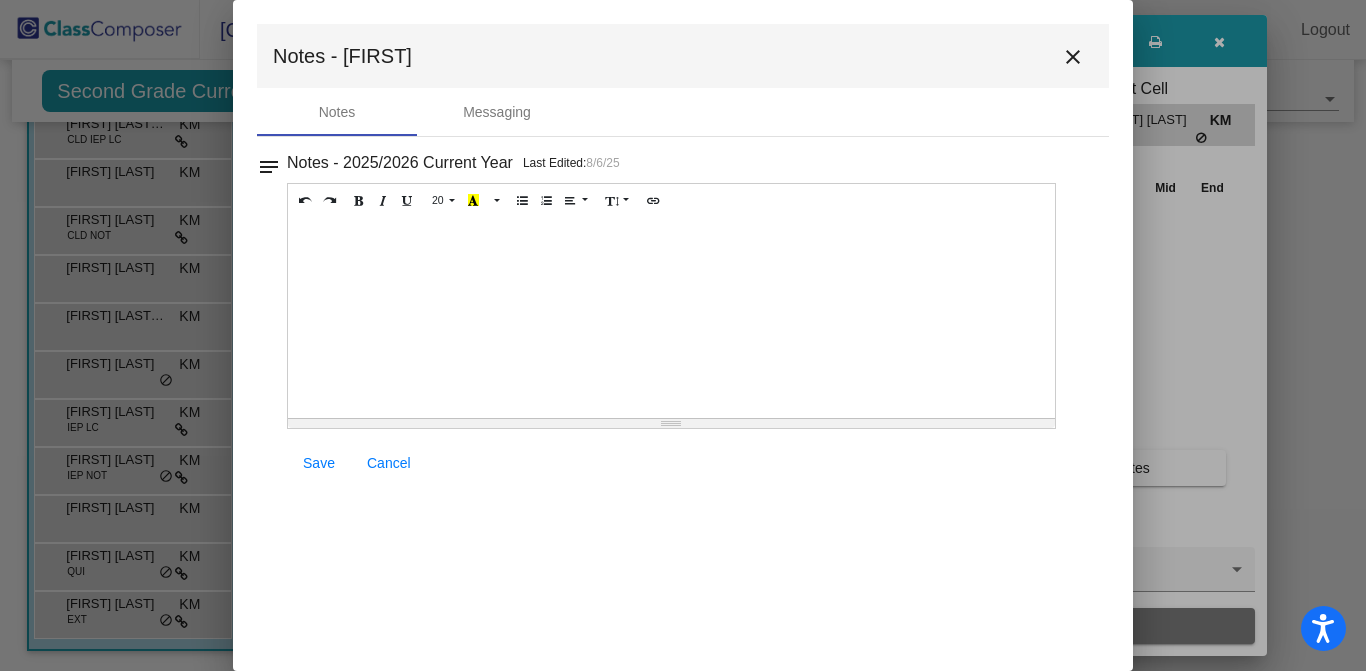 click on "close" at bounding box center [1073, 57] 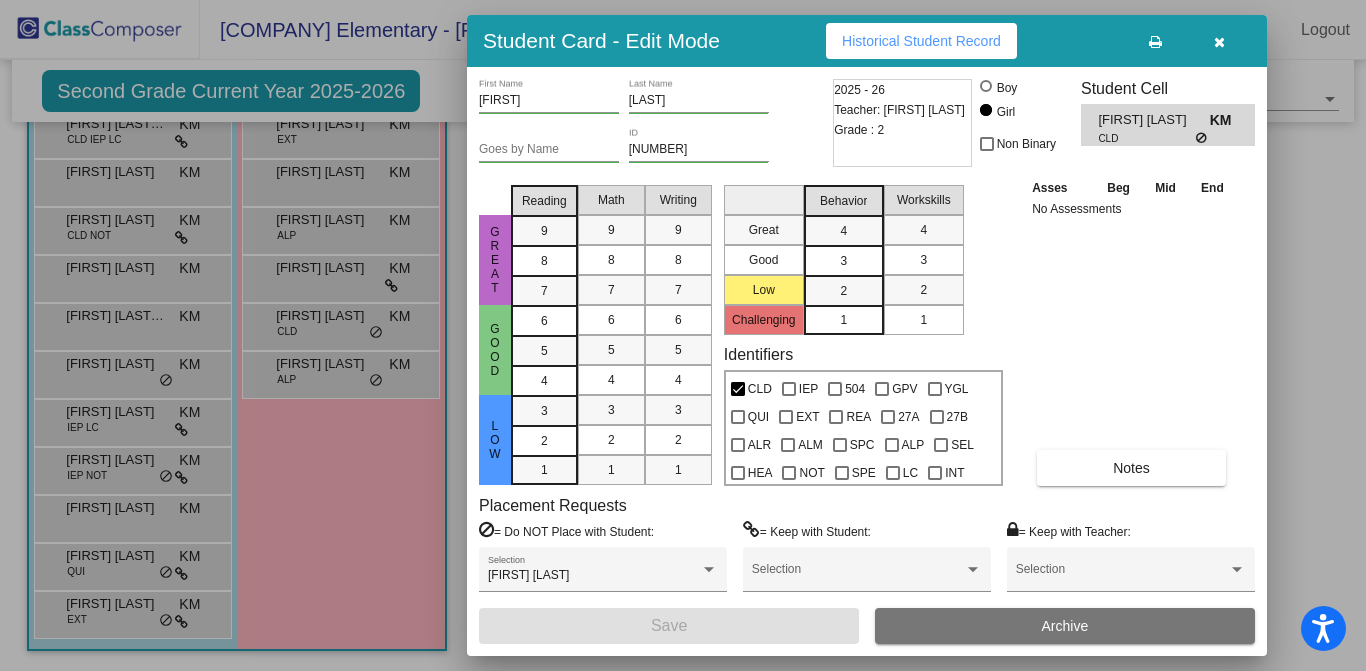 click at bounding box center [1219, 41] 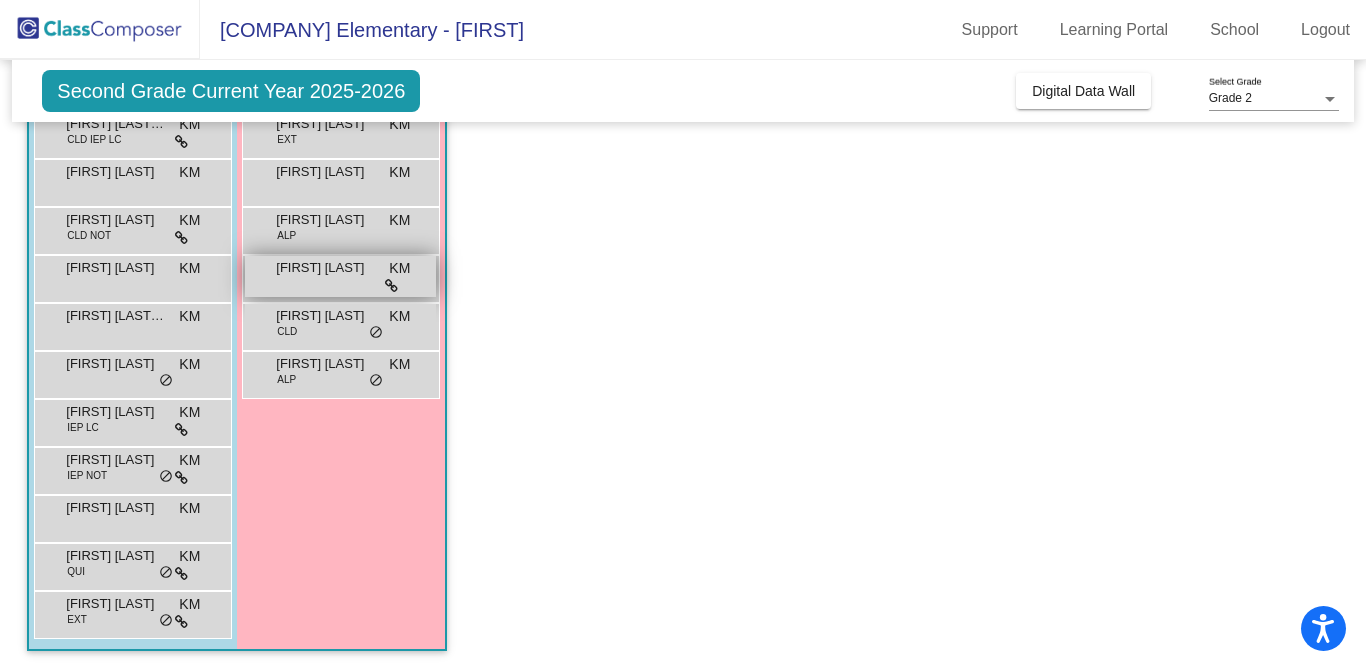 click on "Maebry Crum KM lock do_not_disturb_alt" at bounding box center [340, 276] 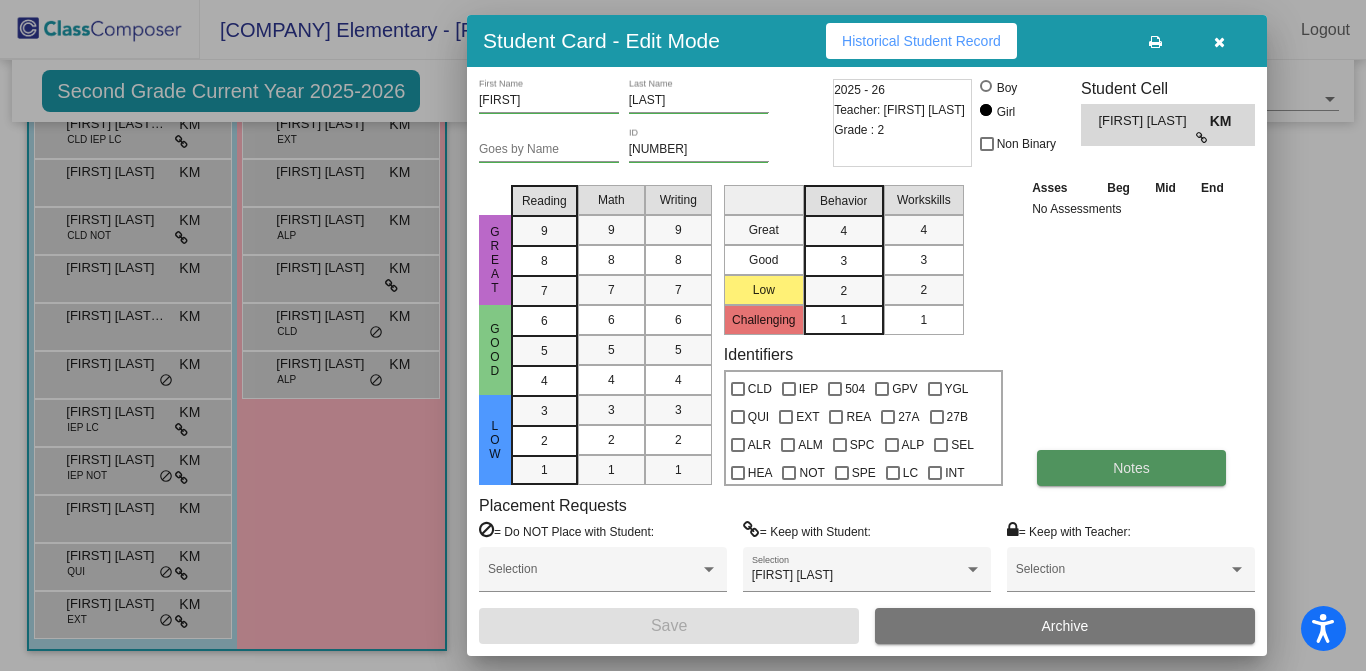 click on "Notes" at bounding box center [1131, 468] 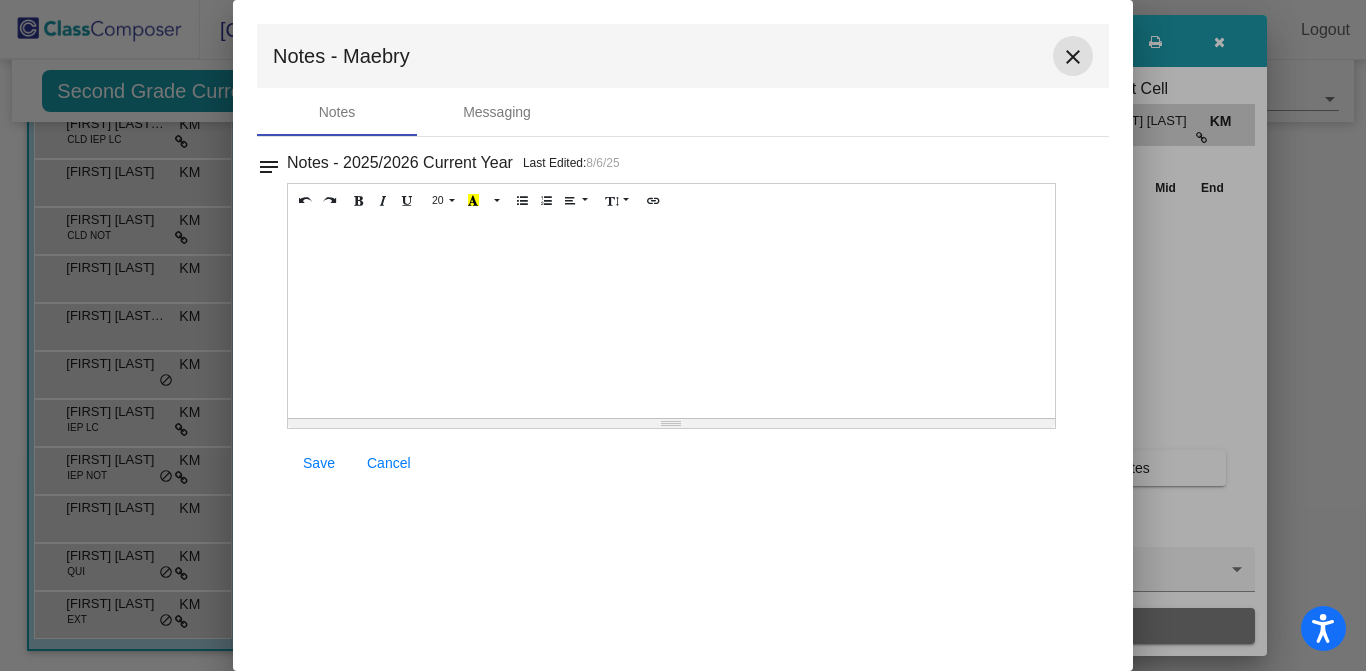 click on "close" at bounding box center [1073, 57] 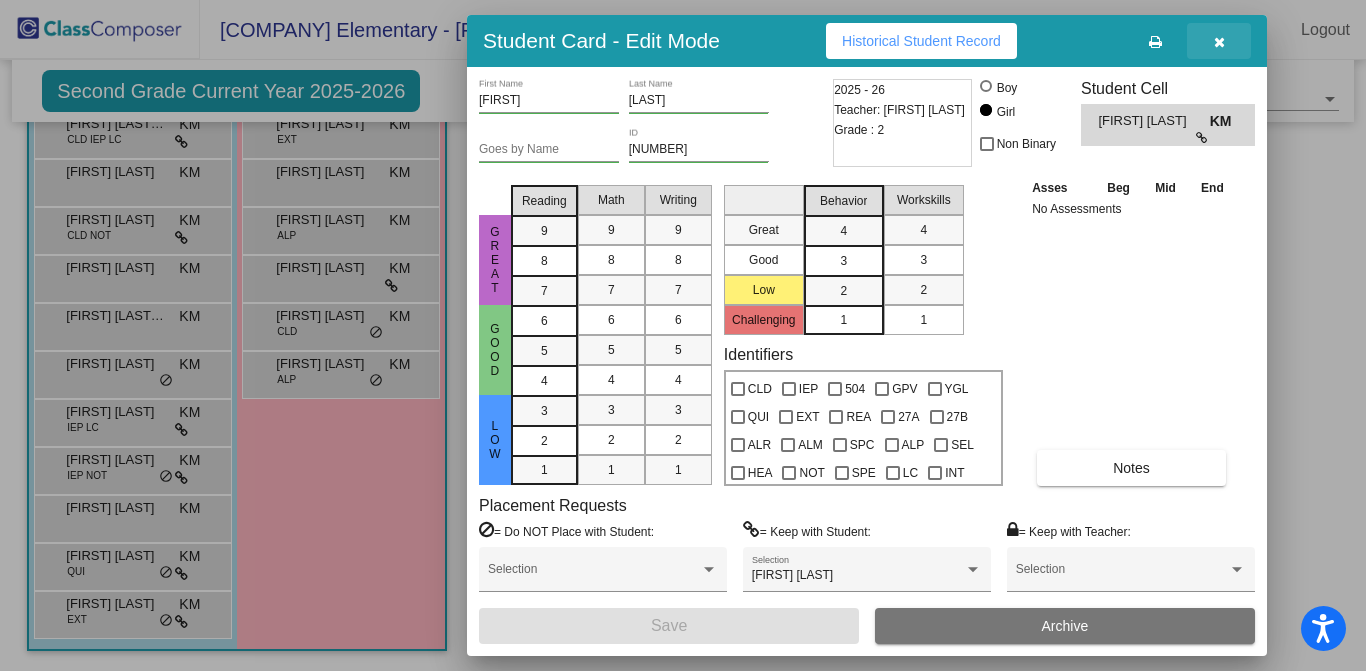 click at bounding box center (1219, 41) 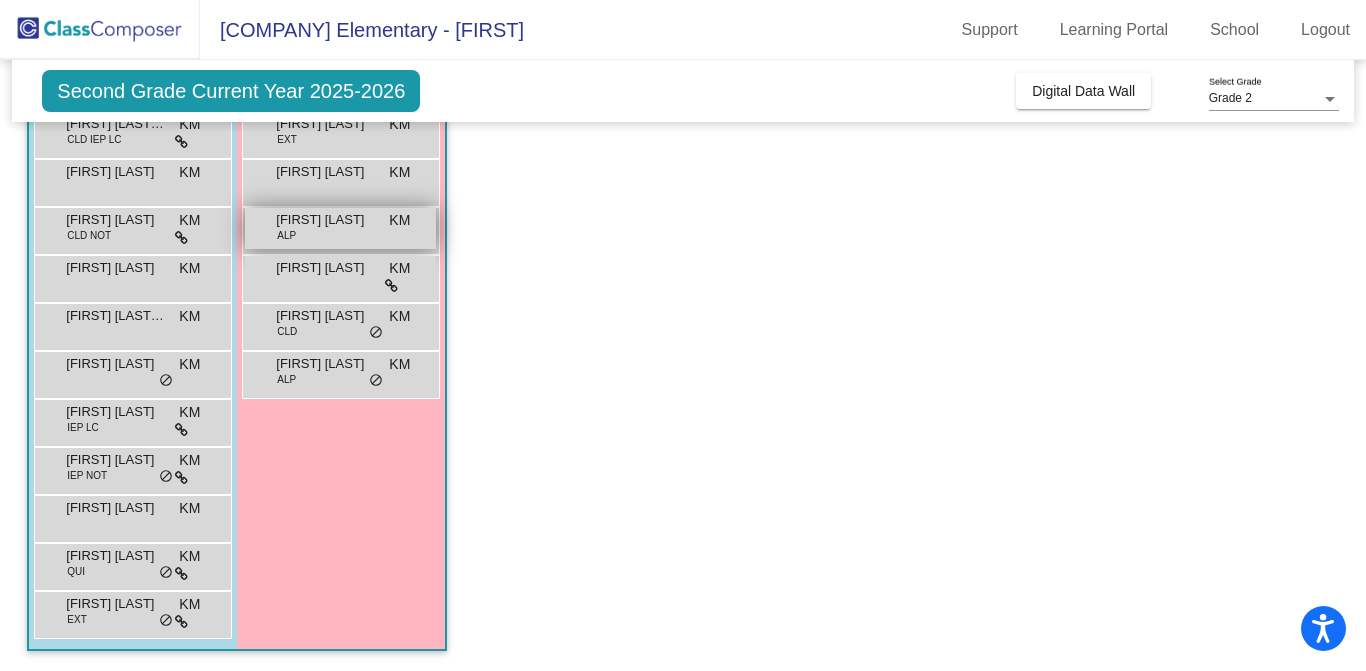 click on "Kynzlee Corbitt" at bounding box center [326, 220] 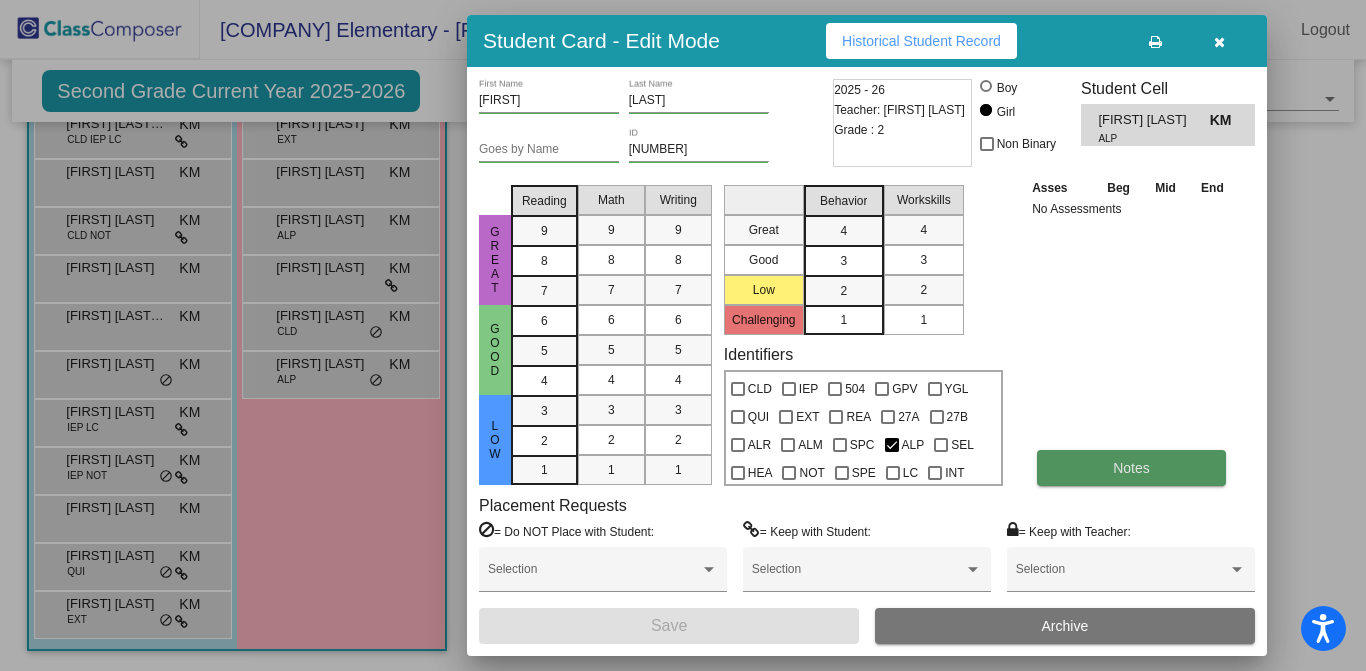 click on "Notes" at bounding box center [1131, 468] 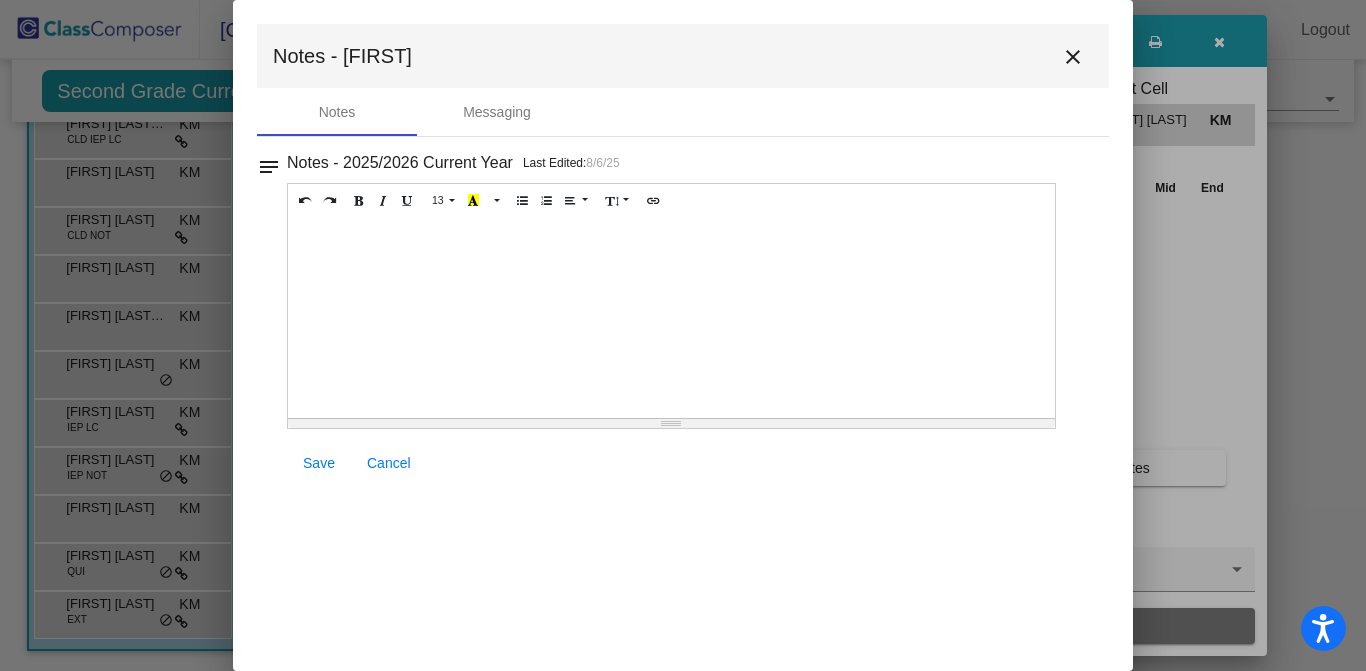 click on "close" at bounding box center [1073, 57] 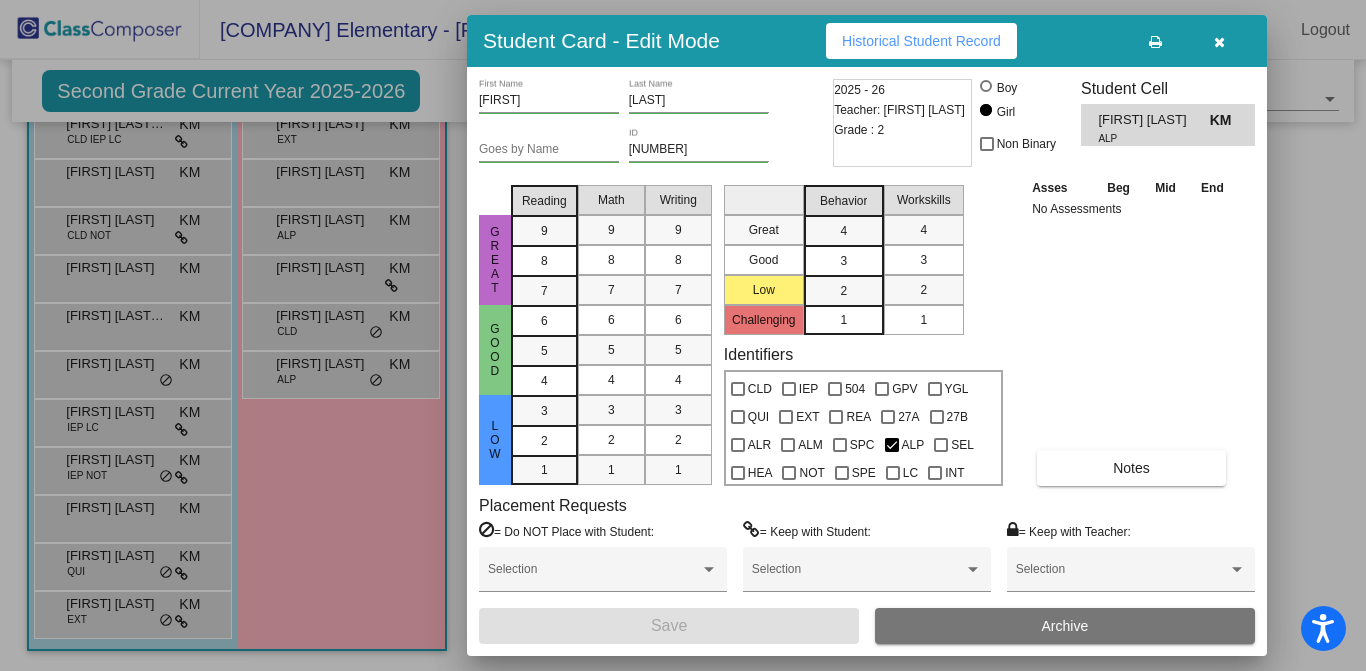 click at bounding box center (1219, 41) 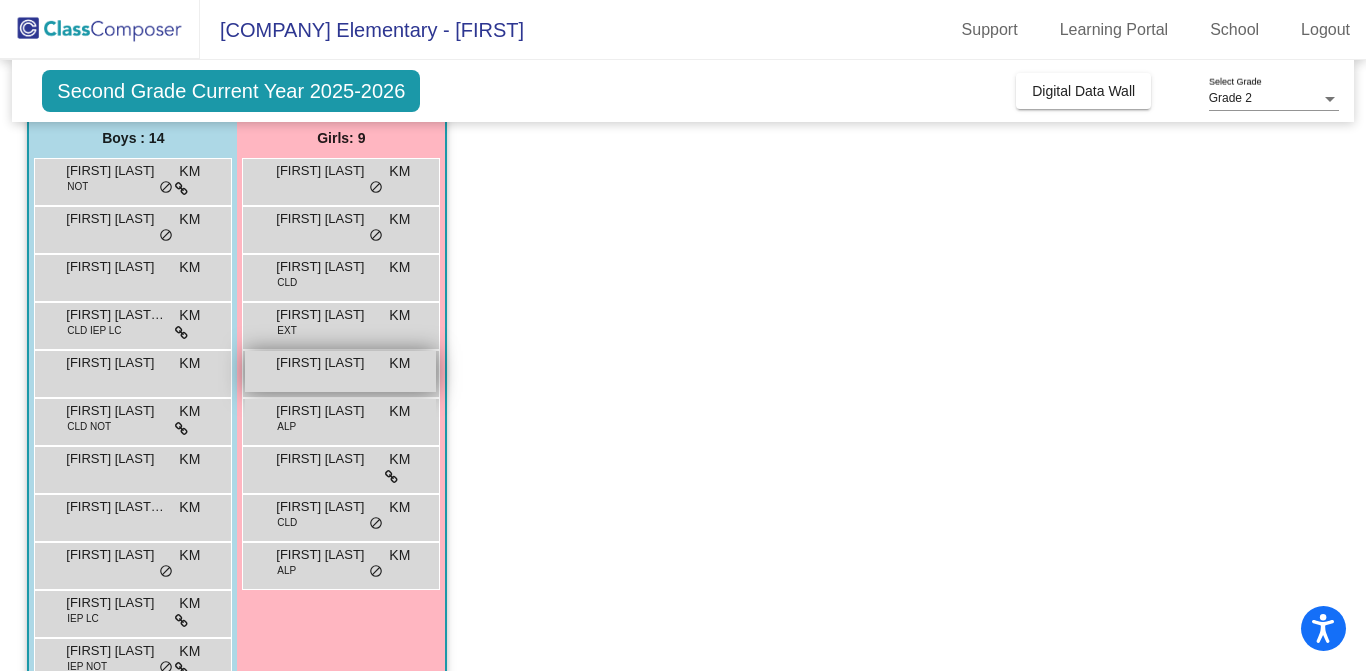 scroll, scrollTop: 122, scrollLeft: 0, axis: vertical 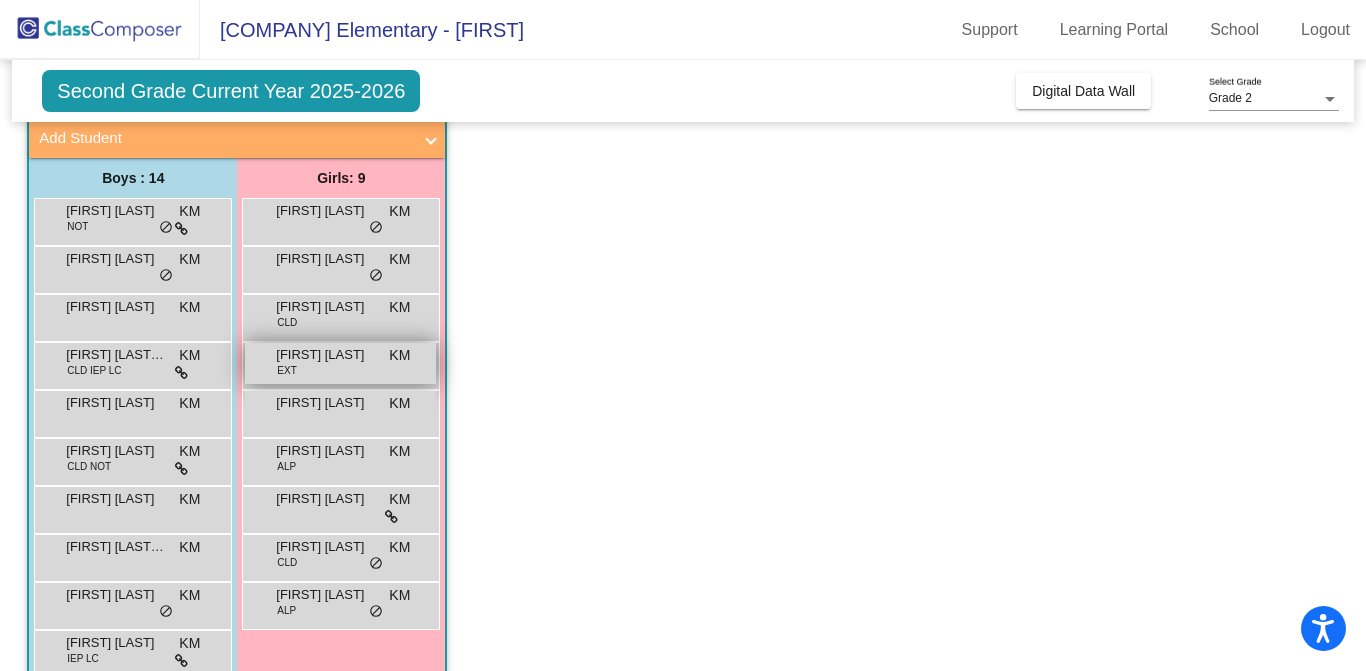 click on "Emma McNatt EXT KM lock do_not_disturb_alt" at bounding box center [340, 363] 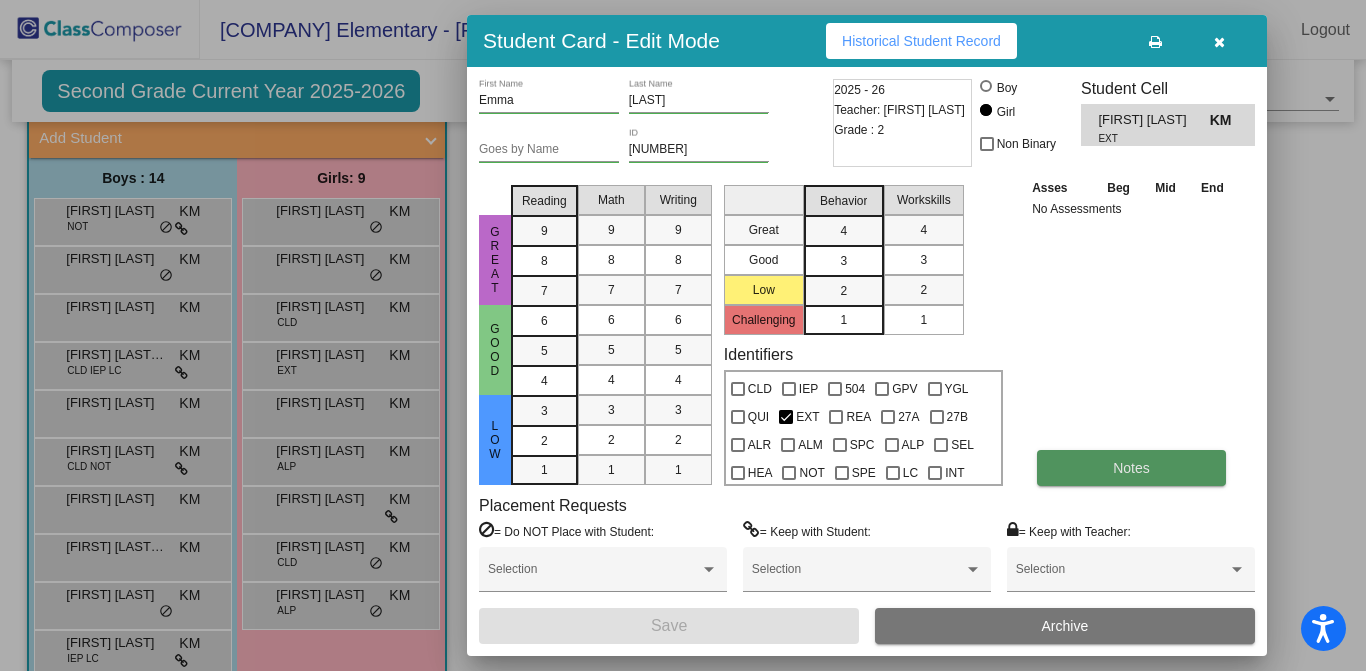 click on "Notes" at bounding box center (1131, 468) 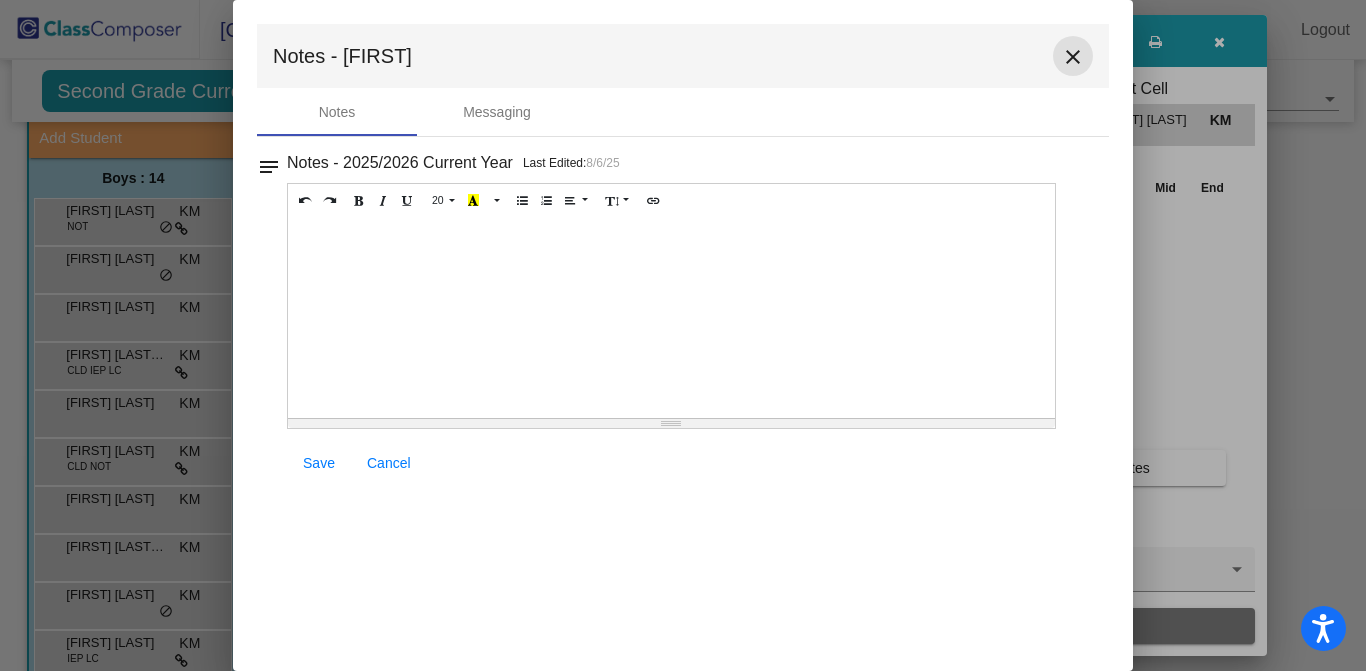click on "close" at bounding box center [1073, 57] 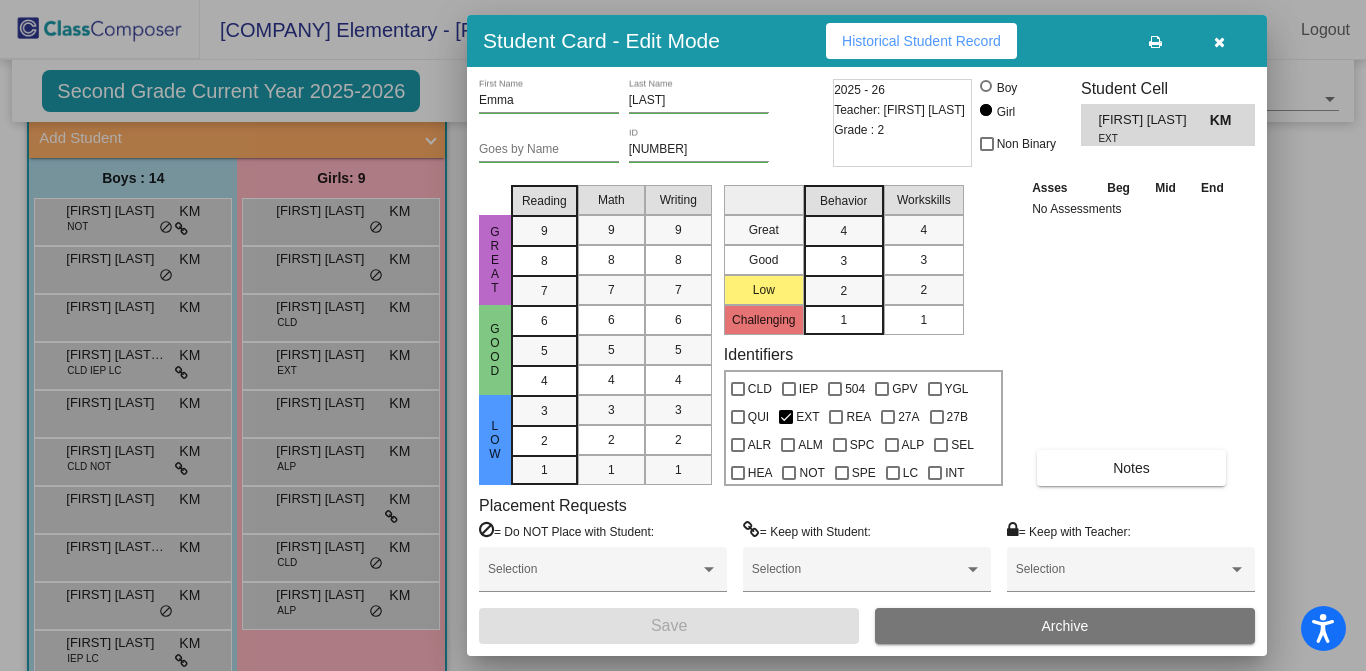 click at bounding box center [1219, 42] 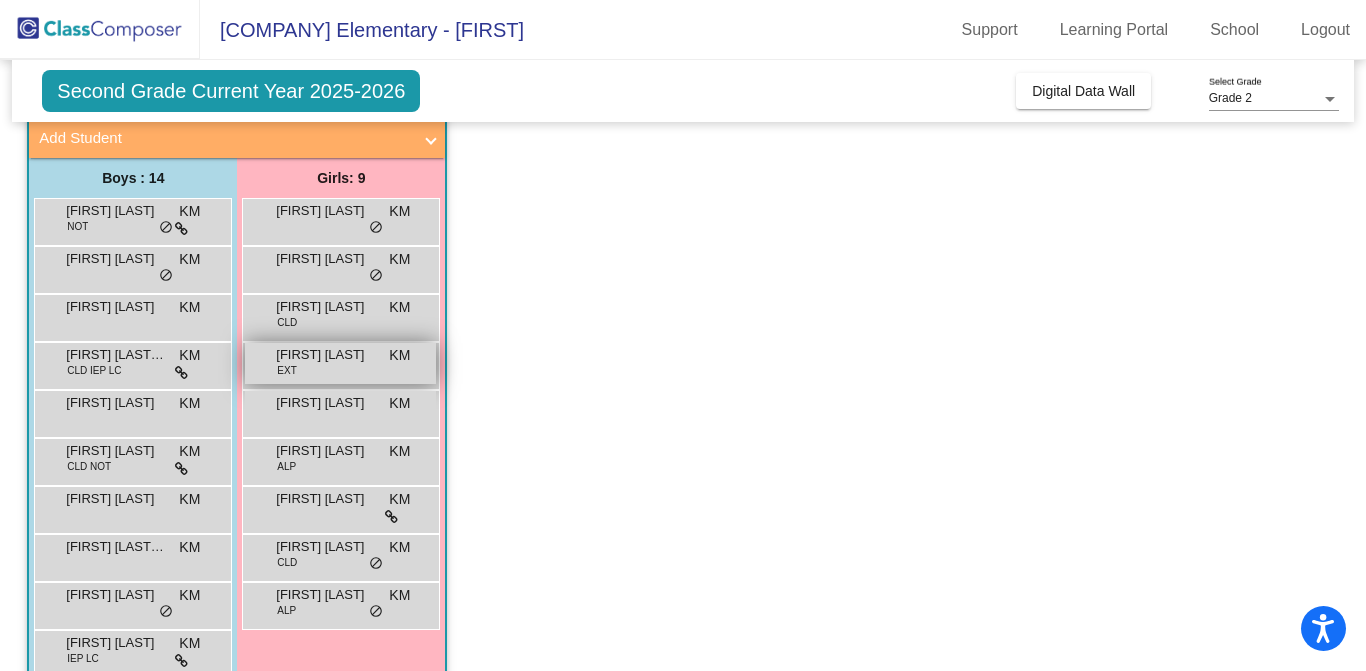 click on "Emma McNatt" at bounding box center [326, 355] 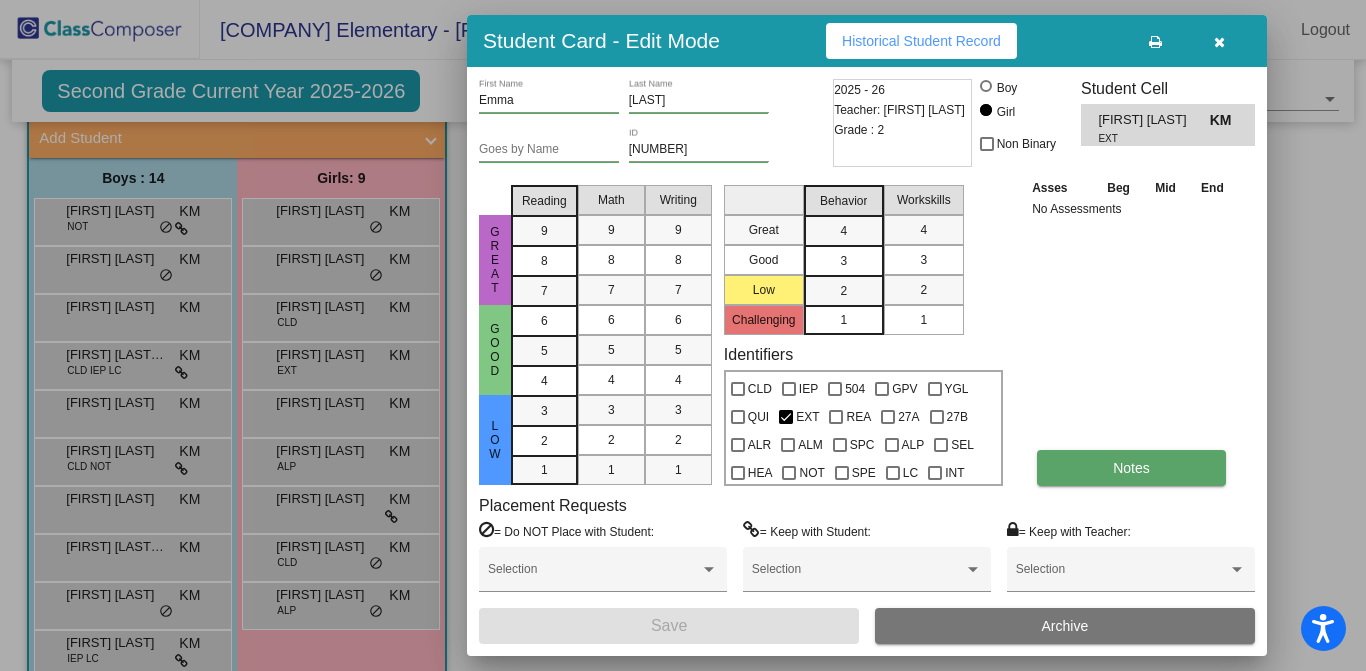 click on "Notes" at bounding box center [1131, 468] 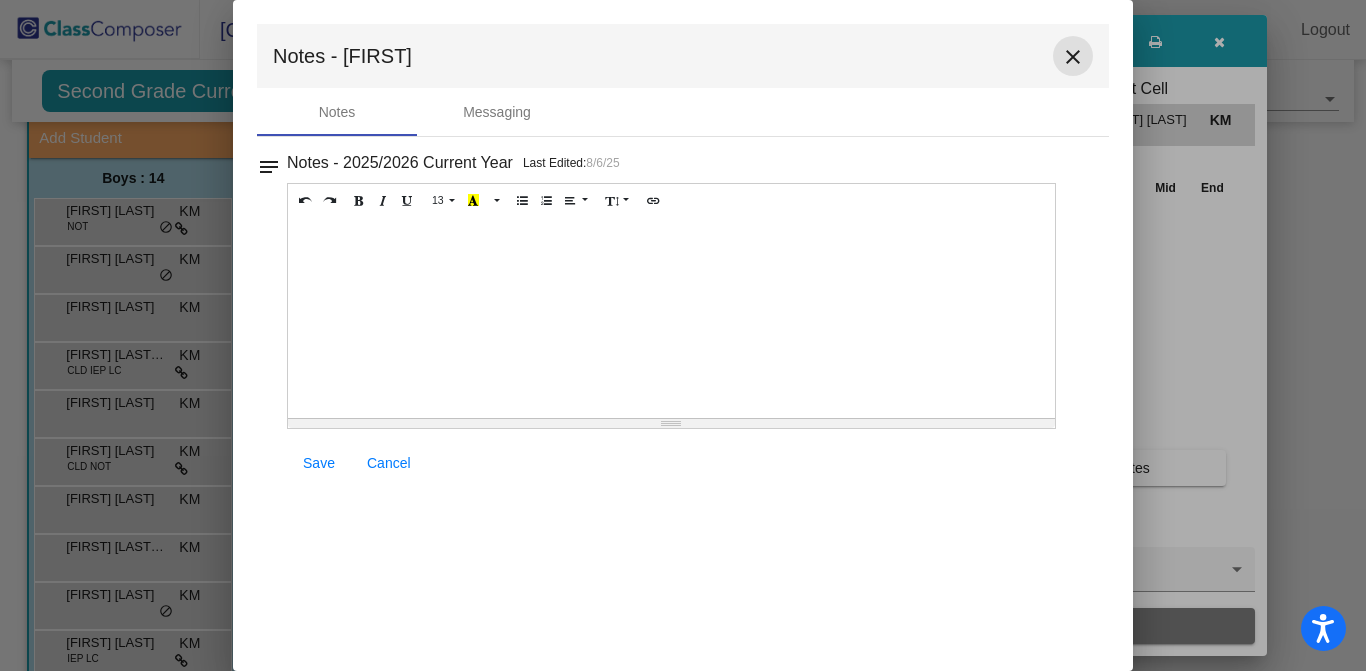 click on "close" at bounding box center (1073, 57) 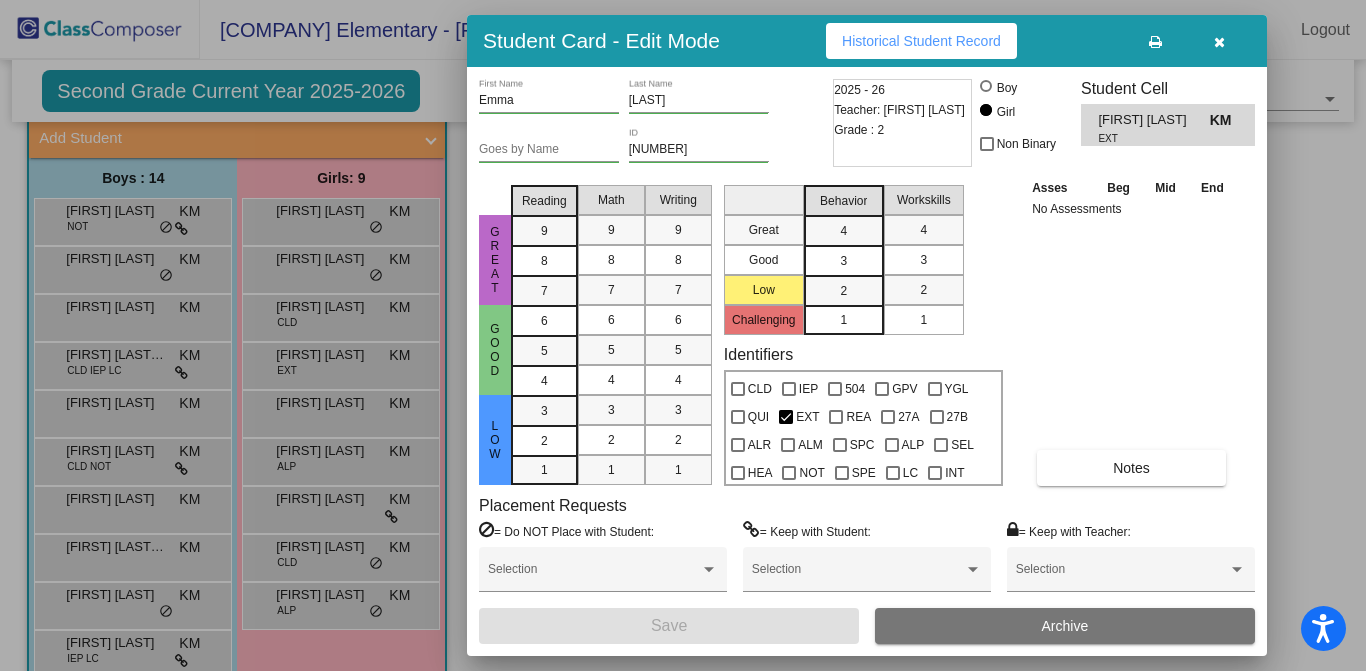 click at bounding box center (1219, 41) 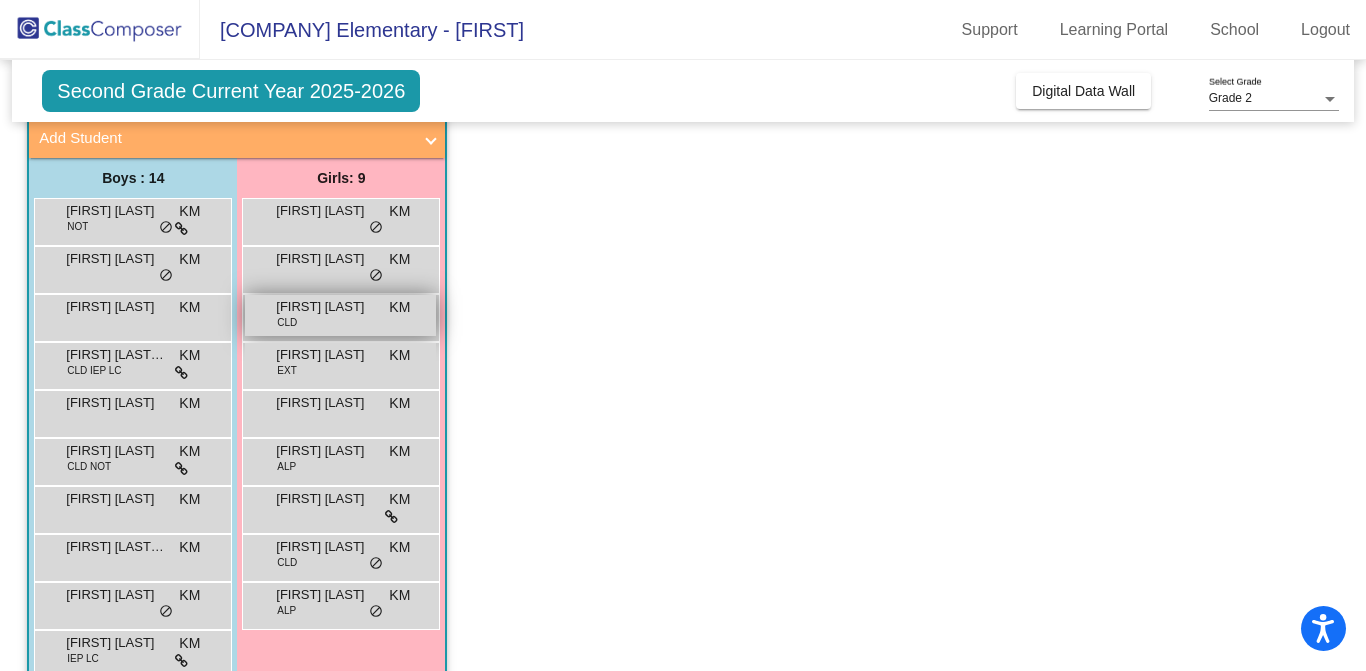 click on "Brielle Granados CLD KM lock do_not_disturb_alt" at bounding box center [340, 315] 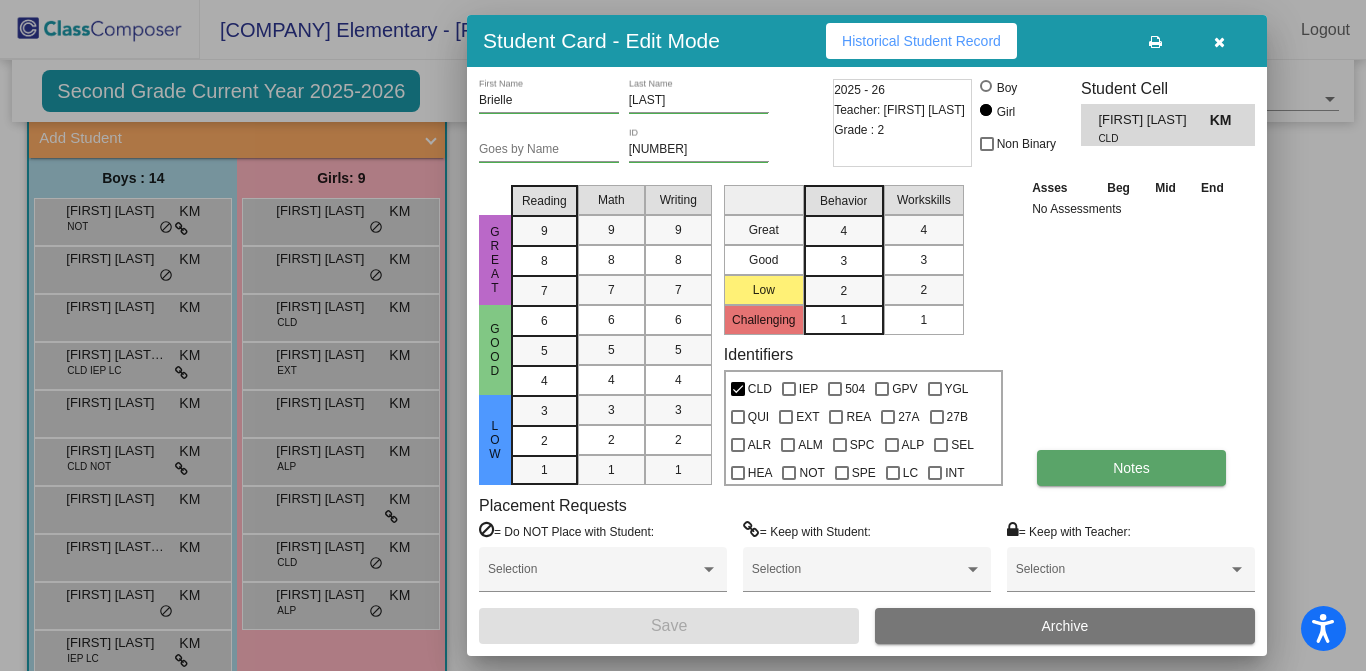 click on "Notes" at bounding box center (1131, 468) 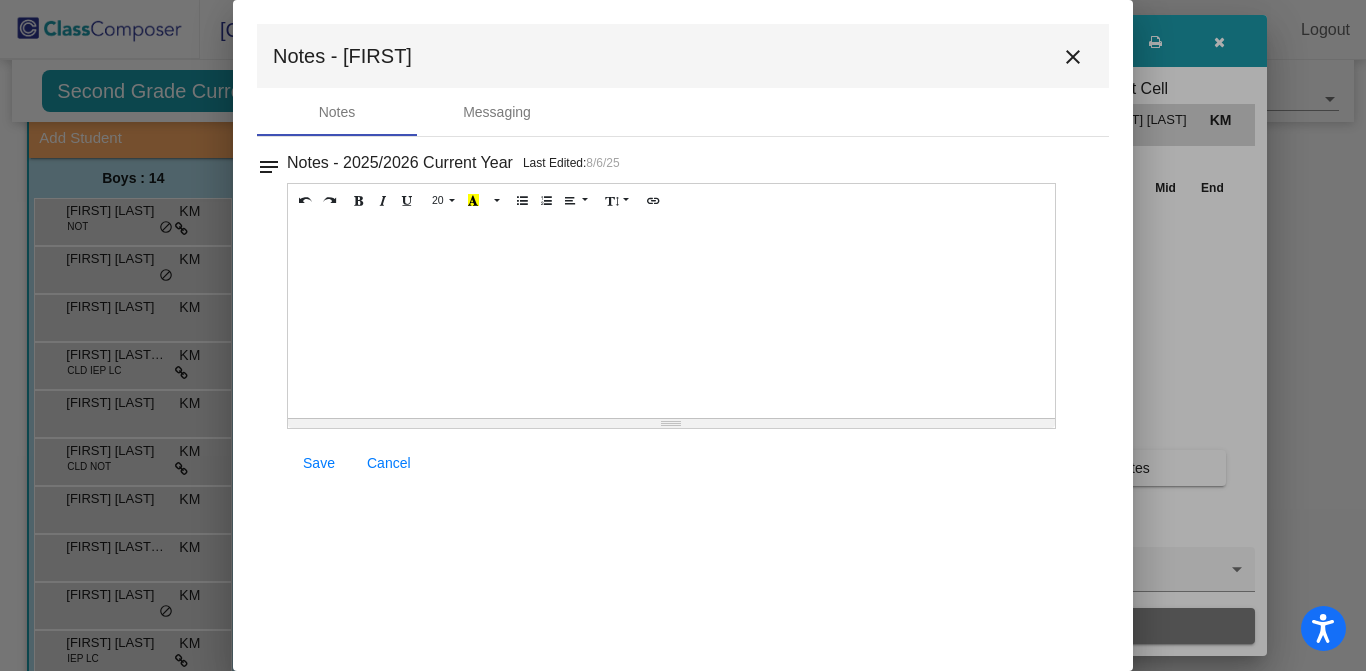 click on "close" at bounding box center (1073, 57) 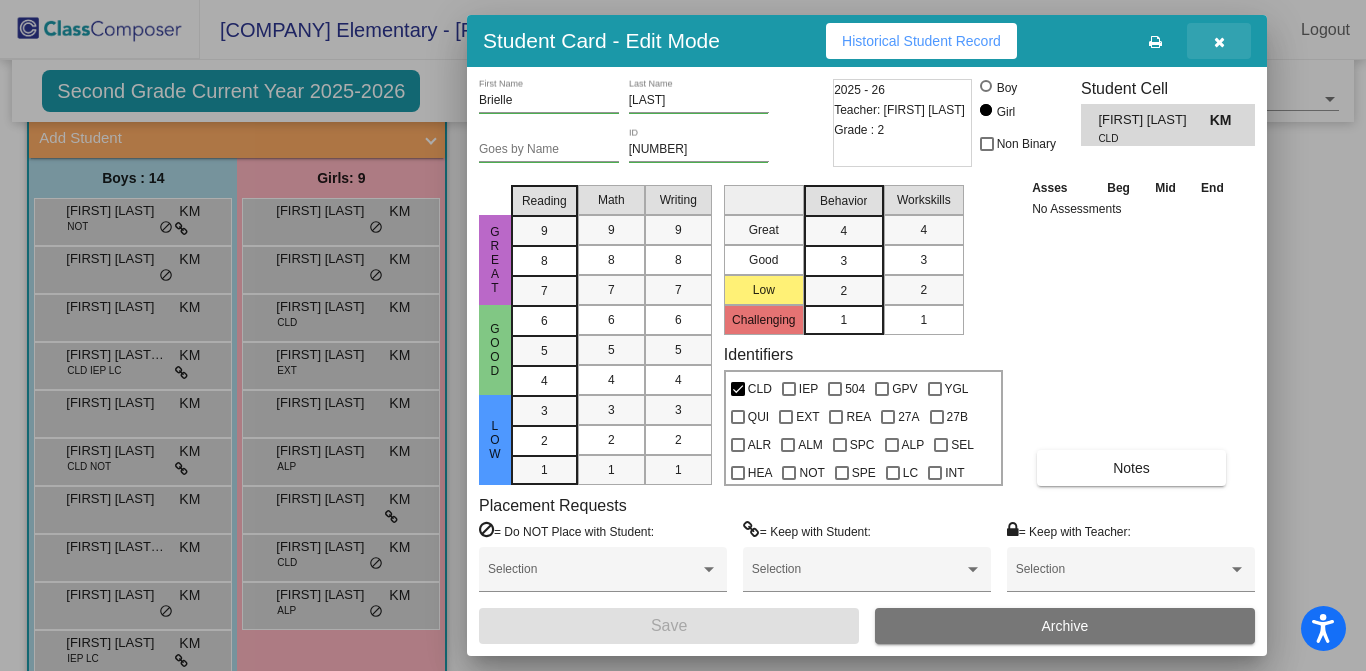click at bounding box center (1219, 42) 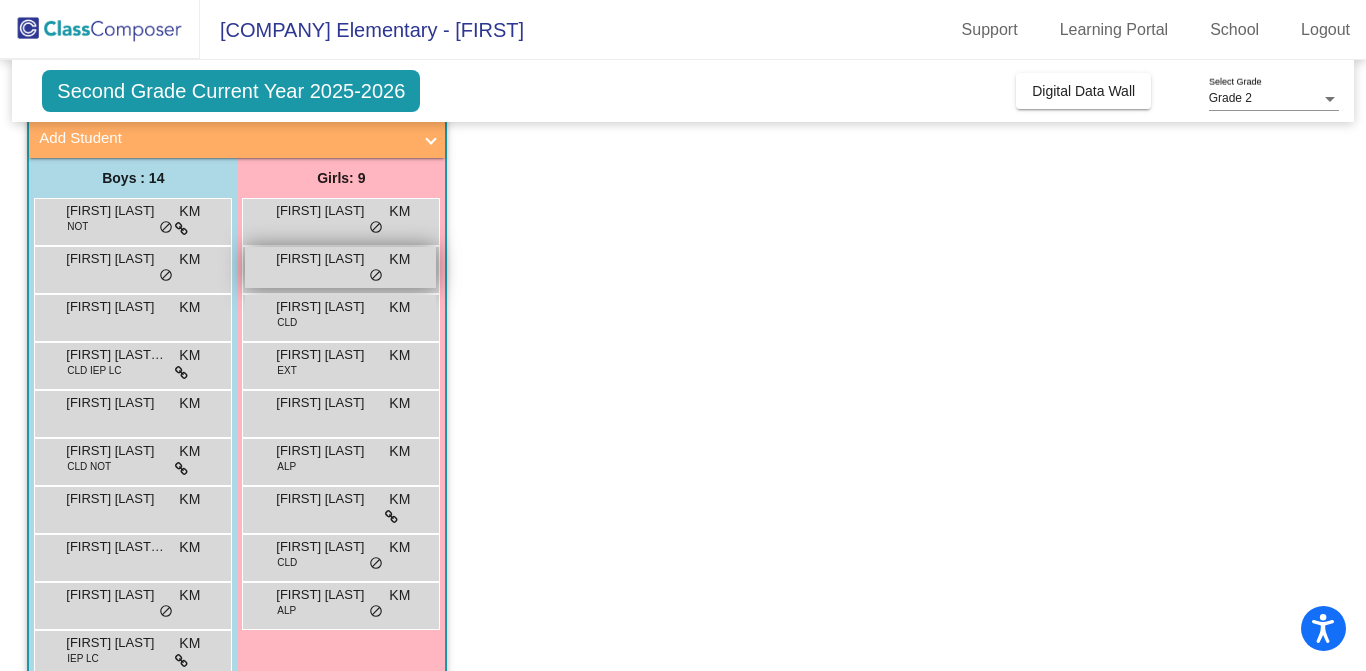 click on "Angelena Juarez KM lock do_not_disturb_alt" at bounding box center [340, 267] 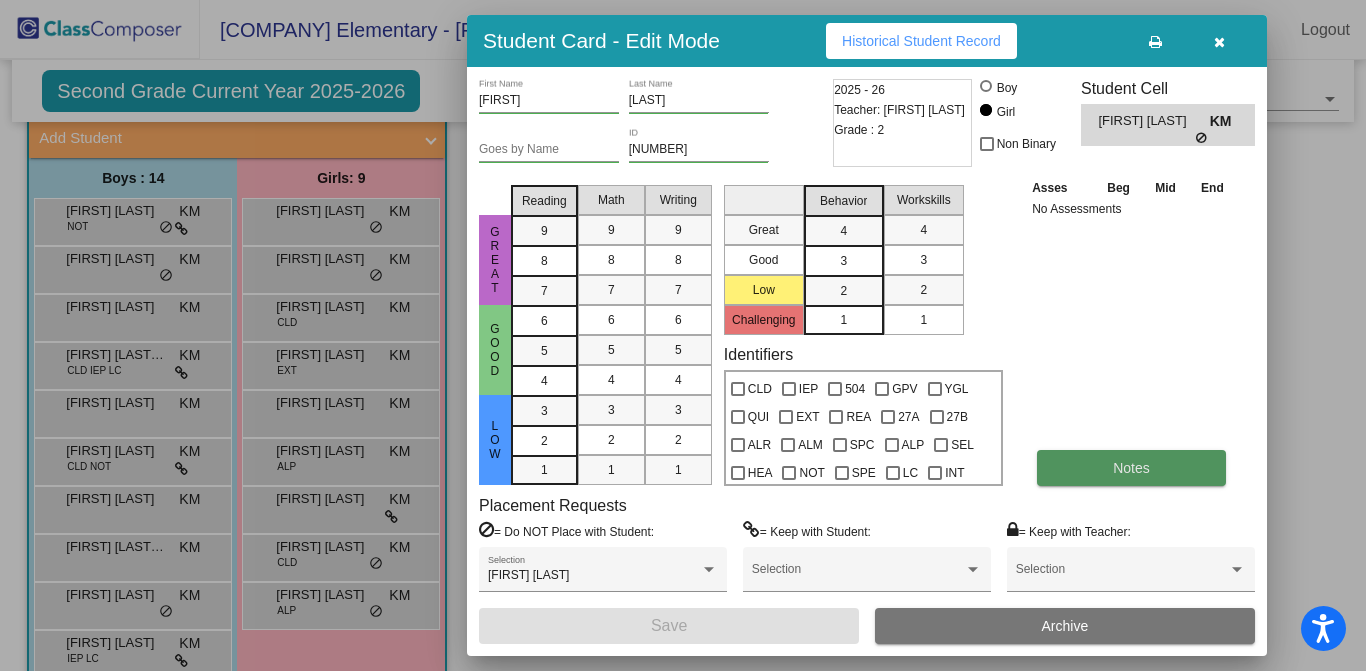 click on "Notes" at bounding box center [1131, 468] 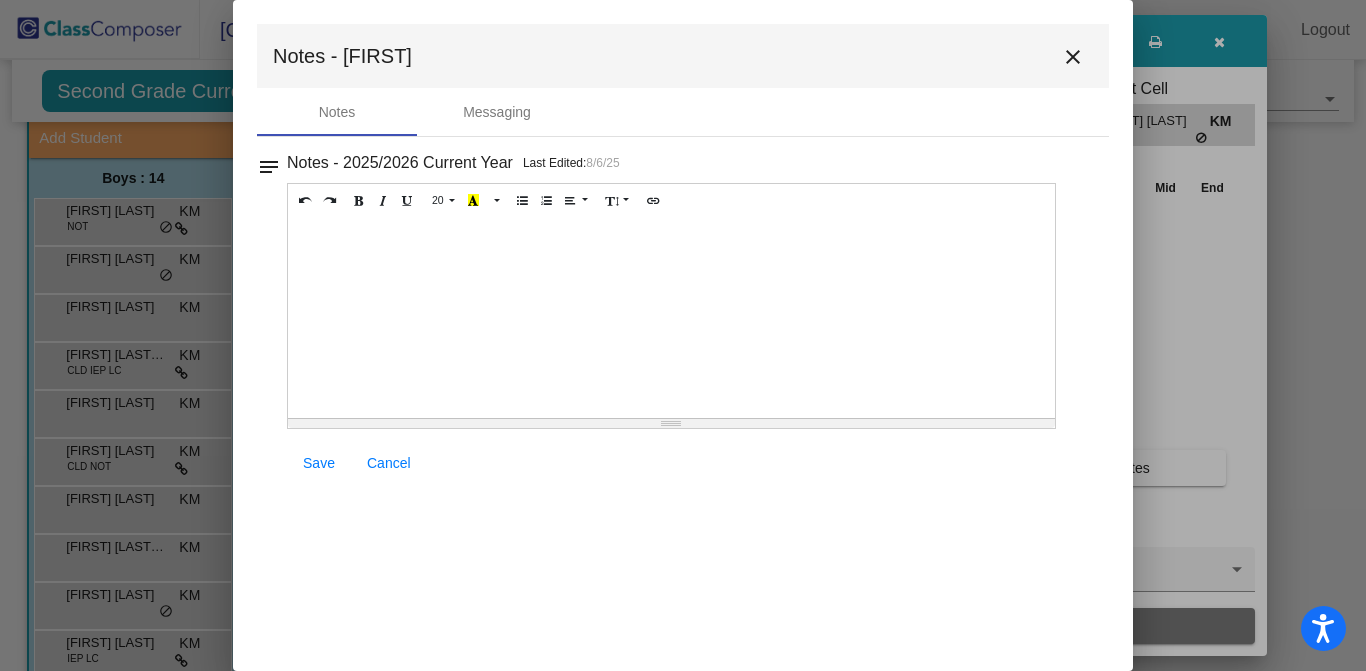 click on "close" at bounding box center [1073, 57] 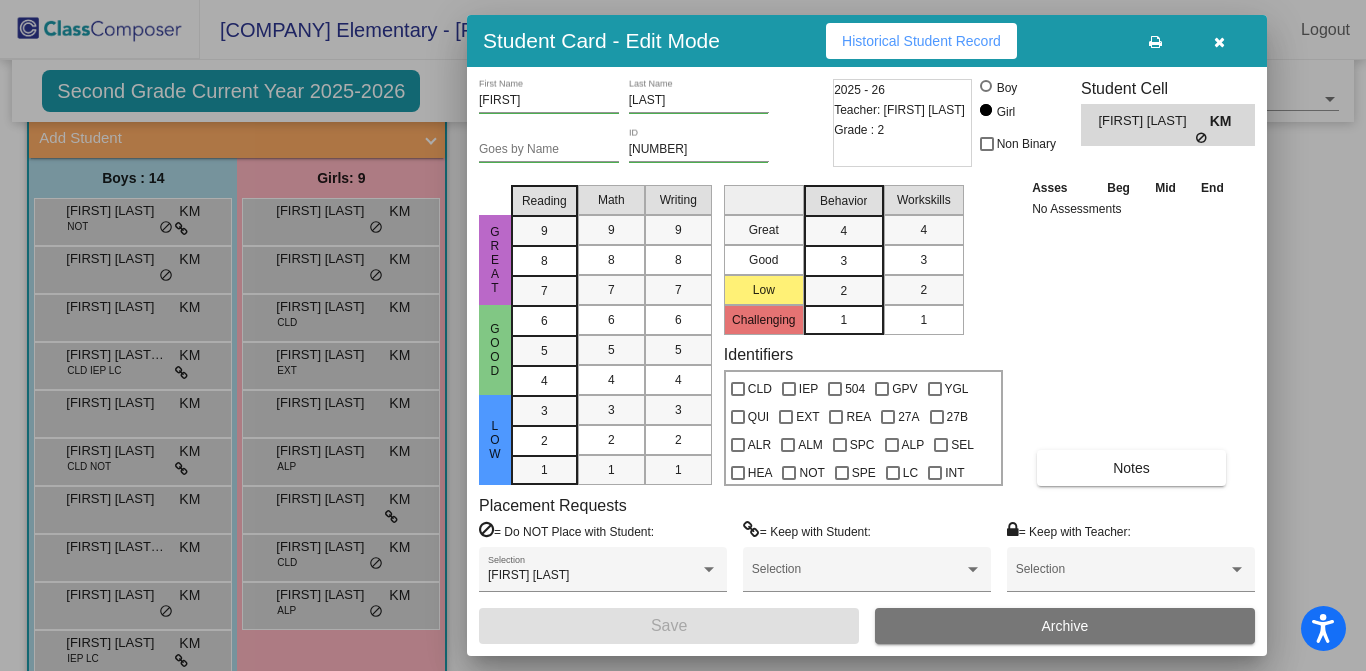 click at bounding box center (1219, 42) 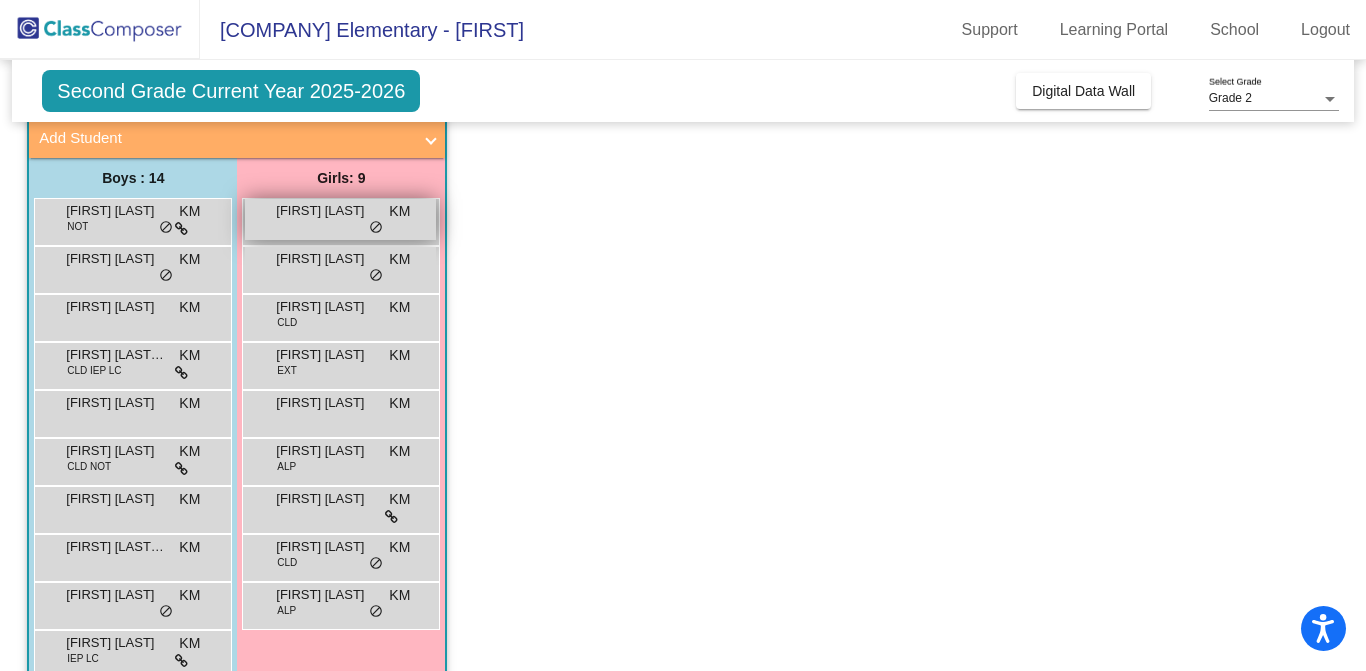 click on "Ainsley Moscherosch KM lock do_not_disturb_alt" at bounding box center (340, 219) 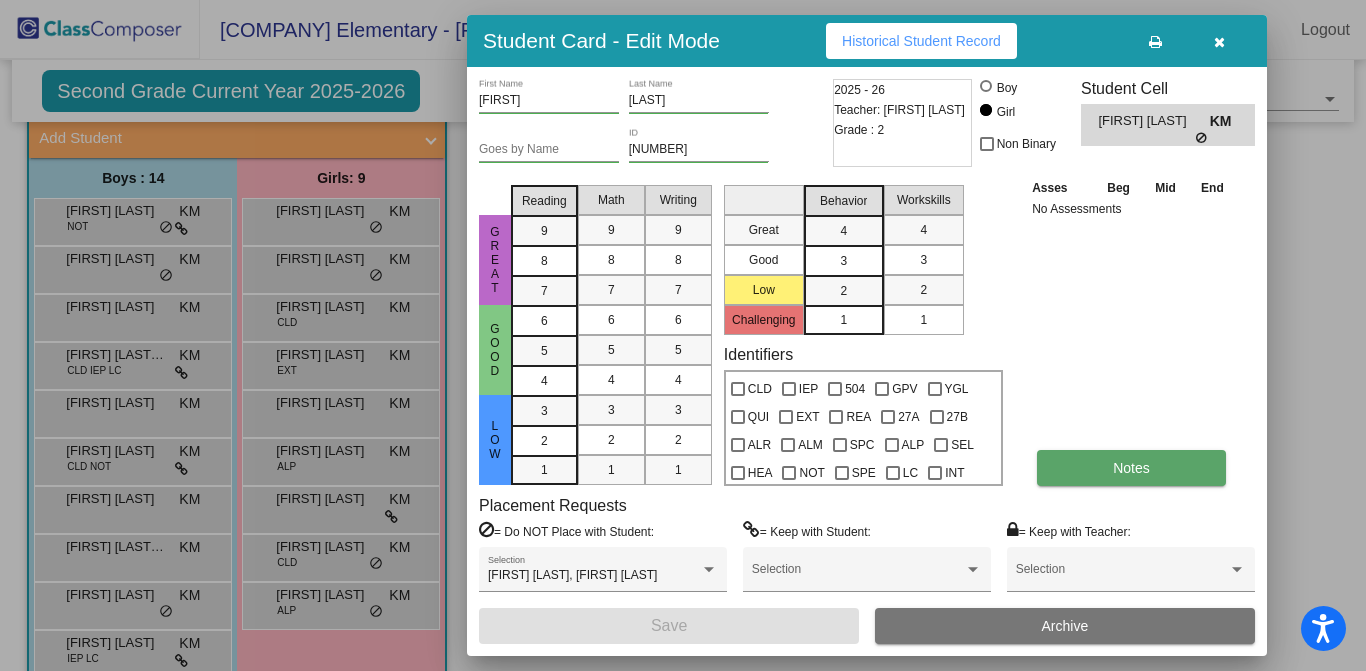 click on "Notes" at bounding box center (1131, 468) 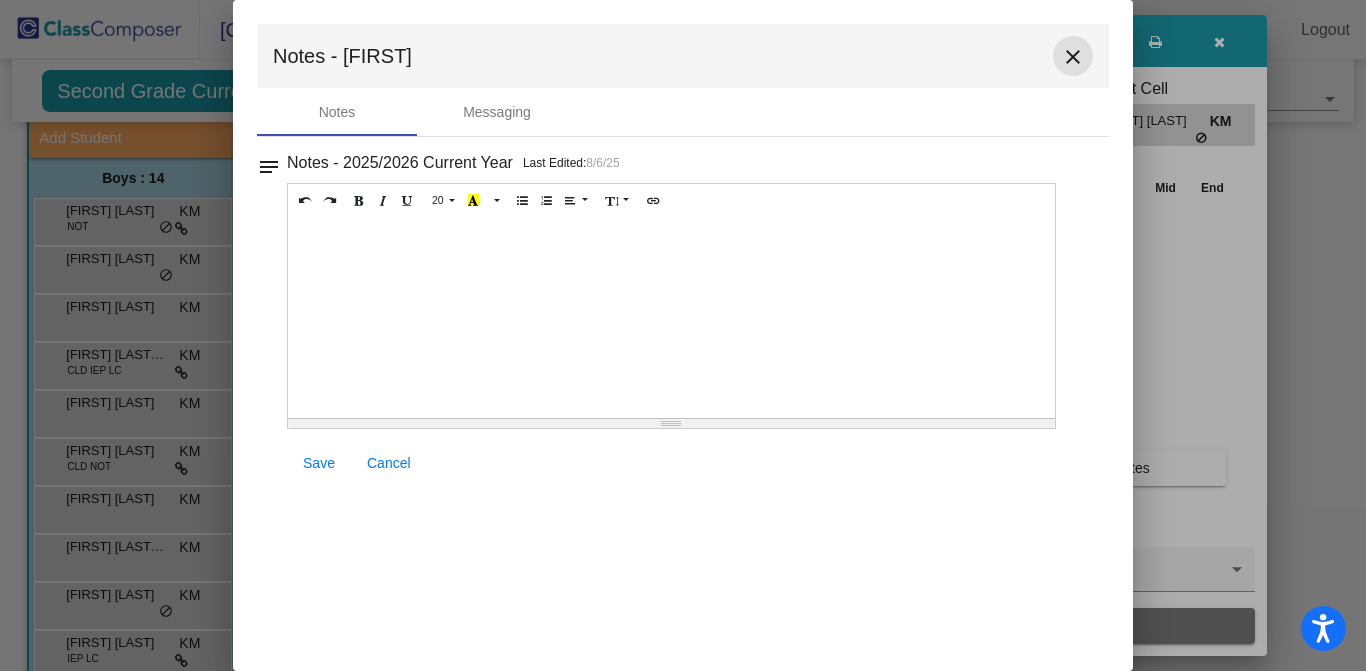 click on "close" at bounding box center [1073, 57] 